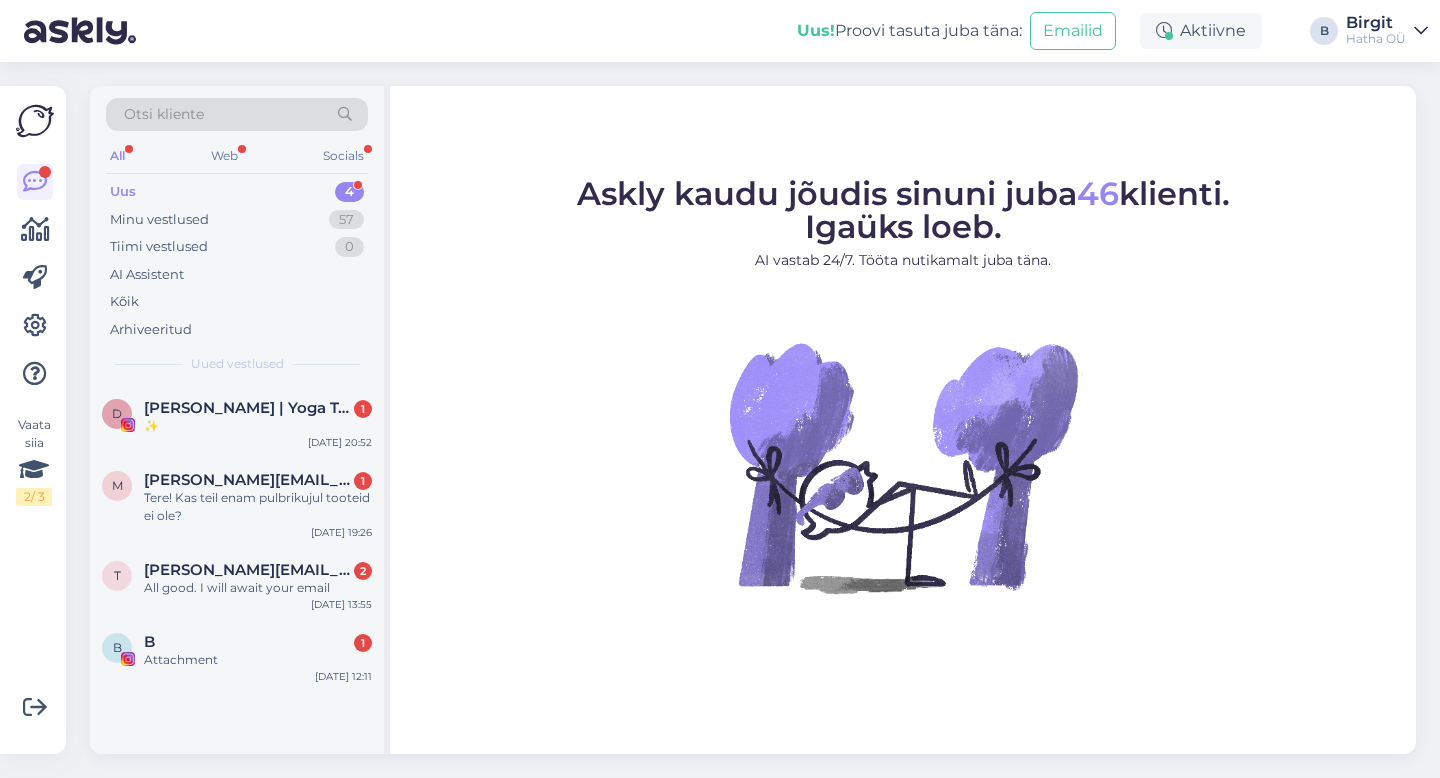 scroll, scrollTop: 0, scrollLeft: 0, axis: both 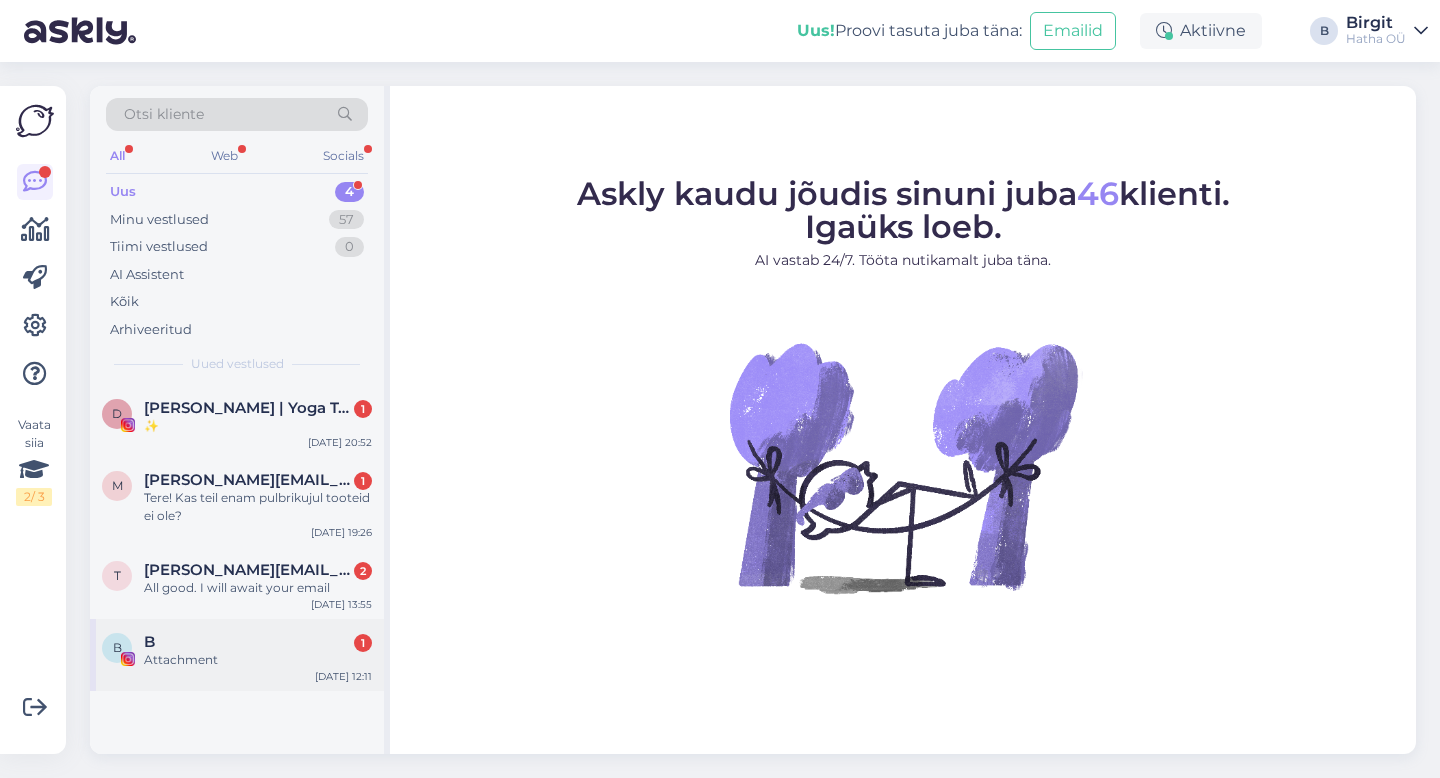 click on "B 1" at bounding box center (258, 642) 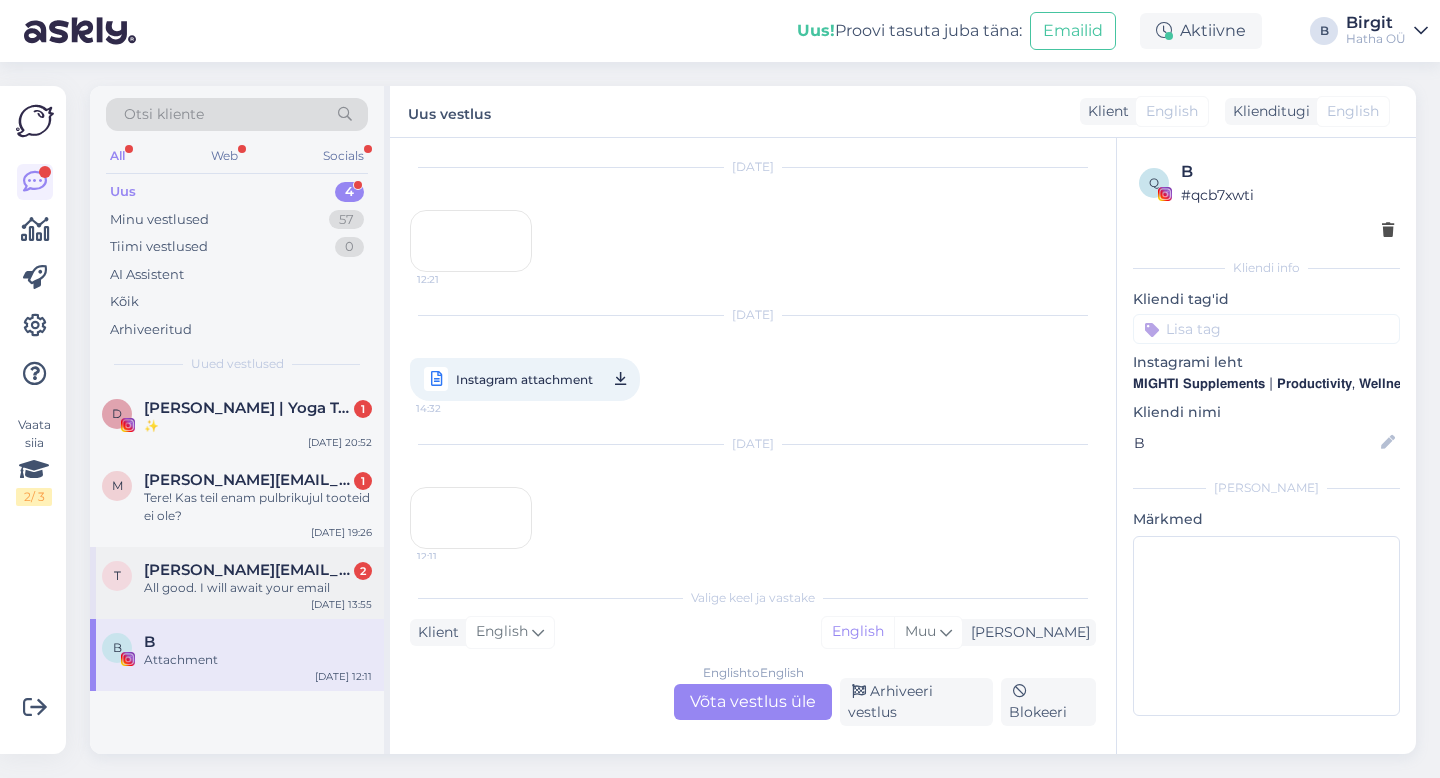 scroll, scrollTop: 54, scrollLeft: 0, axis: vertical 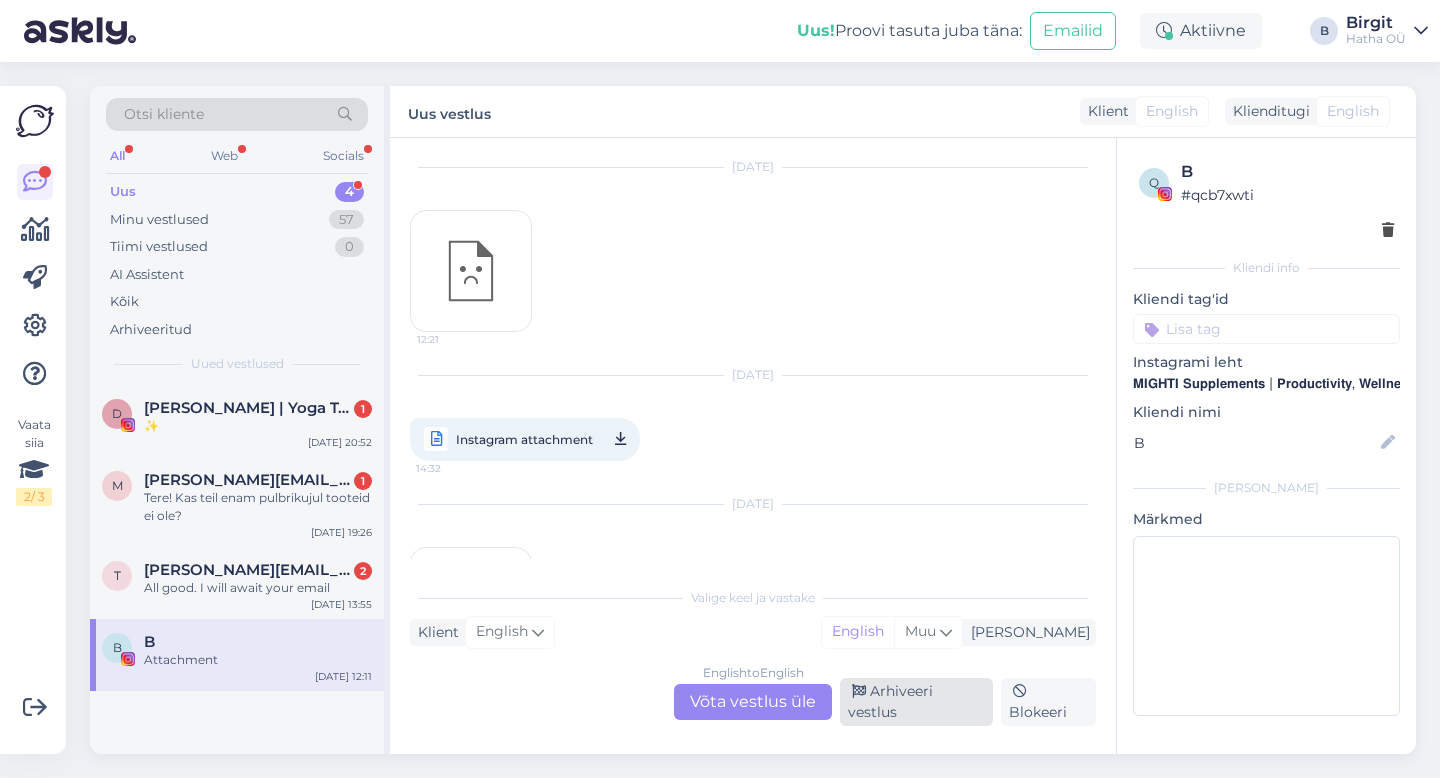 click on "Arhiveeri vestlus" at bounding box center [916, 702] 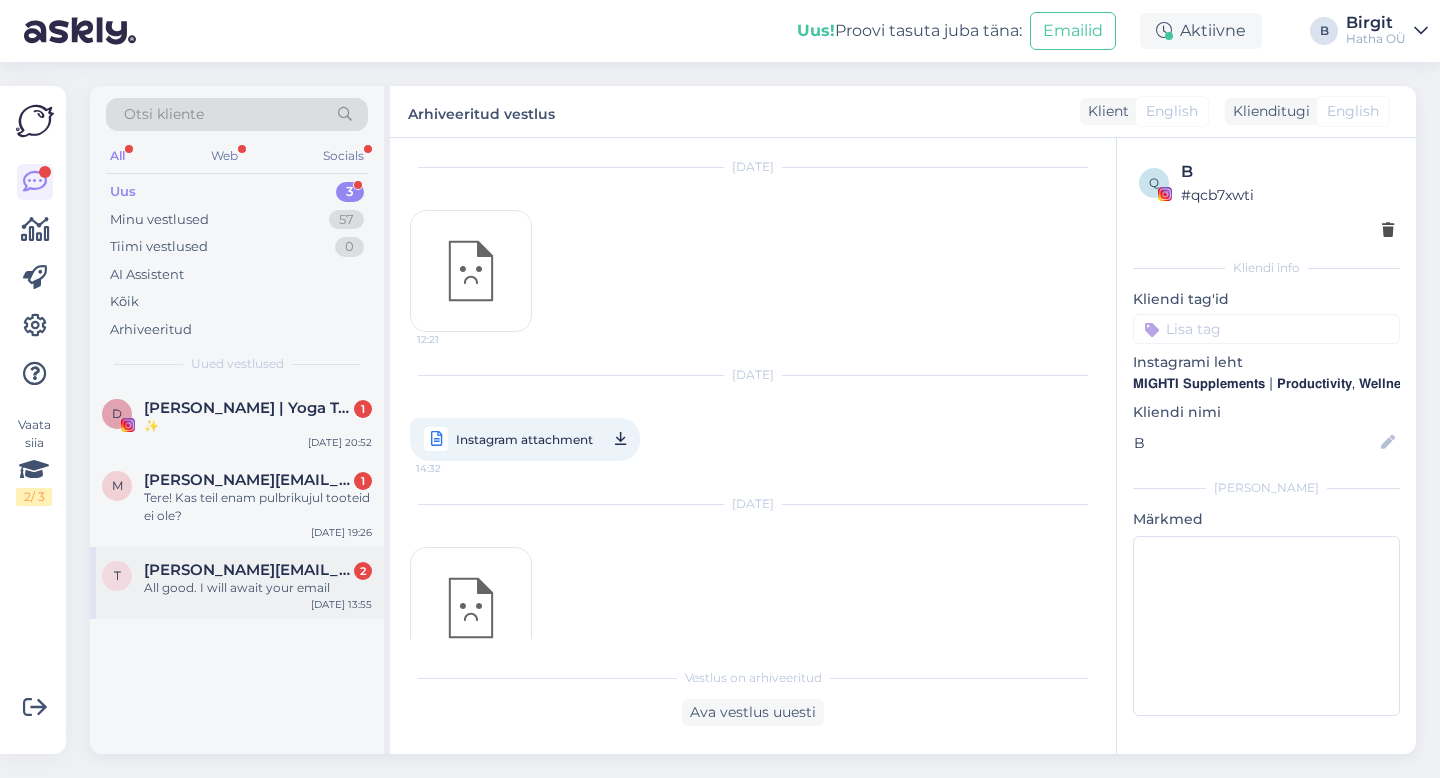 click on "[PERSON_NAME][EMAIL_ADDRESS][DOMAIN_NAME]" at bounding box center [248, 570] 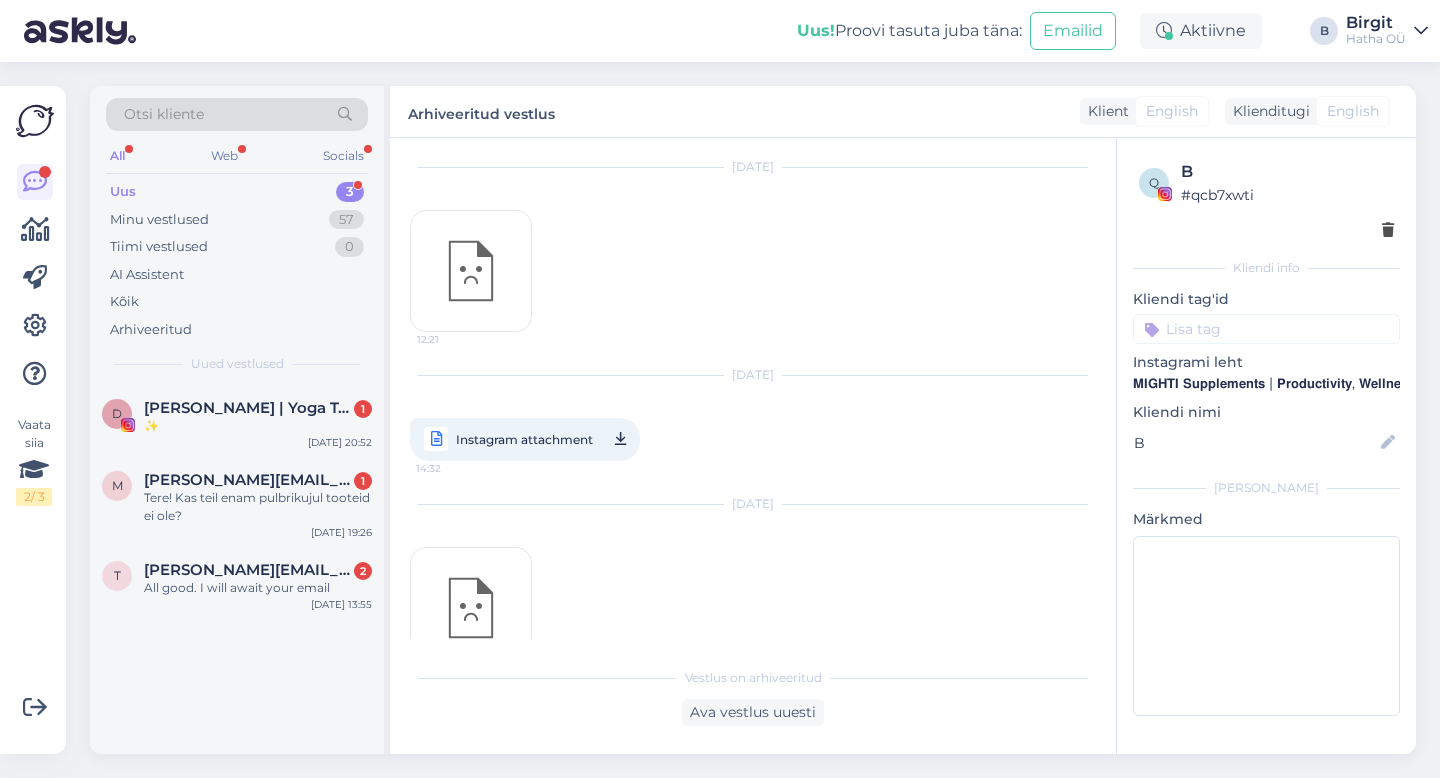 scroll, scrollTop: 0, scrollLeft: 0, axis: both 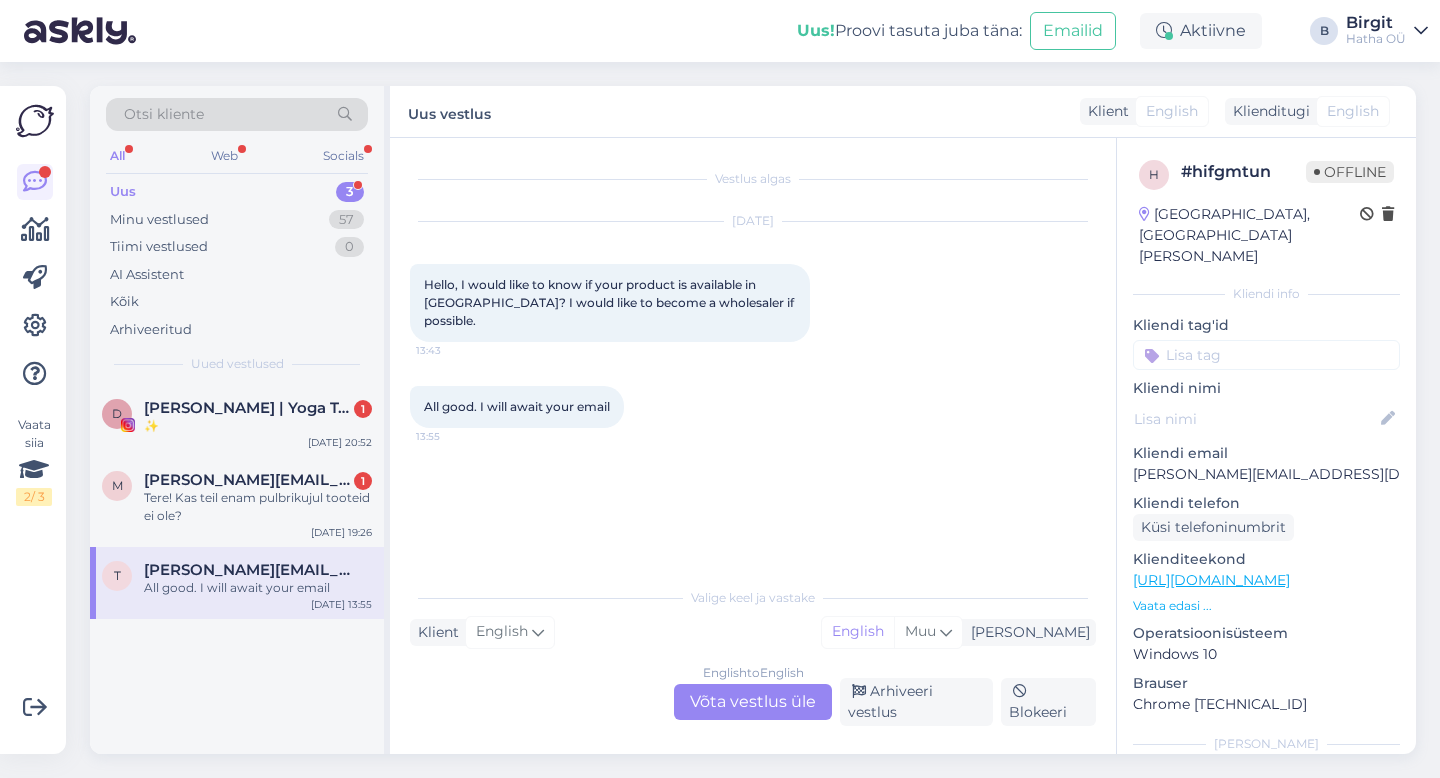 click on "English  to  English Võta vestlus üle" at bounding box center [753, 702] 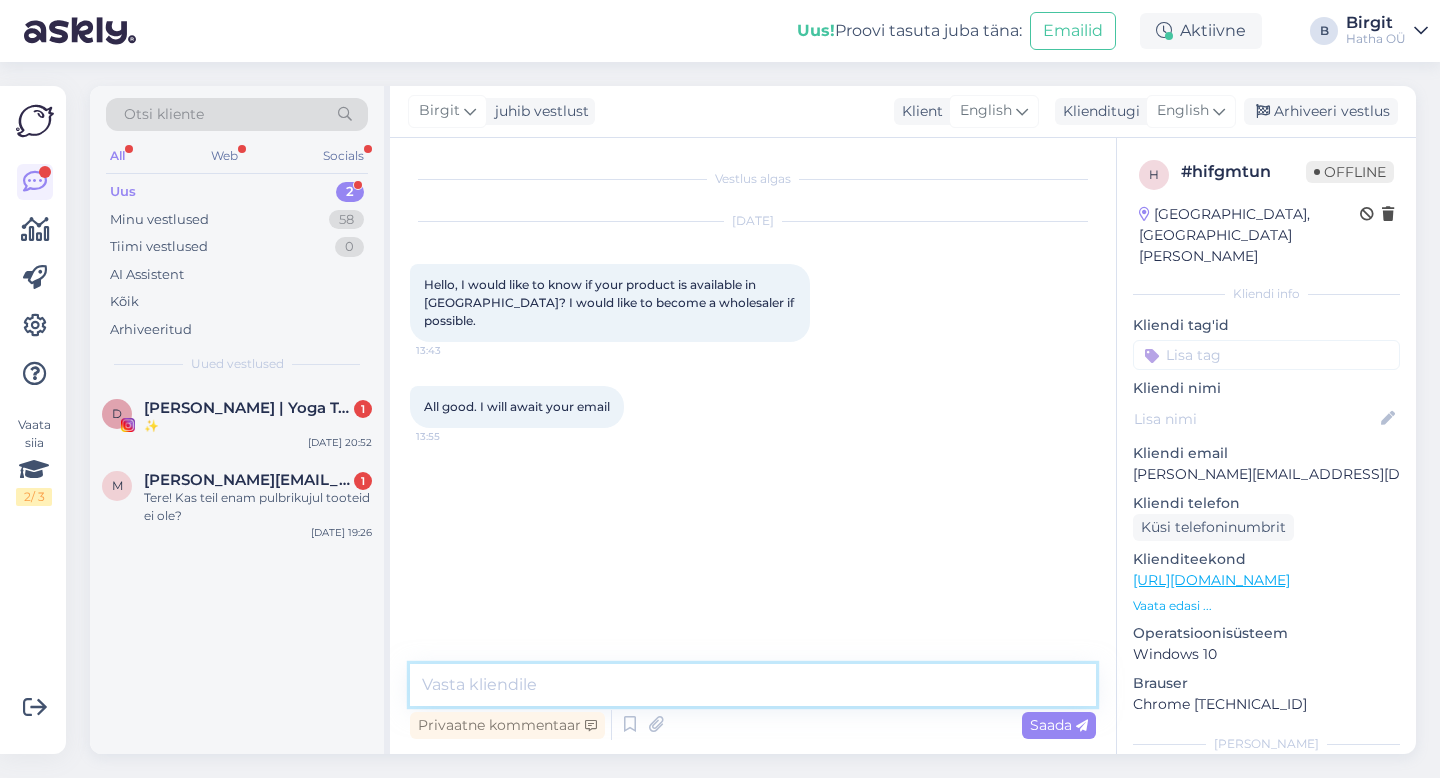 click at bounding box center [753, 685] 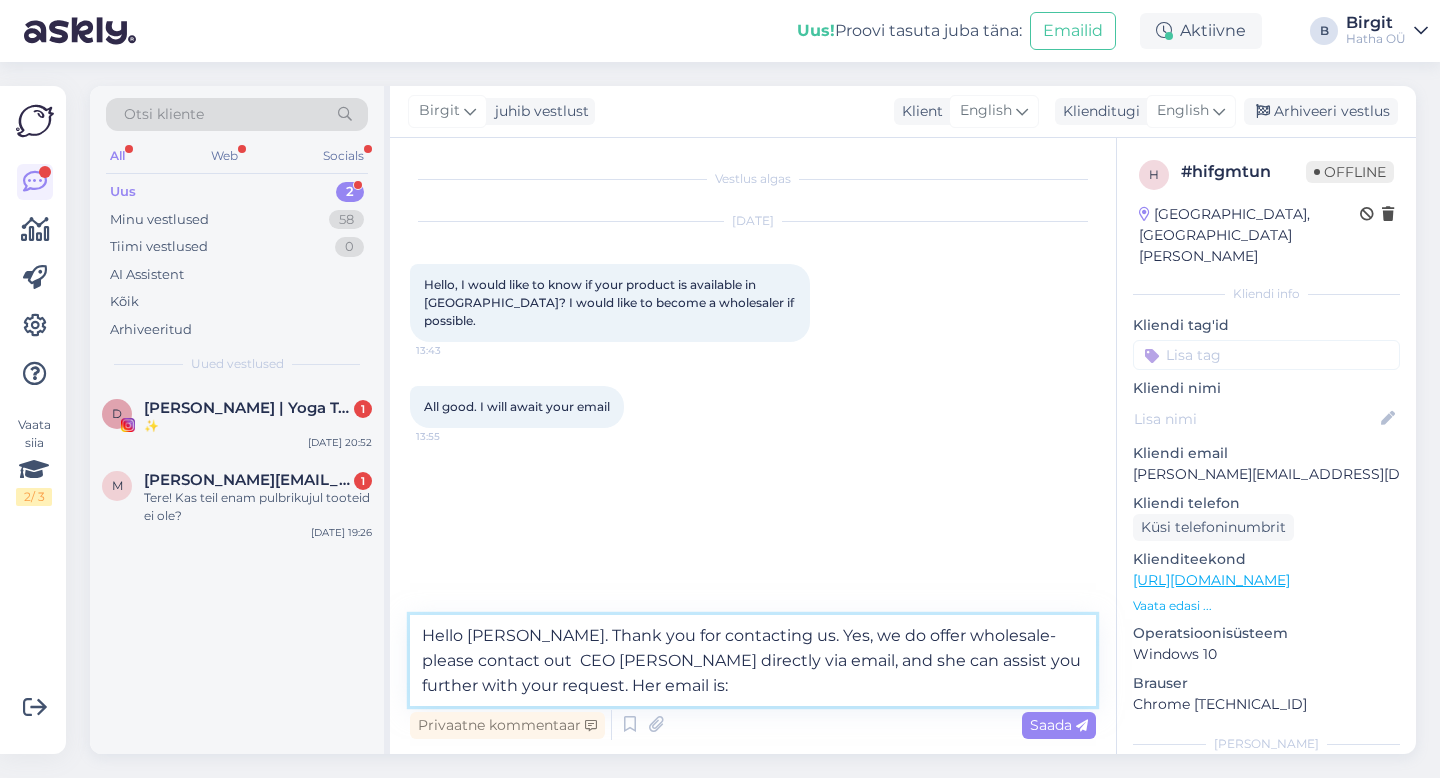 paste on "[PERSON_NAME] <[EMAIL_ADDRESS][DOMAIN_NAME]>" 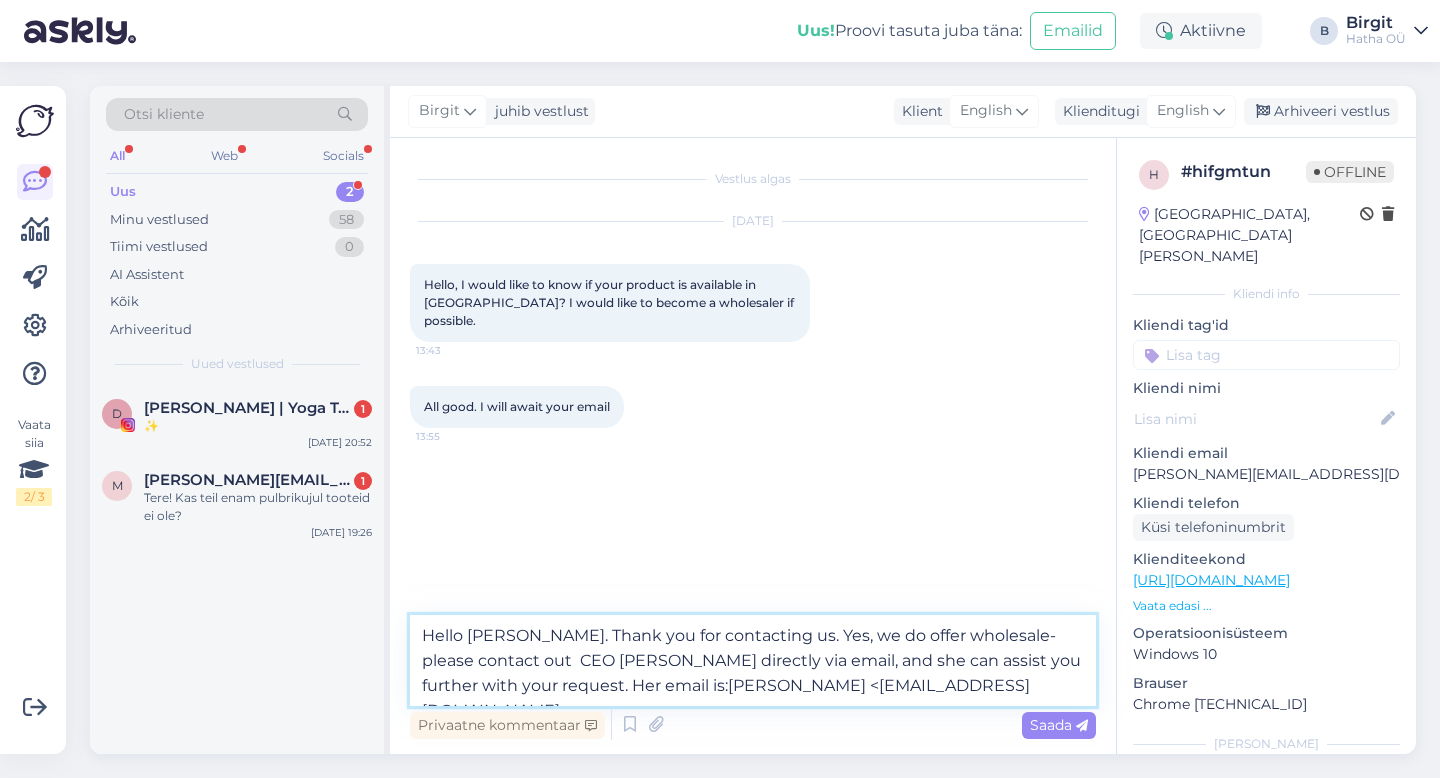 drag, startPoint x: 725, startPoint y: 687, endPoint x: 626, endPoint y: 681, distance: 99.18165 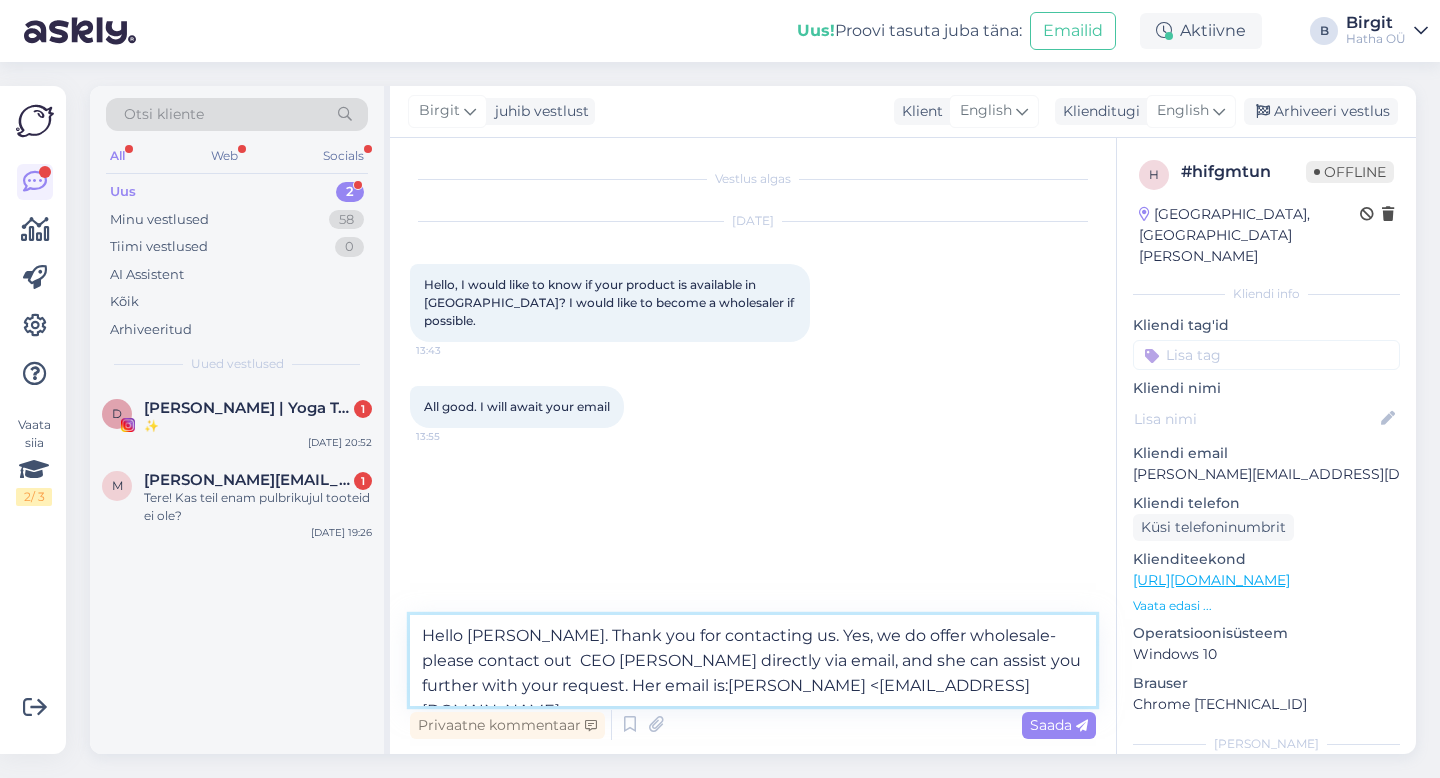 click on "Hello [PERSON_NAME]. Thank you for contacting us. Yes, we do offer wholesale- please contact out  CEO [PERSON_NAME] directly via email, and she can assist you further with your request. Her email is:[PERSON_NAME] <[EMAIL_ADDRESS][DOMAIN_NAME]>" at bounding box center [753, 660] 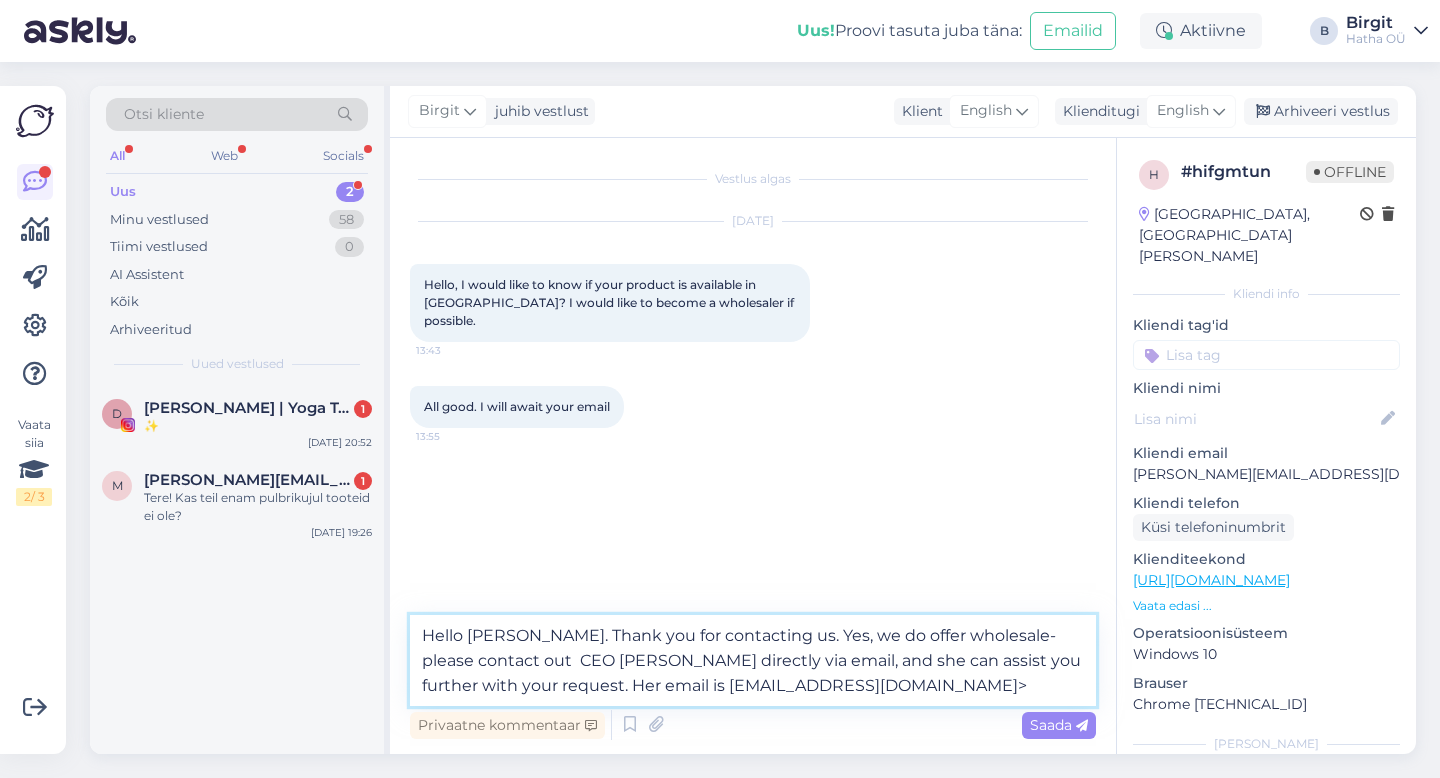 click on "Hello [PERSON_NAME]. Thank you for contacting us. Yes, we do offer wholesale- please contact out  CEO [PERSON_NAME] directly via email, and she can assist you further with your request. Her email is [EMAIL_ADDRESS][DOMAIN_NAME]>" at bounding box center [753, 660] 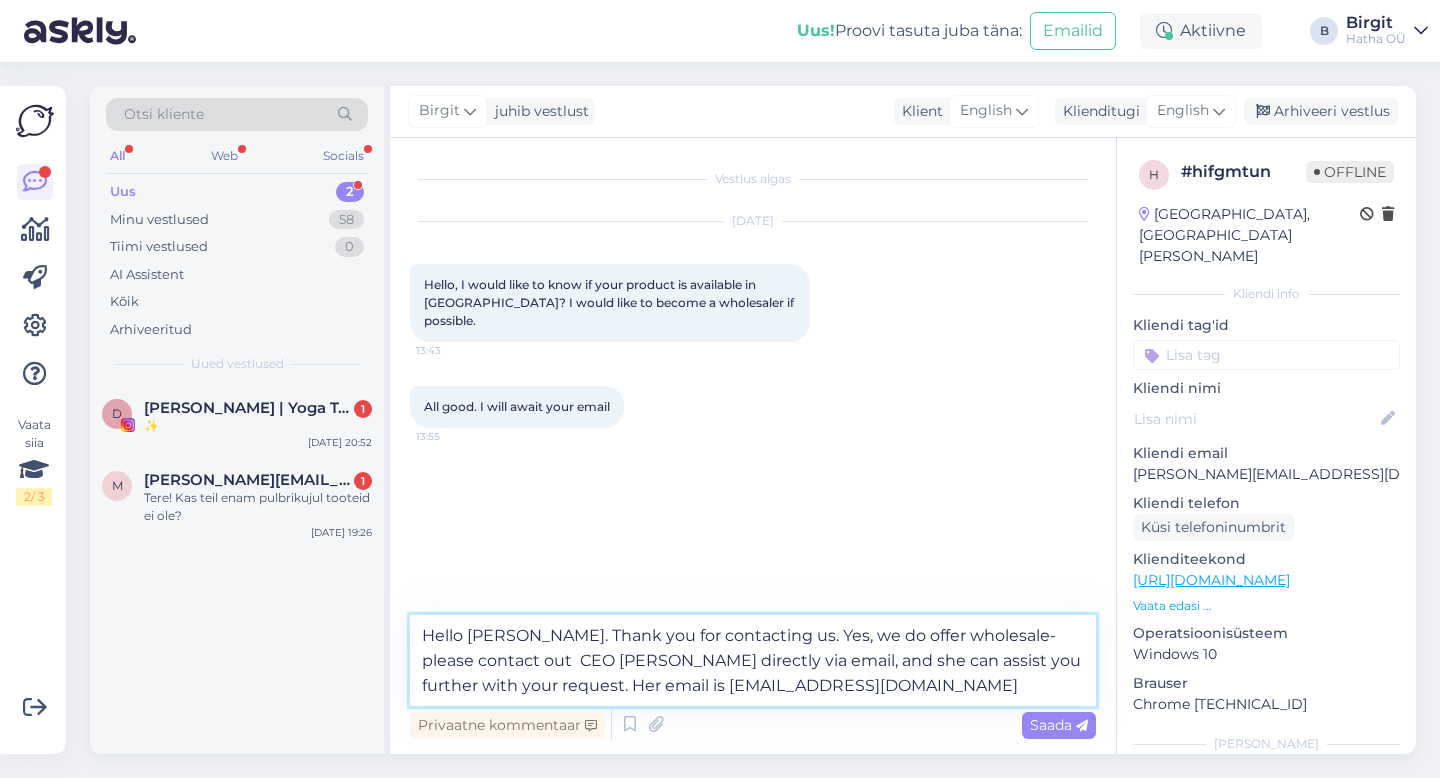 drag, startPoint x: 764, startPoint y: 686, endPoint x: 590, endPoint y: 685, distance: 174.00287 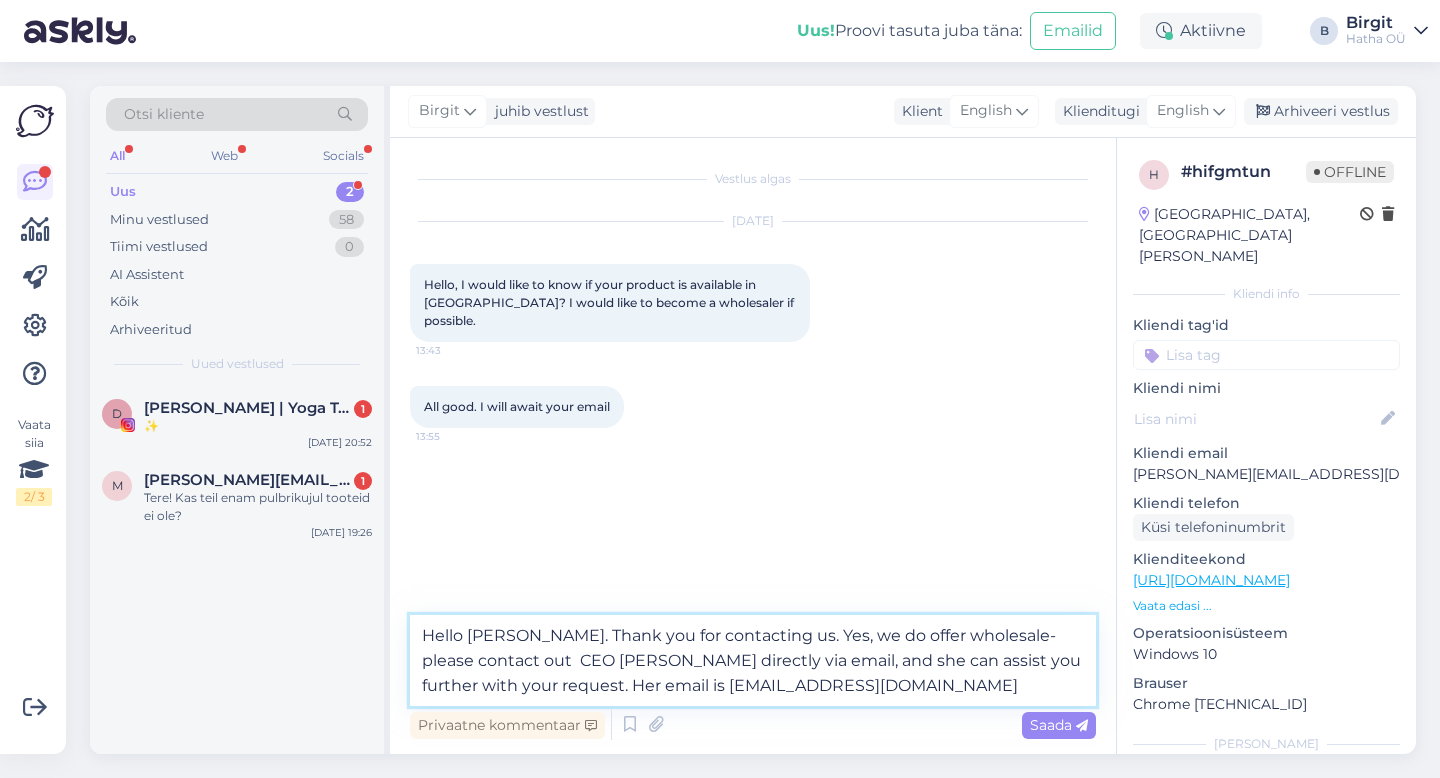 click on "Hello [PERSON_NAME]. Thank you for contacting us. Yes, we do offer wholesale- please contact out  CEO [PERSON_NAME] directly via email, and she can assist you further with your request. Her email is [EMAIL_ADDRESS][DOMAIN_NAME]" at bounding box center (753, 660) 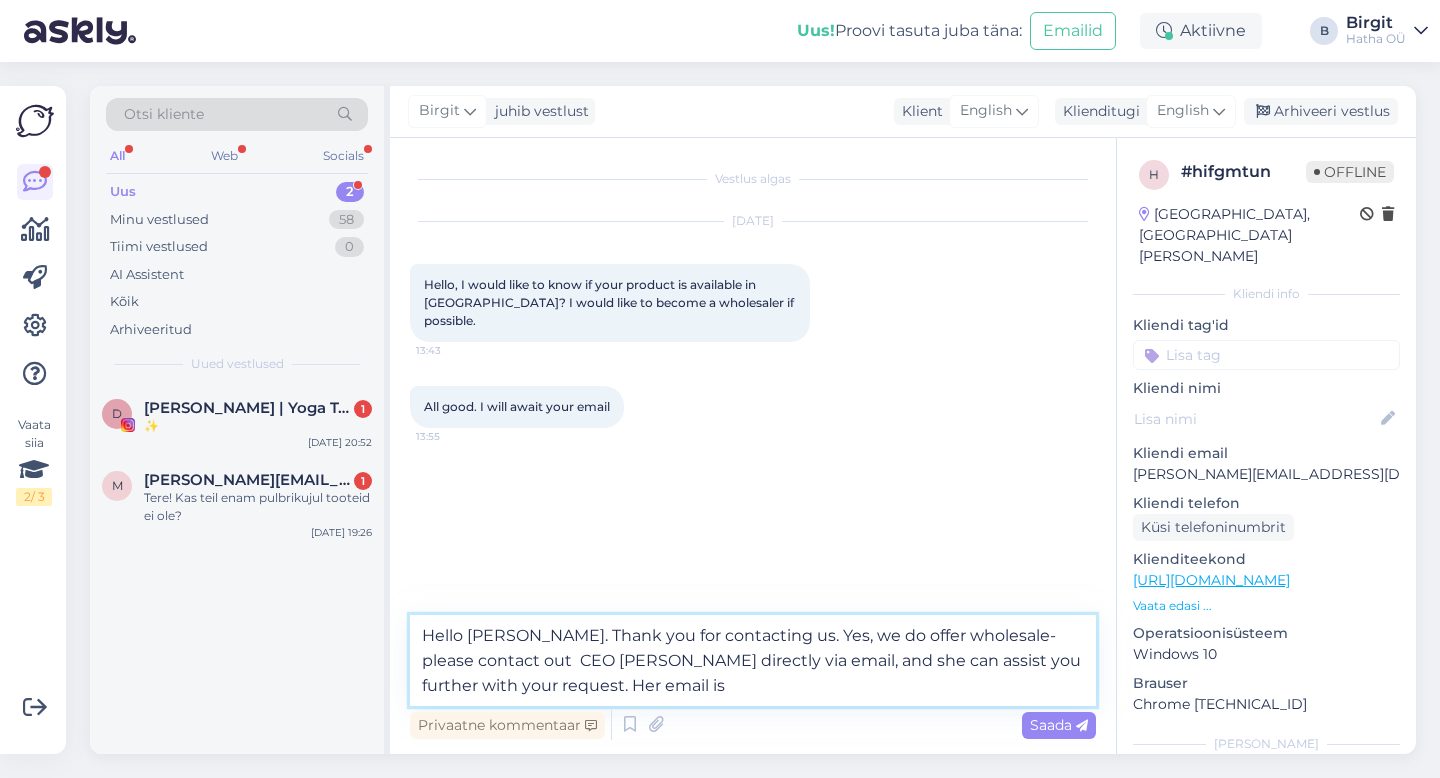 drag, startPoint x: 708, startPoint y: 660, endPoint x: 784, endPoint y: 599, distance: 97.45255 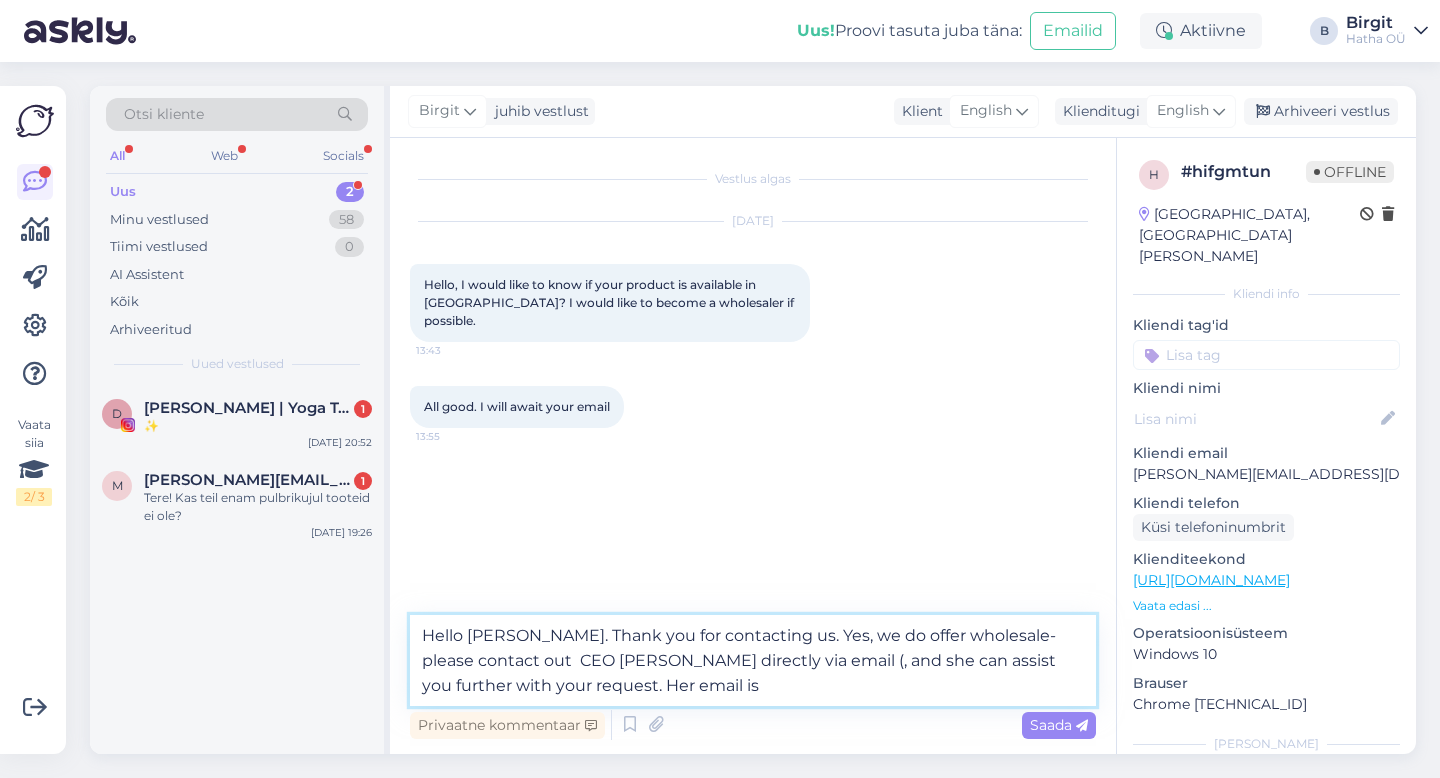 paste on "[EMAIL_ADDRESS][DOMAIN_NAME]" 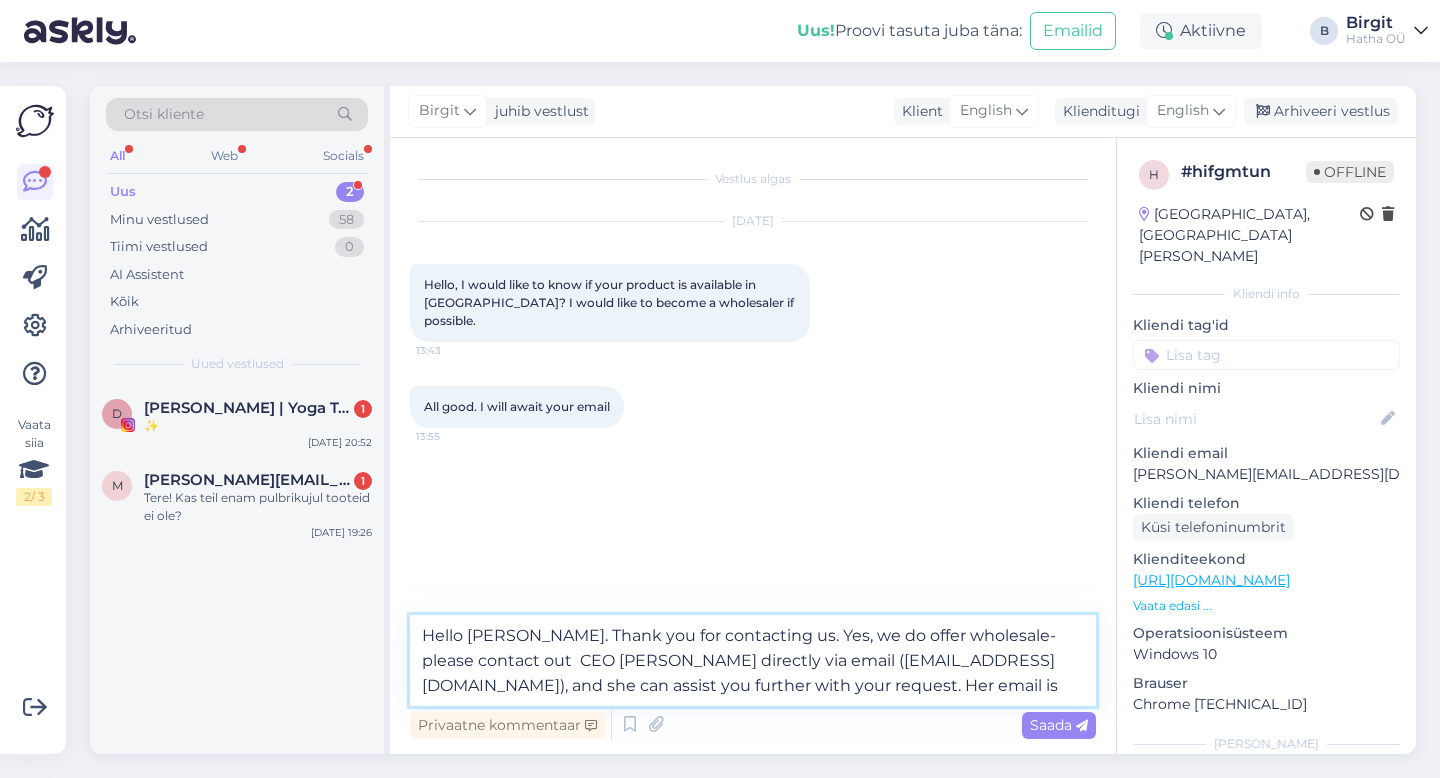 drag, startPoint x: 750, startPoint y: 688, endPoint x: 627, endPoint y: 691, distance: 123.03658 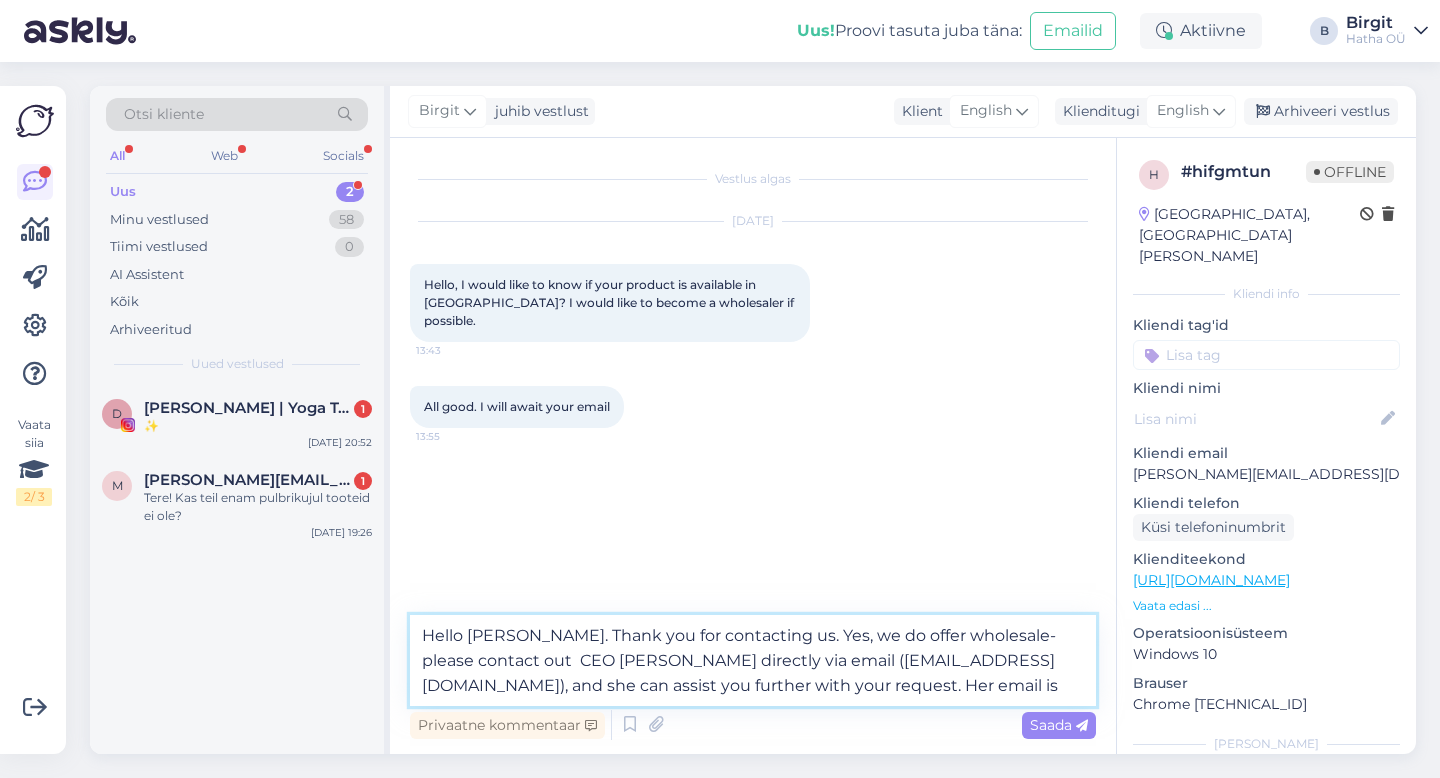 click on "Hello [PERSON_NAME]. Thank you for contacting us. Yes, we do offer wholesale- please contact out  CEO [PERSON_NAME] directly via email ([EMAIL_ADDRESS][DOMAIN_NAME]), and she can assist you further with your request. Her email is" at bounding box center [753, 660] 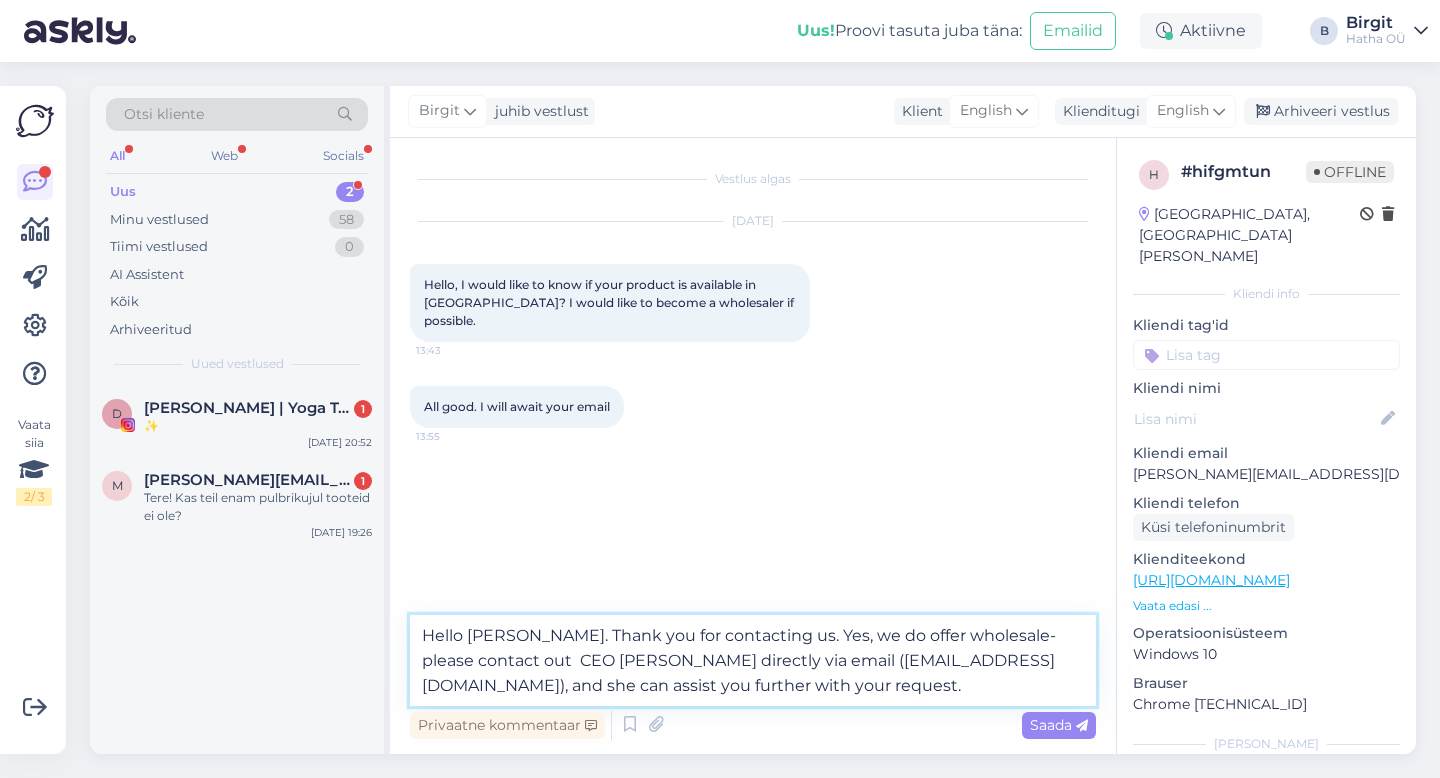 drag, startPoint x: 442, startPoint y: 663, endPoint x: 469, endPoint y: 652, distance: 29.15476 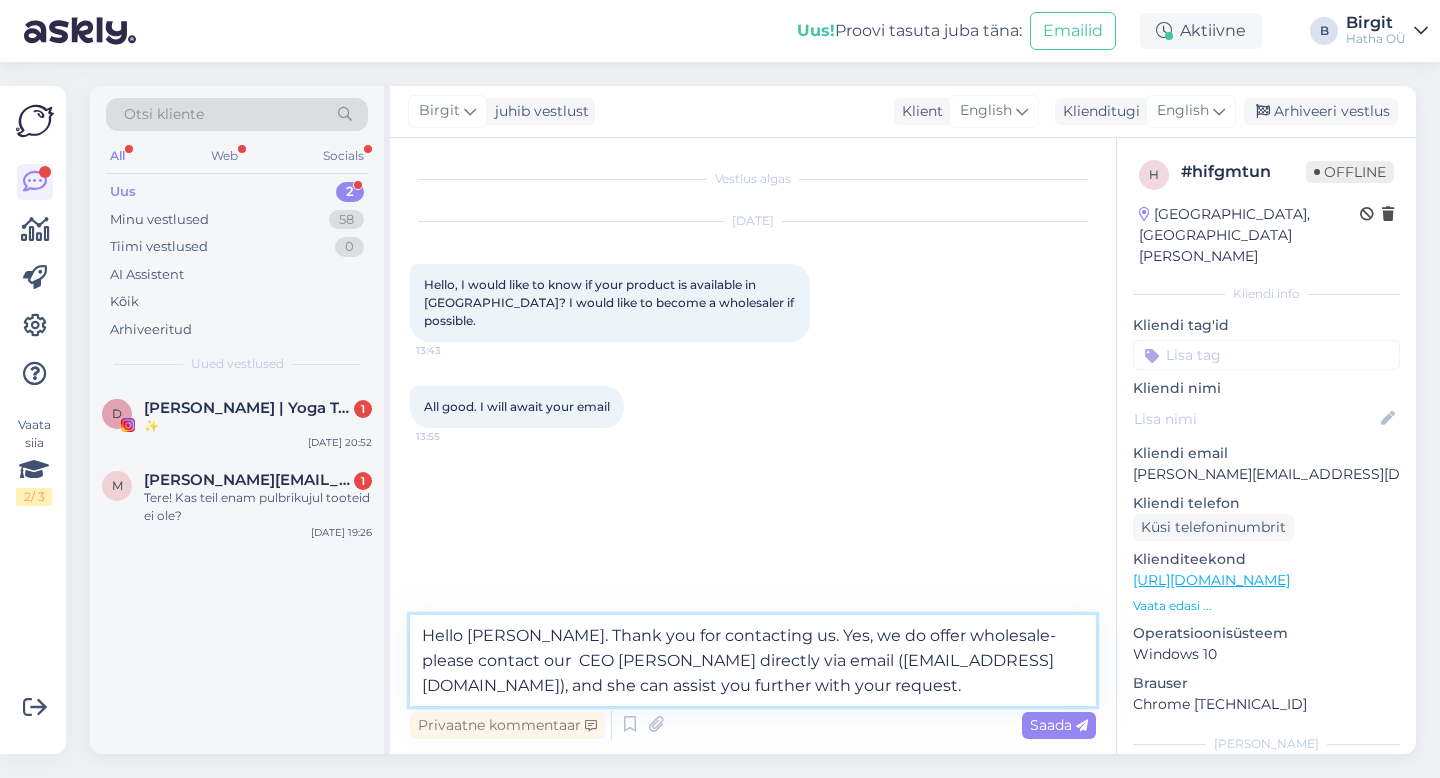 click on "Hello [PERSON_NAME]. Thank you for contacting us. Yes, we do offer wholesale- please contact our  CEO [PERSON_NAME] directly via email ([EMAIL_ADDRESS][DOMAIN_NAME]), and she can assist you further with your request." at bounding box center [753, 660] 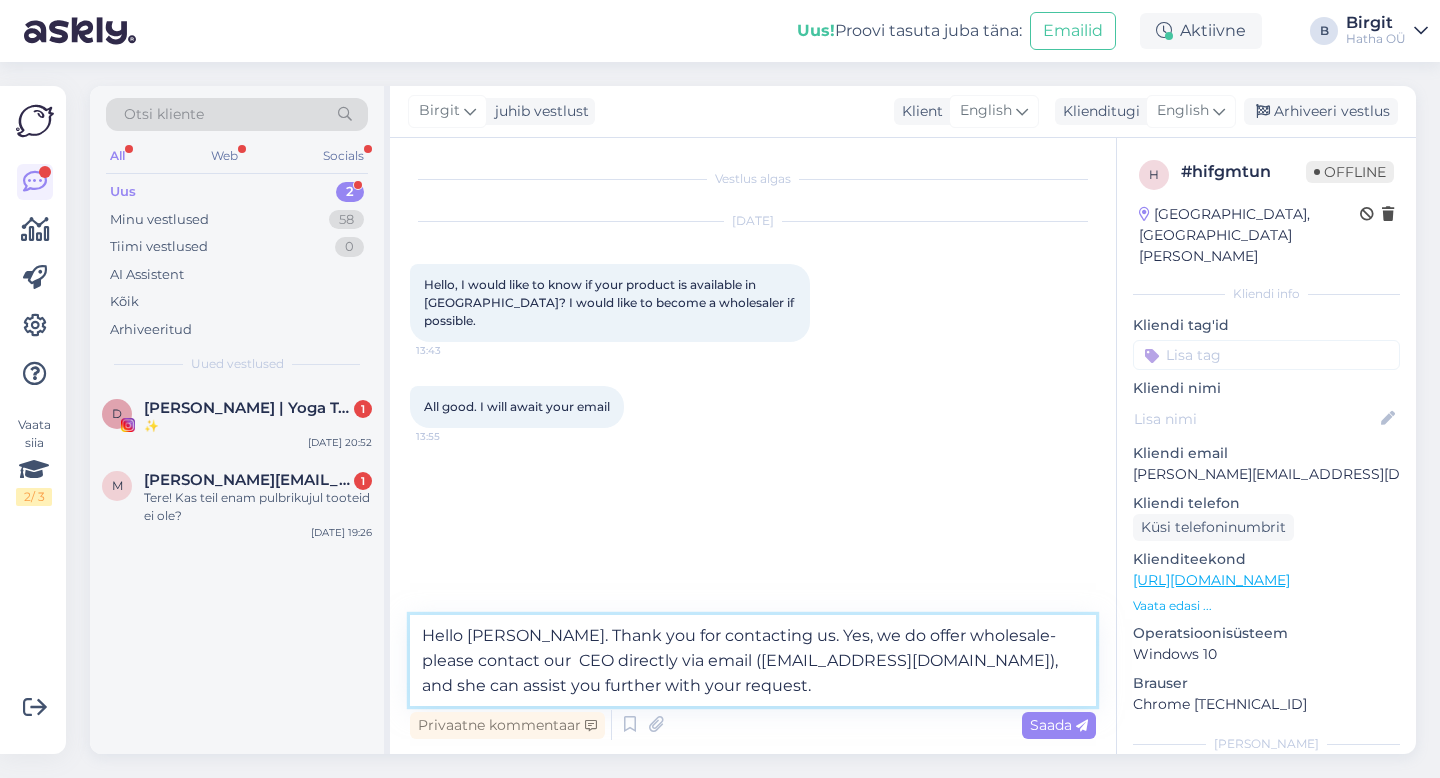 click on "Hello [PERSON_NAME]. Thank you for contacting us. Yes, we do offer wholesale- please contact our  CEO directly via email ([EMAIL_ADDRESS][DOMAIN_NAME]), and she can assist you further with your request." at bounding box center (753, 660) 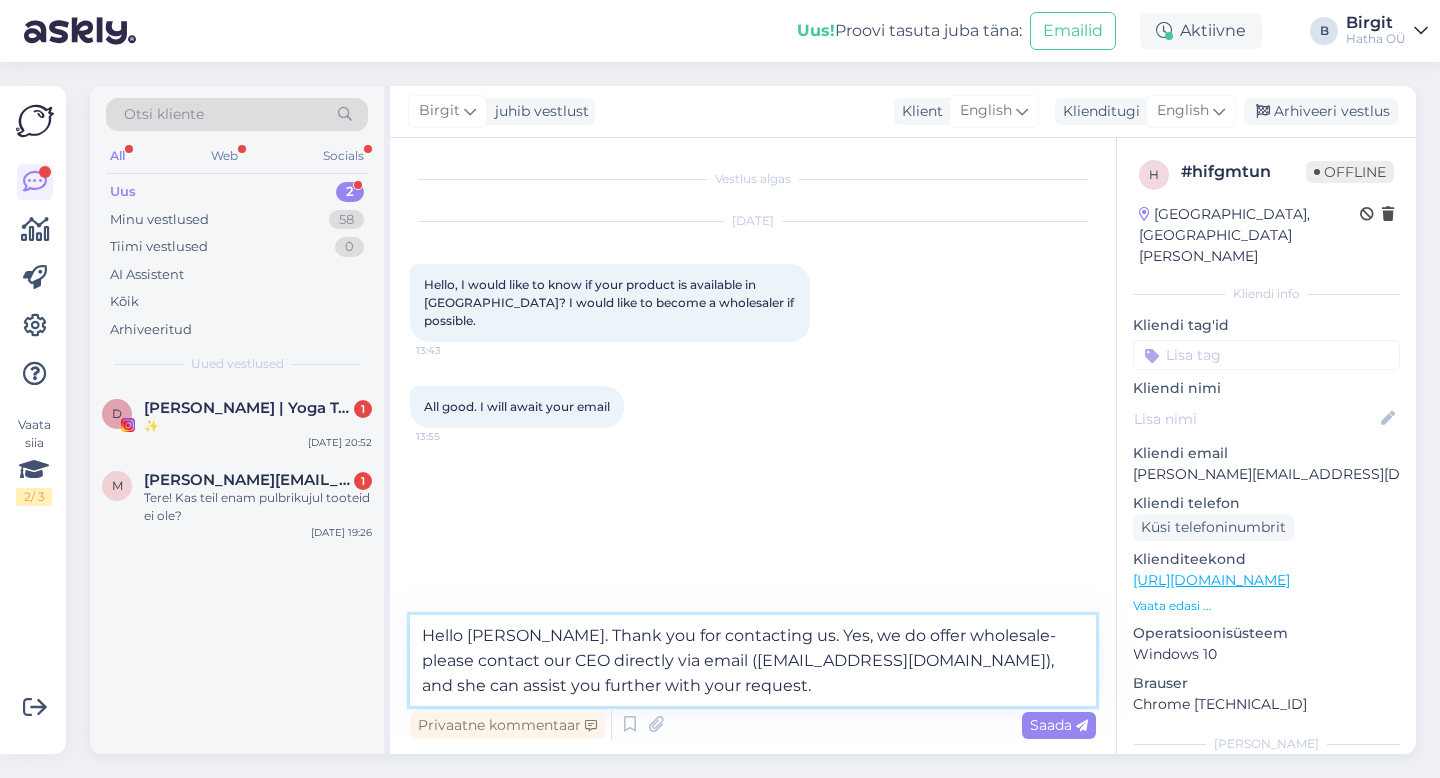 click on "Hello [PERSON_NAME]. Thank you for contacting us. Yes, we do offer wholesale- please contact our CEO directly via email ([EMAIL_ADDRESS][DOMAIN_NAME]), and she can assist you further with your request." at bounding box center (753, 660) 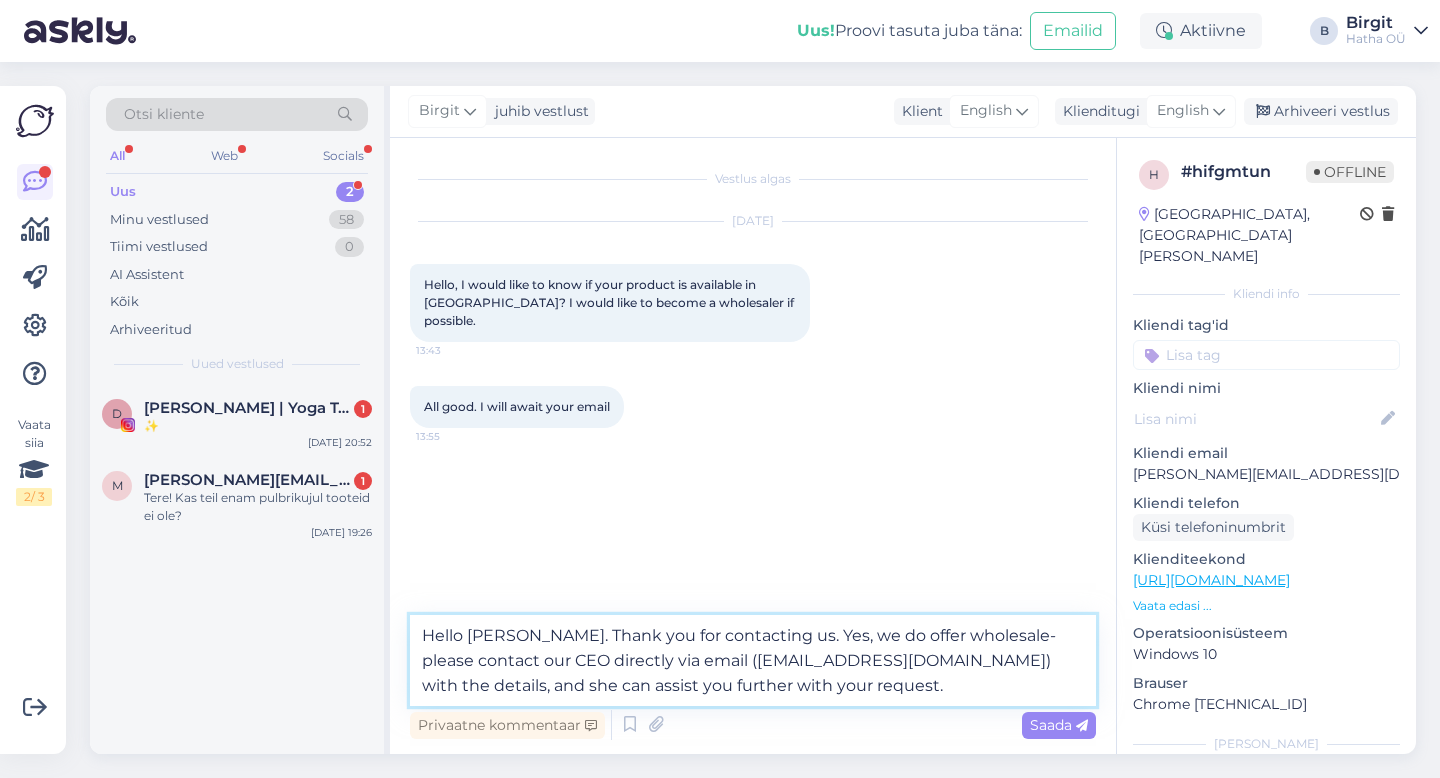 click on "Hello [PERSON_NAME]. Thank you for contacting us. Yes, we do offer wholesale- please contact our CEO directly via email ([EMAIL_ADDRESS][DOMAIN_NAME]) with the details, and she can assist you further with your request." at bounding box center [753, 660] 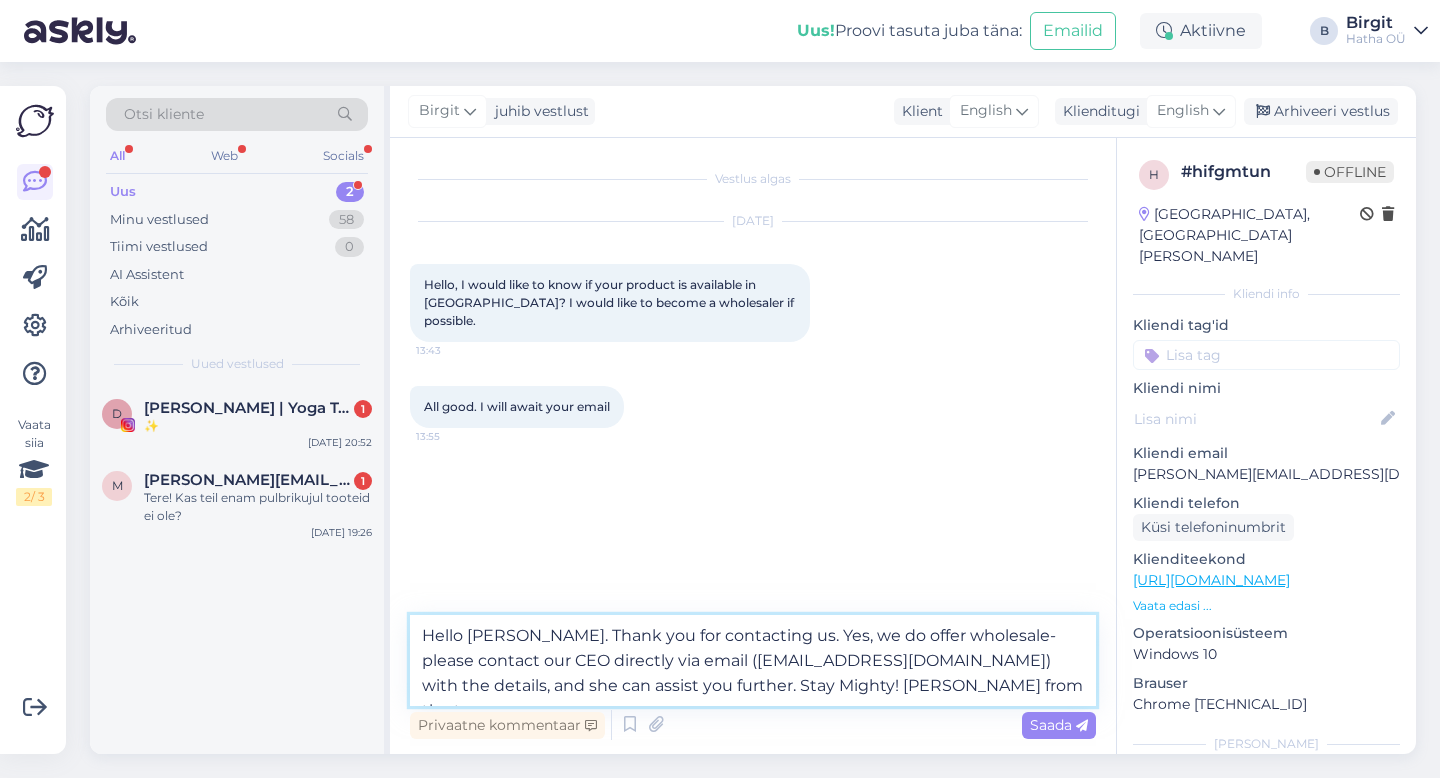 drag, startPoint x: 852, startPoint y: 688, endPoint x: 717, endPoint y: 683, distance: 135.09256 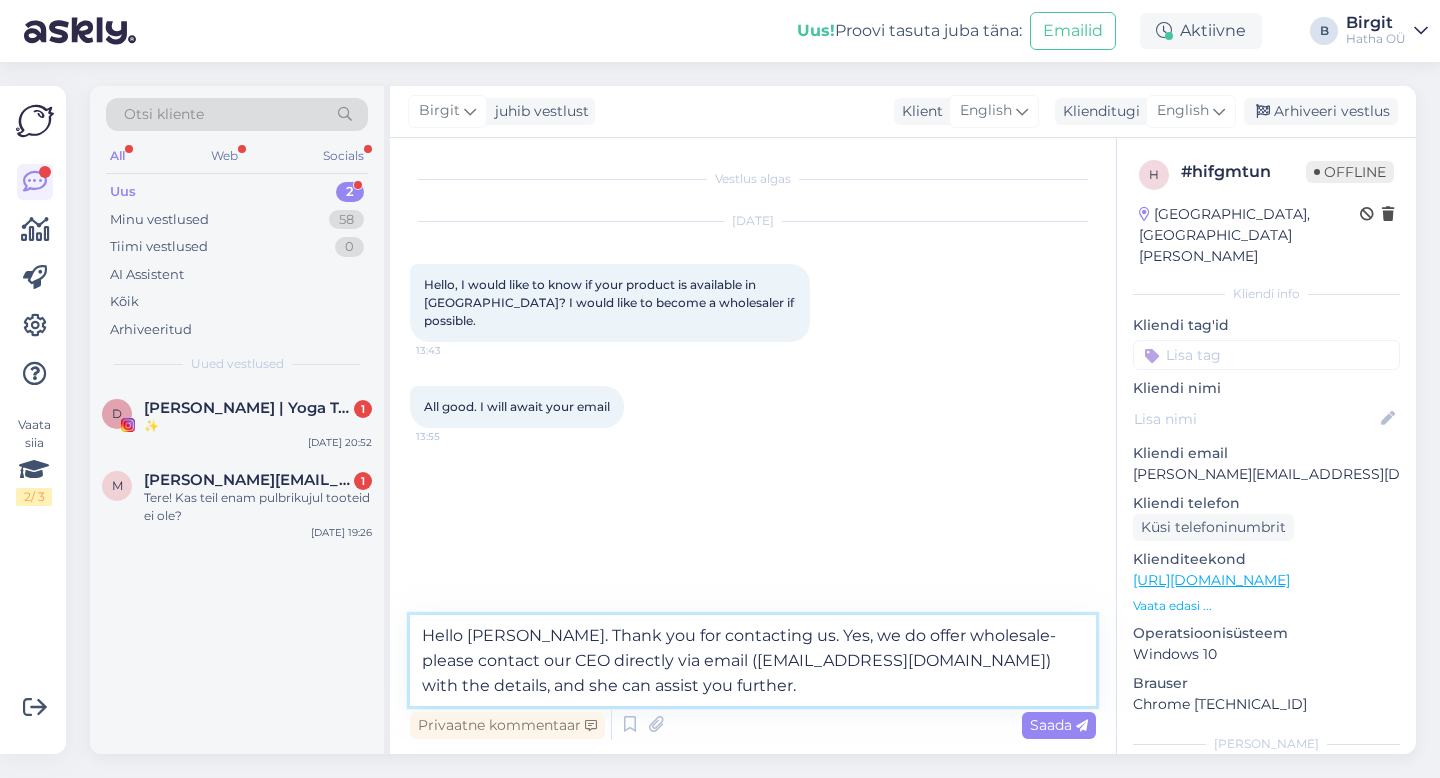 click on "Hello [PERSON_NAME]. Thank you for contacting us. Yes, we do offer wholesale- please contact our CEO directly via email ([EMAIL_ADDRESS][DOMAIN_NAME]) with the details, and she can assist you further." at bounding box center (753, 660) 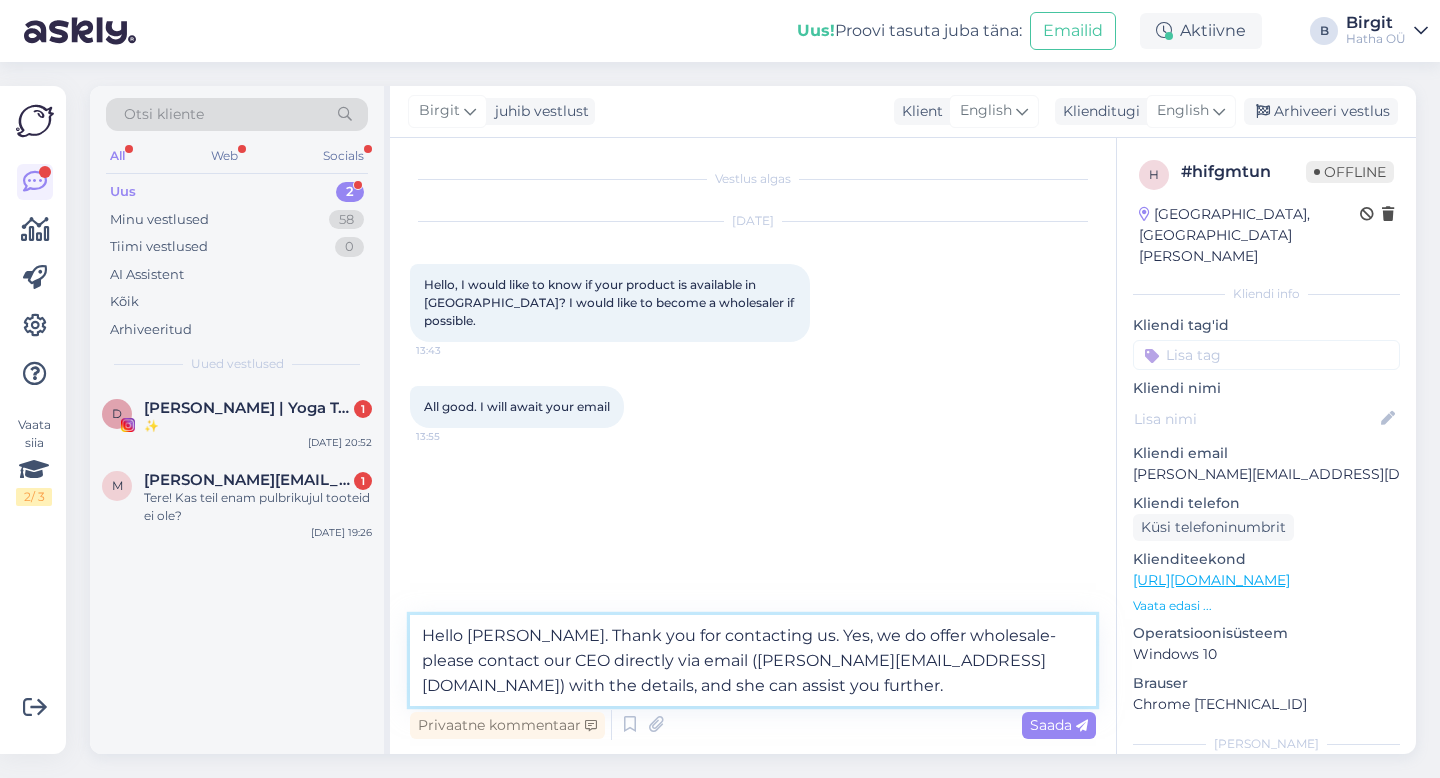 click on "Hello [PERSON_NAME]. Thank you for contacting us. Yes, we do offer wholesale- please contact our CEO directly via email ([PERSON_NAME][EMAIL_ADDRESS][DOMAIN_NAME]) with the details, and she can assist you further." at bounding box center [753, 660] 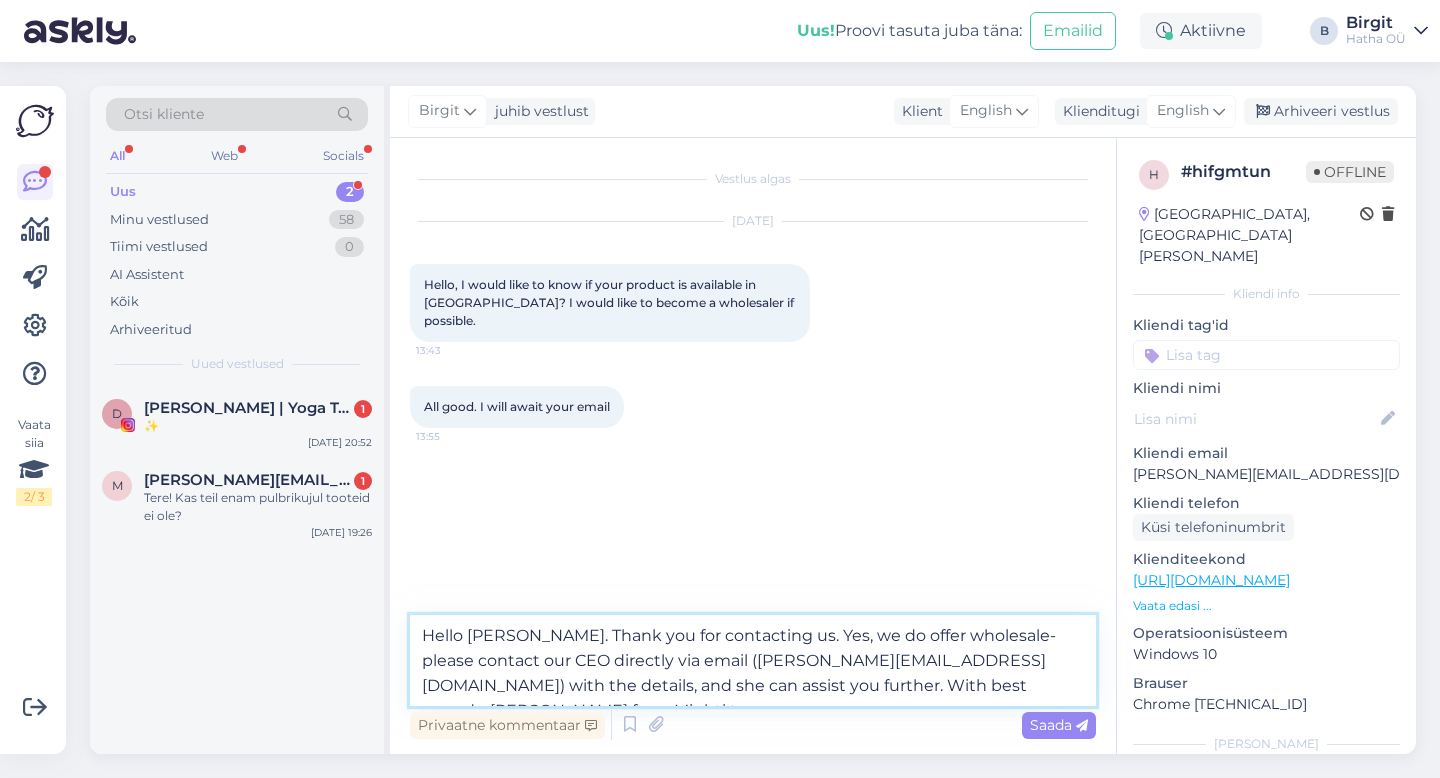 type on "Hello [PERSON_NAME]. Thank you for contacting us. Yes, we do offer wholesale- please contact our CEO directly via email ([PERSON_NAME][EMAIL_ADDRESS][DOMAIN_NAME]) with the details, and she can assist you further. With best regards, [PERSON_NAME] from Mighti team." 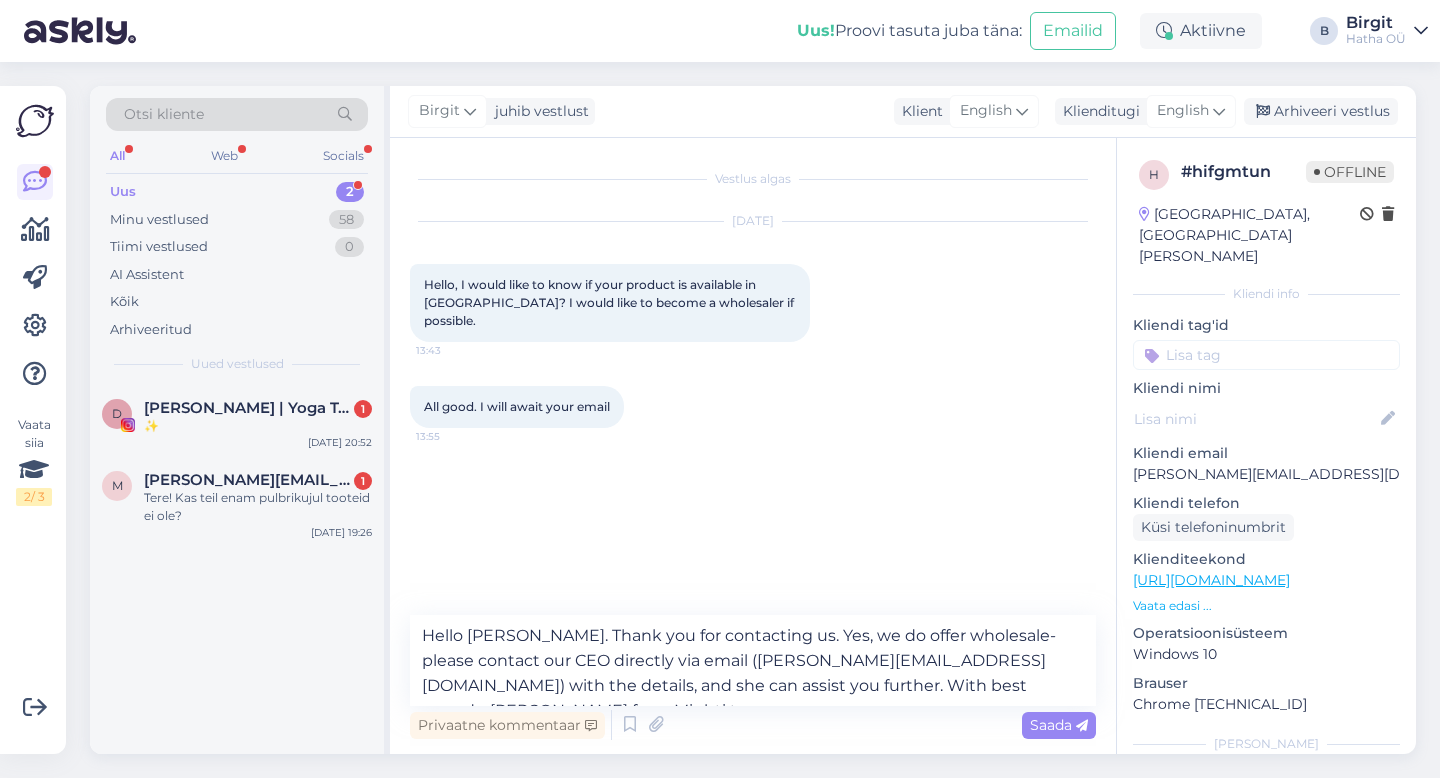 click on "Privaatne kommentaar Saada" at bounding box center [753, 725] 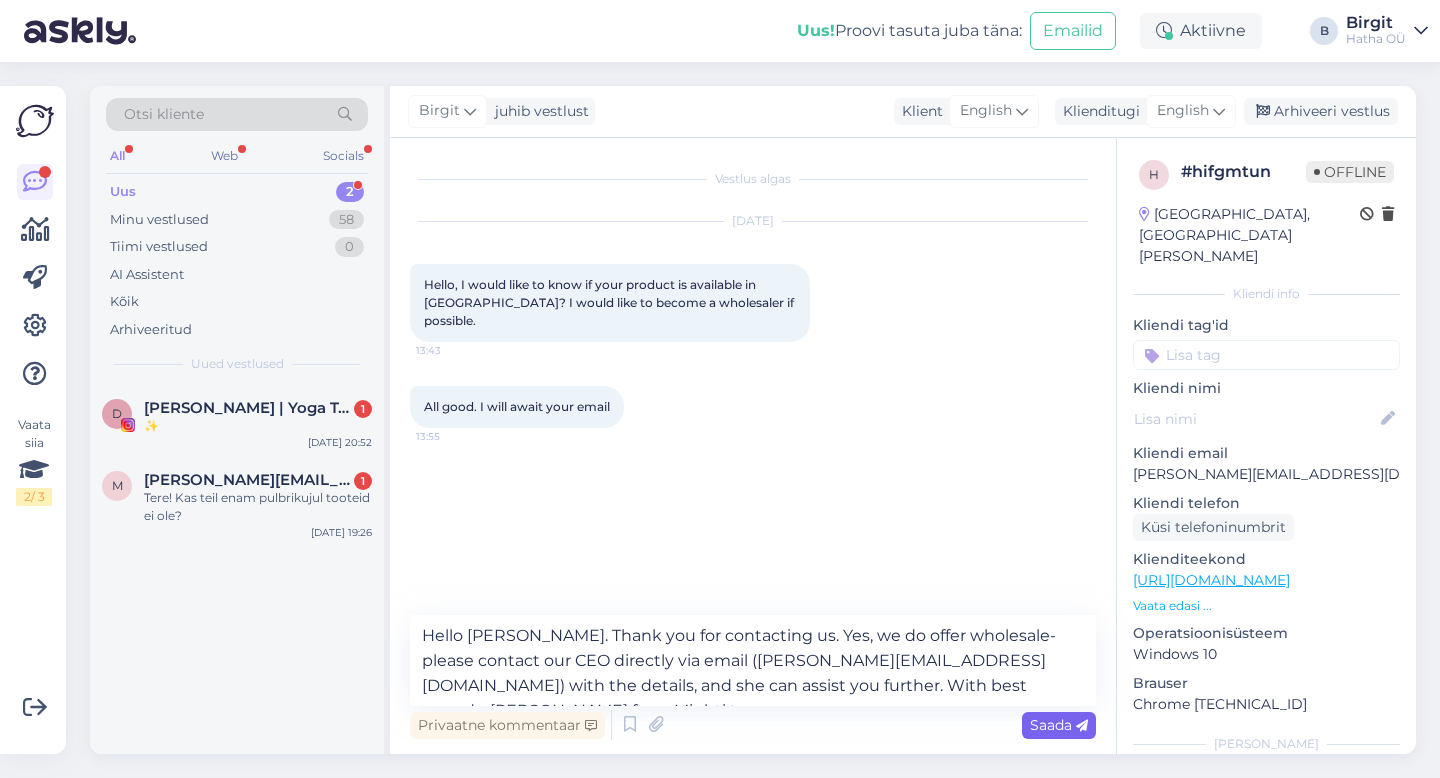 click on "Privaatne kommentaar Saada" at bounding box center [753, 725] 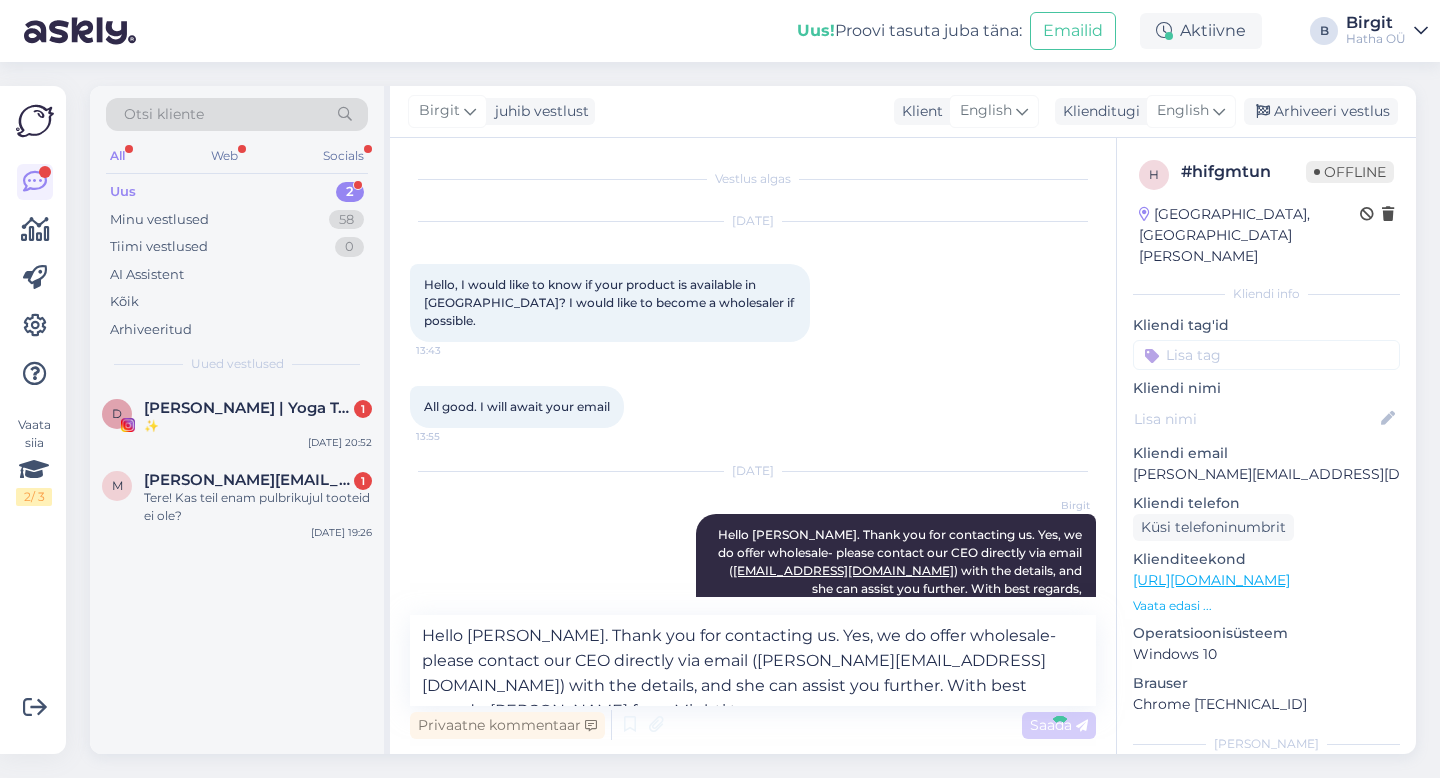 type 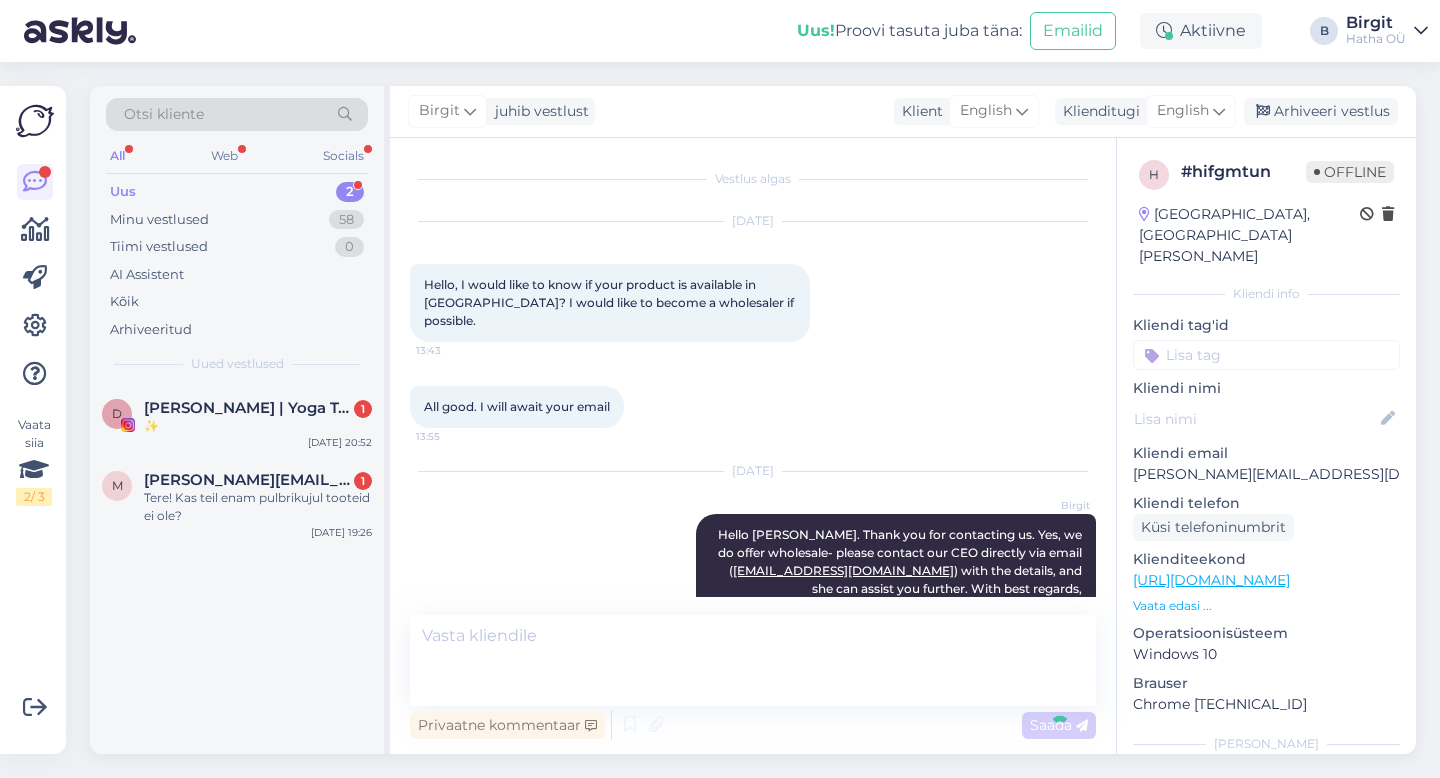 scroll, scrollTop: 0, scrollLeft: 0, axis: both 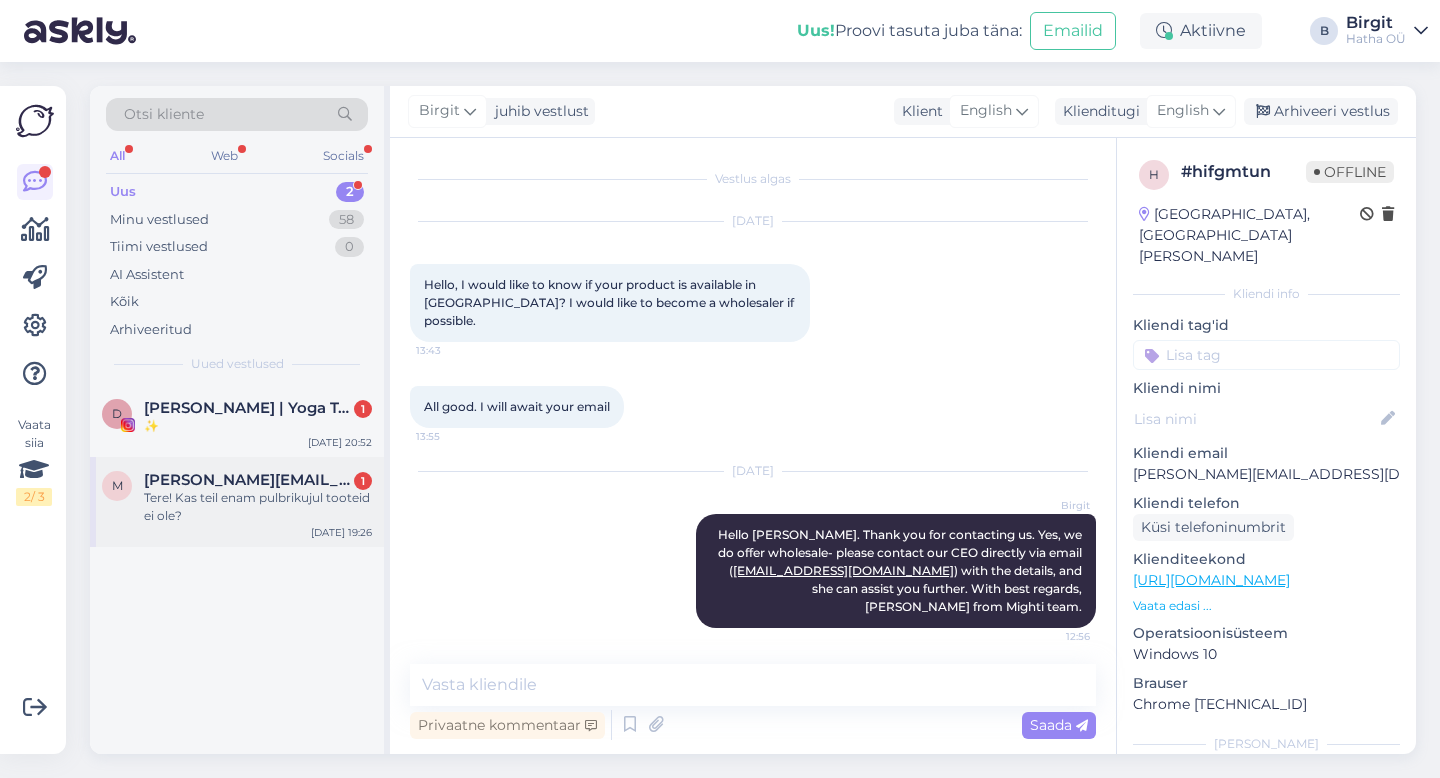 click on "Tere! Kas teil enam pulbrikujul tooteid ei ole?" at bounding box center (258, 507) 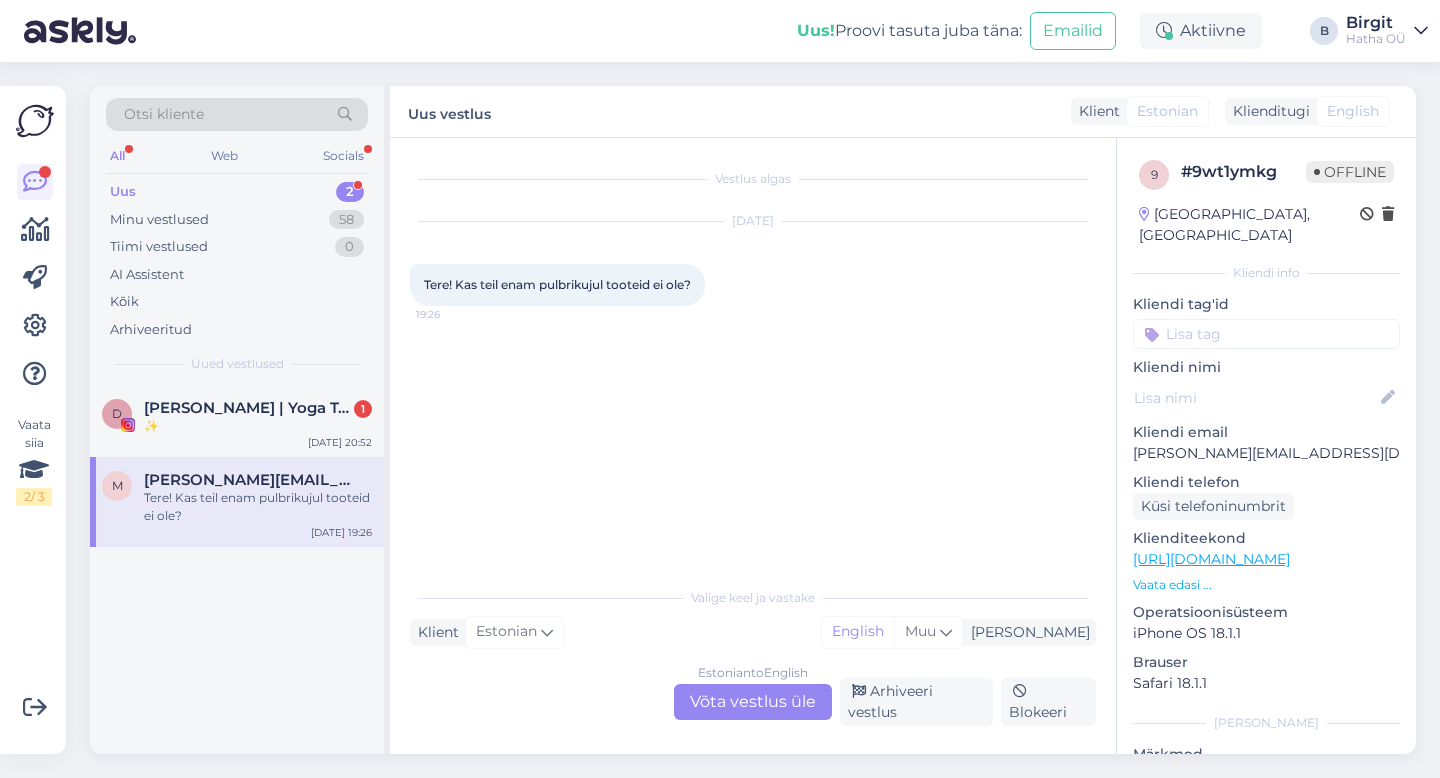 click on "Estonian  to  English Võta vestlus üle" at bounding box center [753, 702] 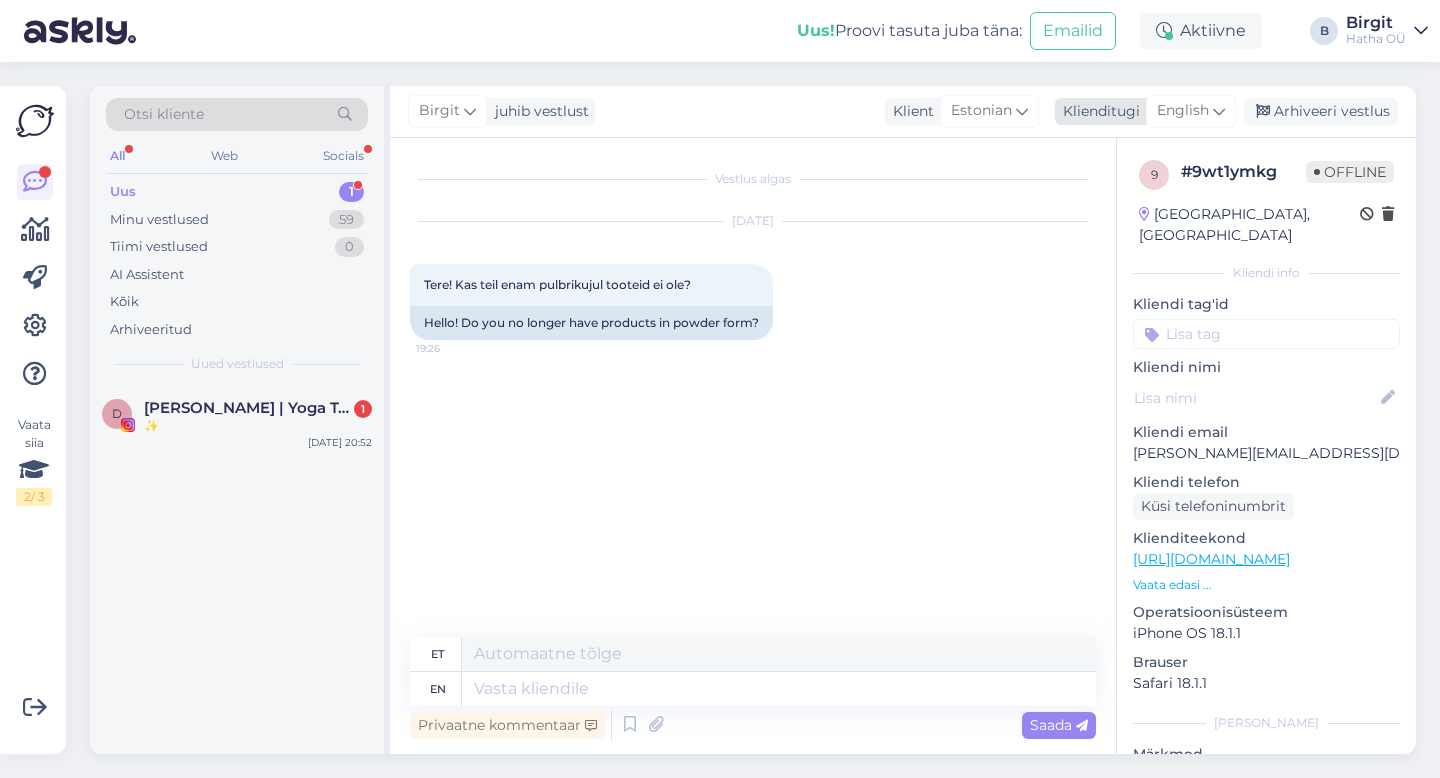 click on "English" at bounding box center (1183, 111) 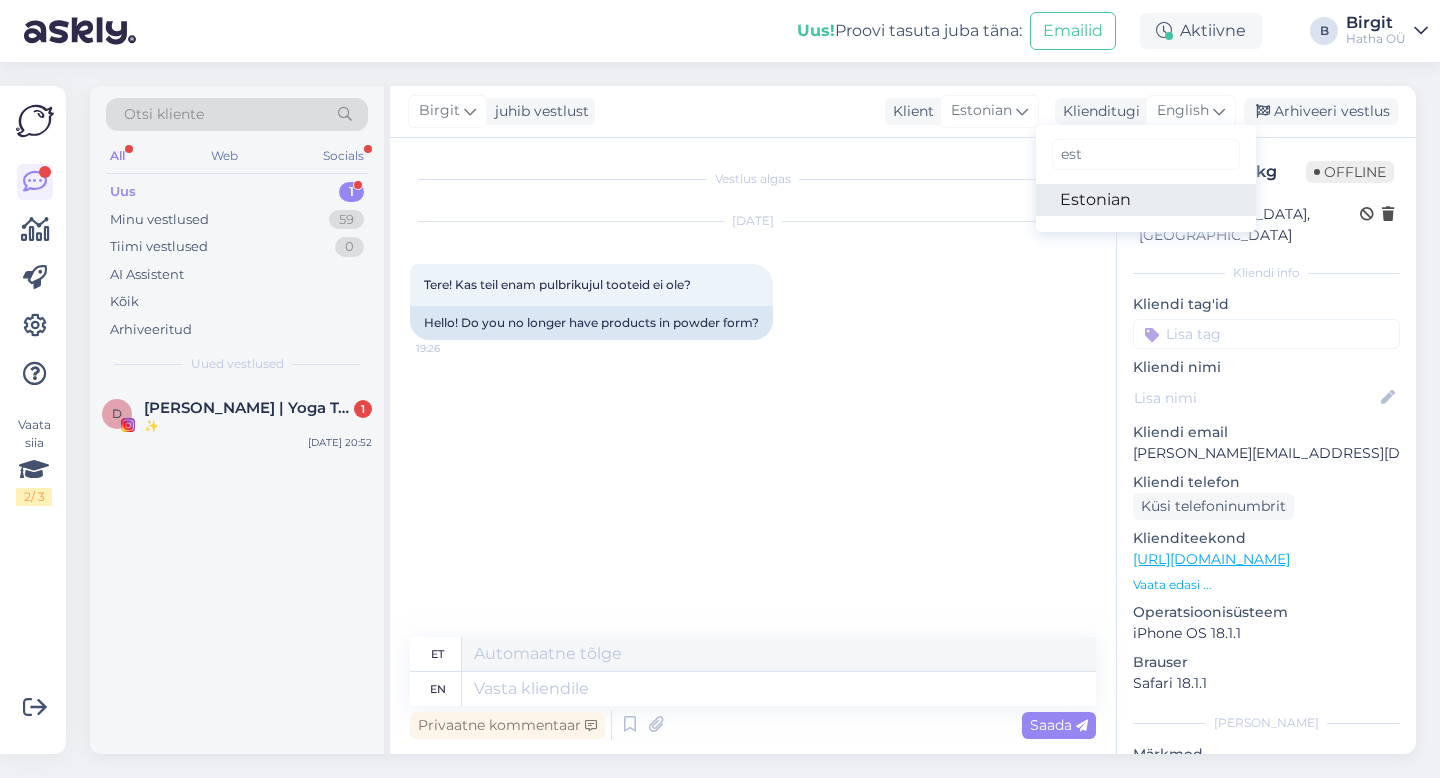 type on "est" 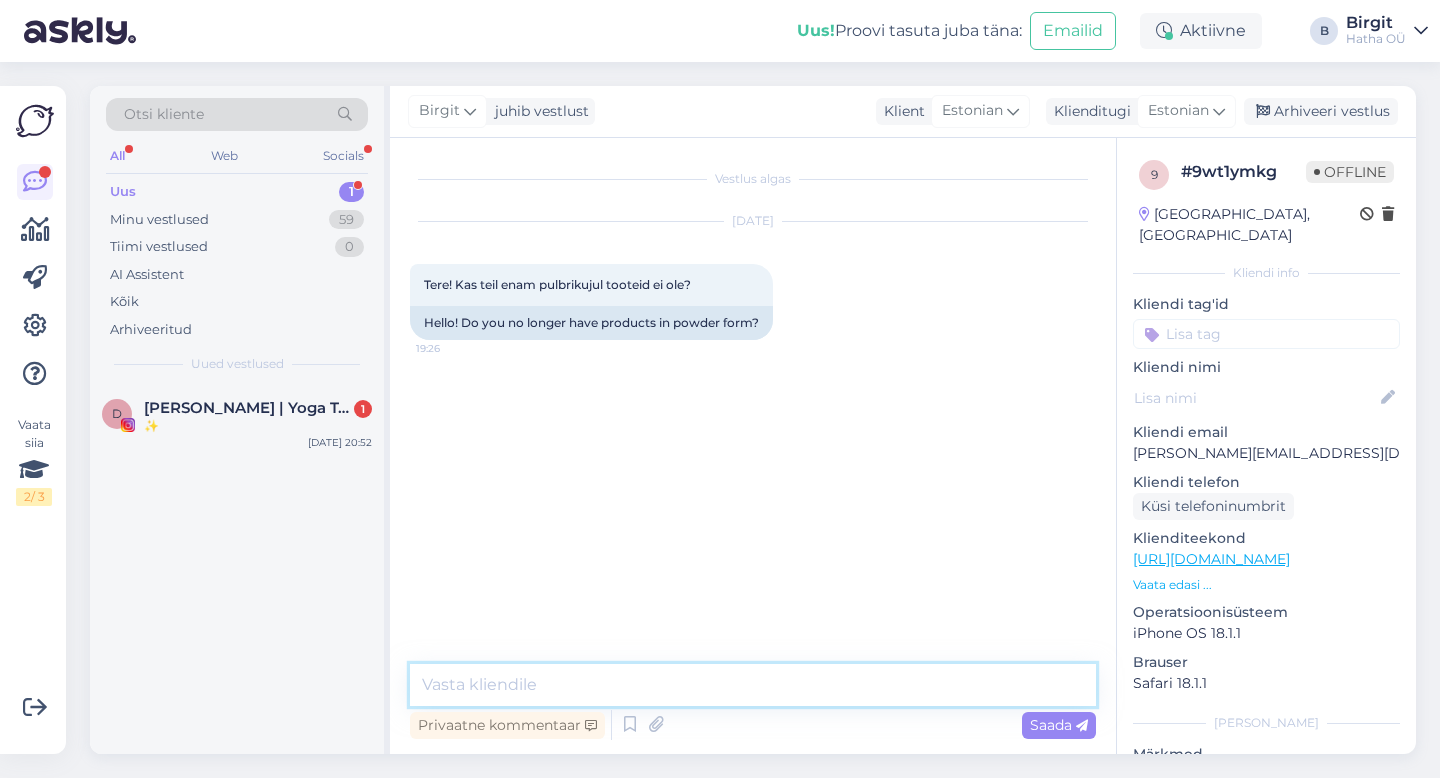 click at bounding box center (753, 685) 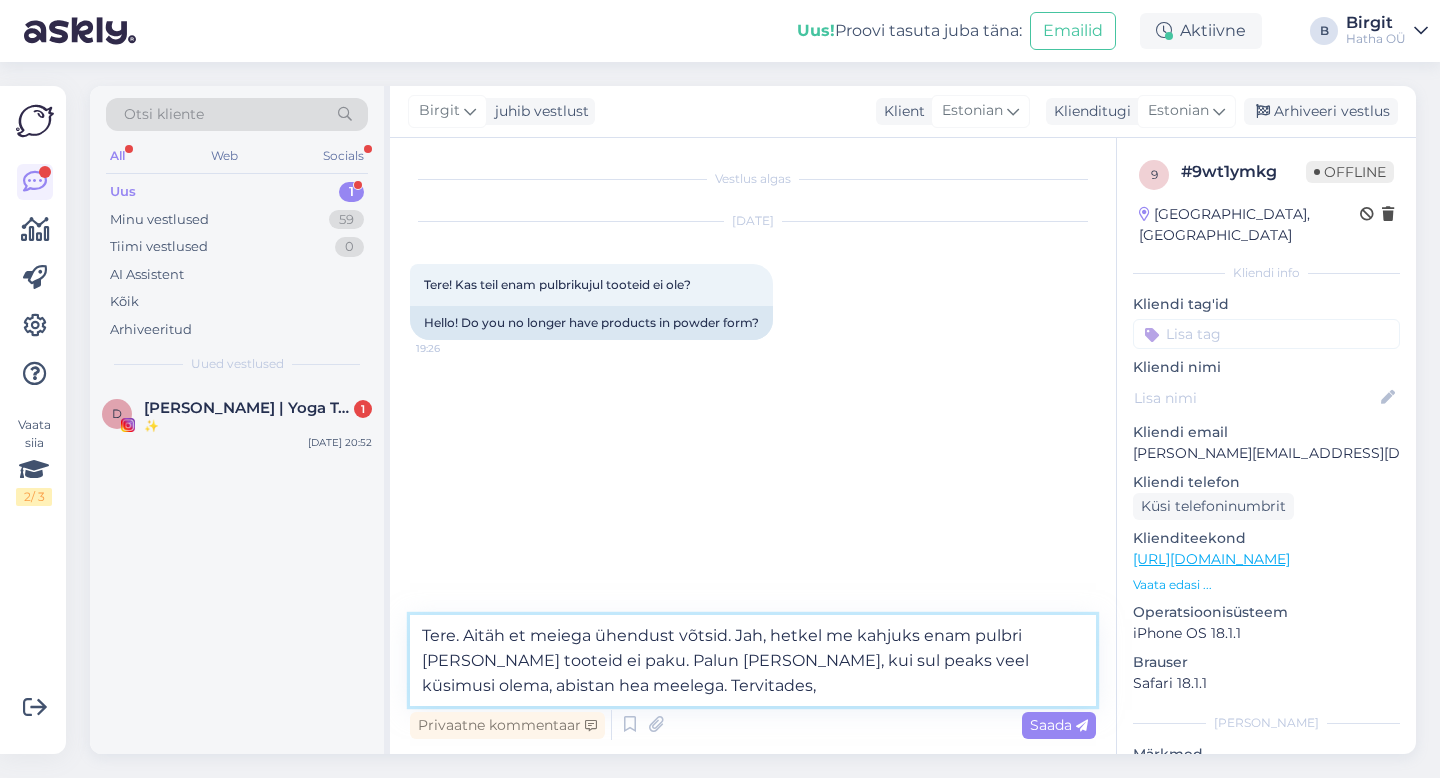 type on "Tere. Aitäh et meiega ühendust võtsid. Jah, hetkel me kahjuks enam pulbri [PERSON_NAME] tooteid ei paku. Palun [PERSON_NAME], kui sul peaks veel küsimusi olema, abistan hea meelega. Tervitades," 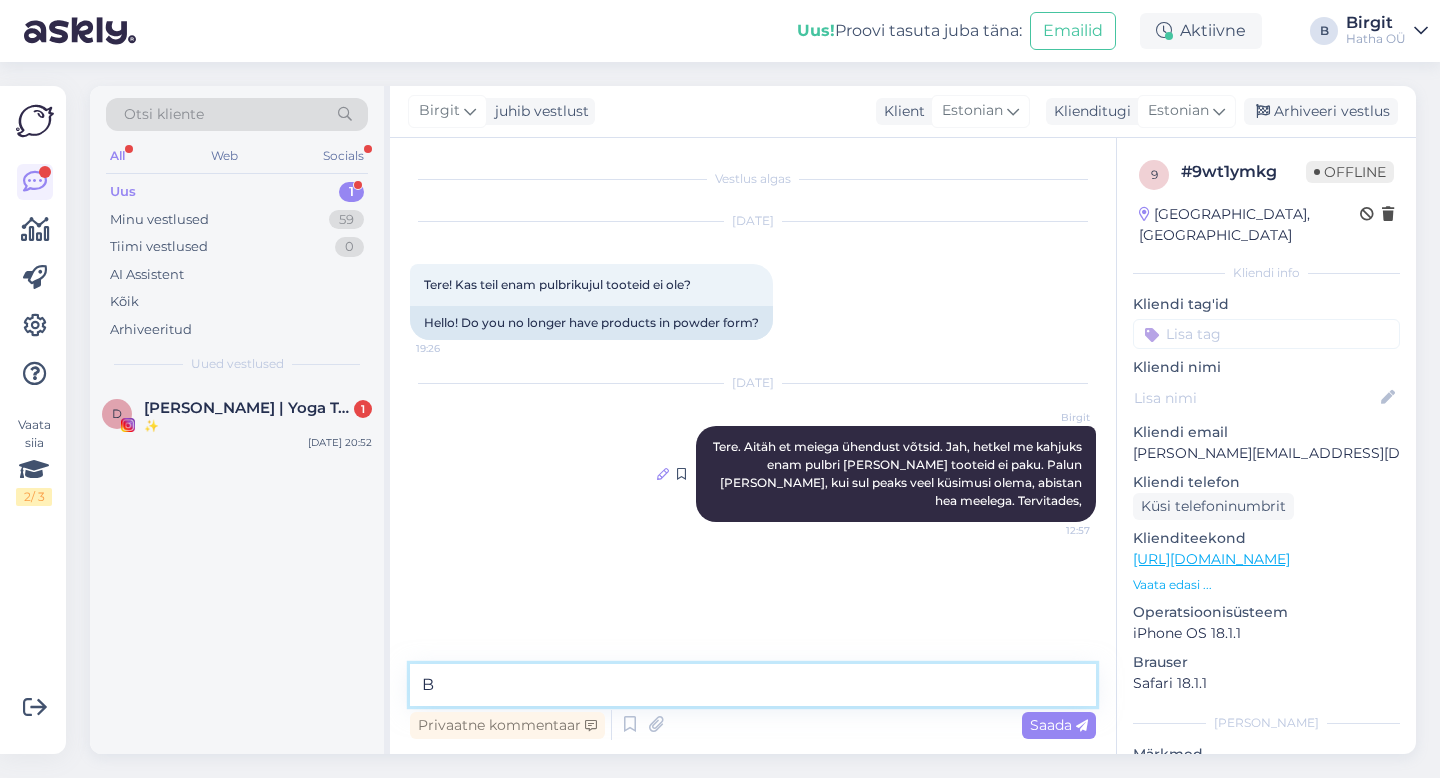 type on "B" 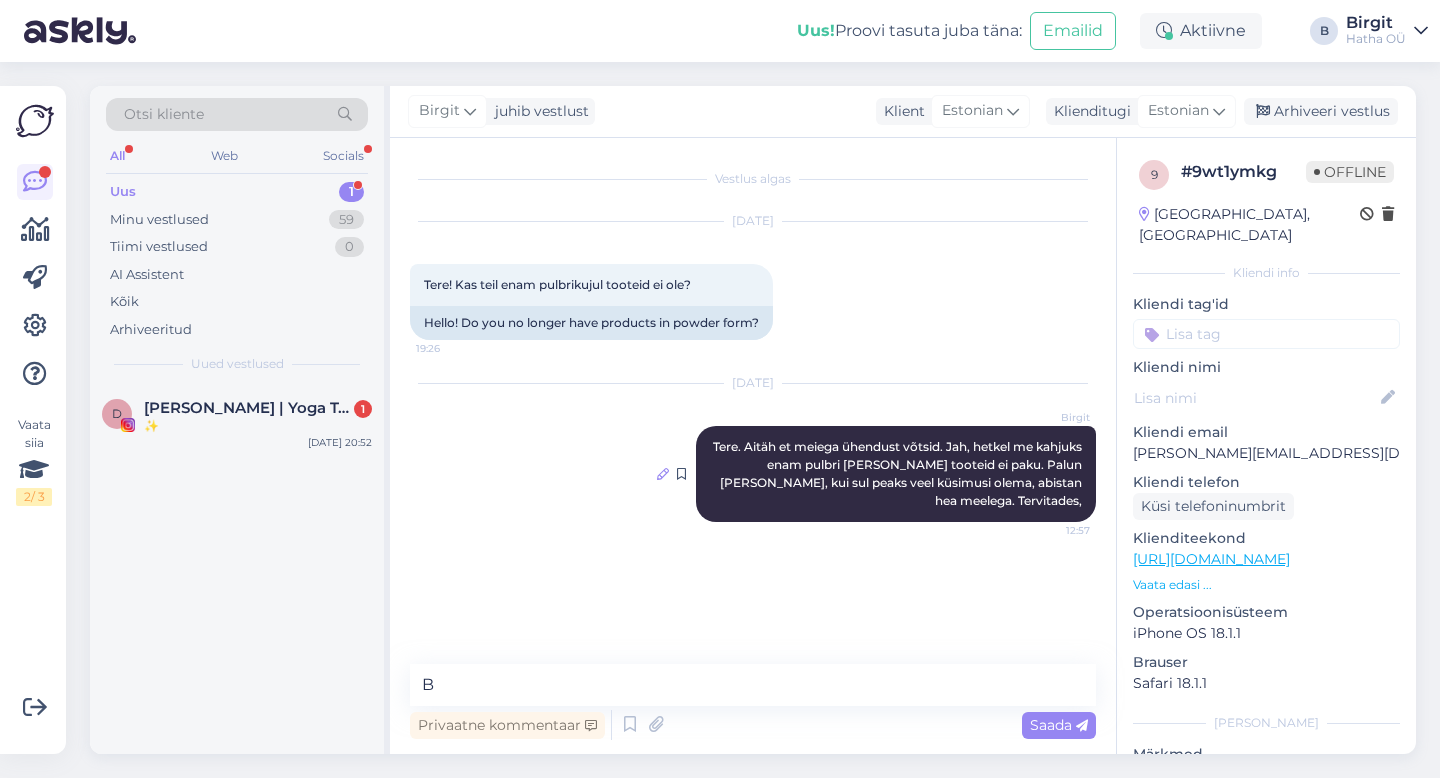 click at bounding box center [663, 474] 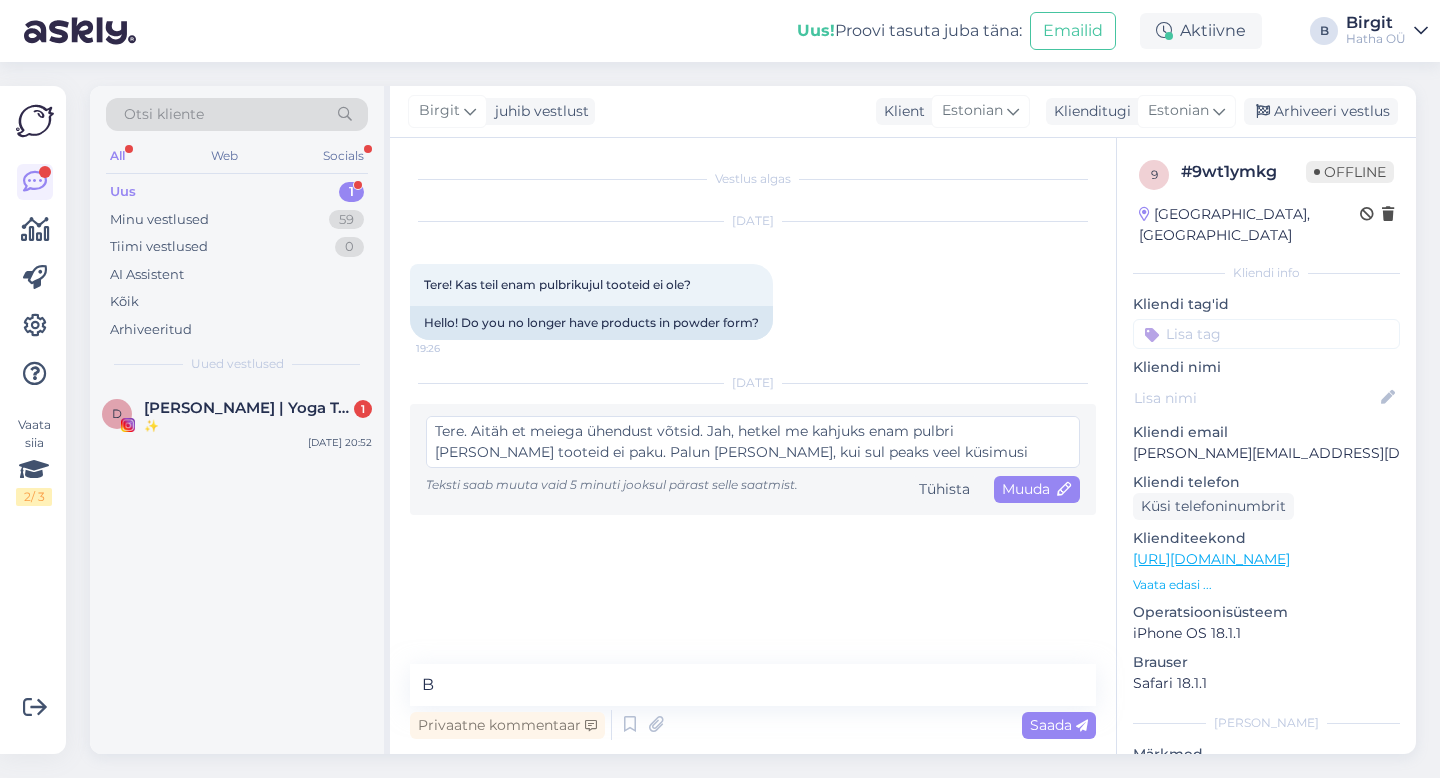 click on "Tere. Aitäh et meiega ühendust võtsid. Jah, hetkel me kahjuks enam pulbri [PERSON_NAME] tooteid ei paku. Palun [PERSON_NAME], kui sul peaks veel küsimusi olema, abistan hea meelega. Tervitades," at bounding box center (753, 442) 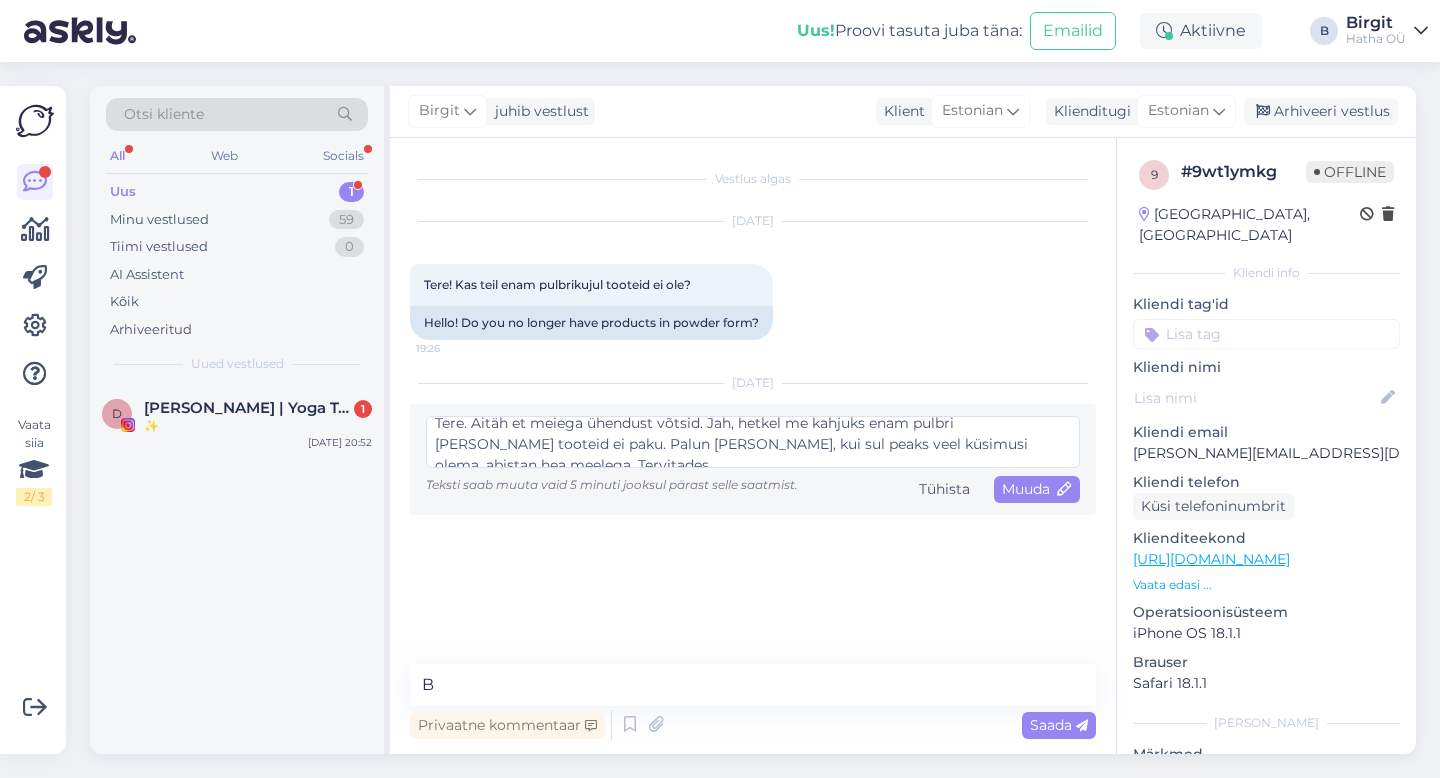 scroll, scrollTop: 21, scrollLeft: 0, axis: vertical 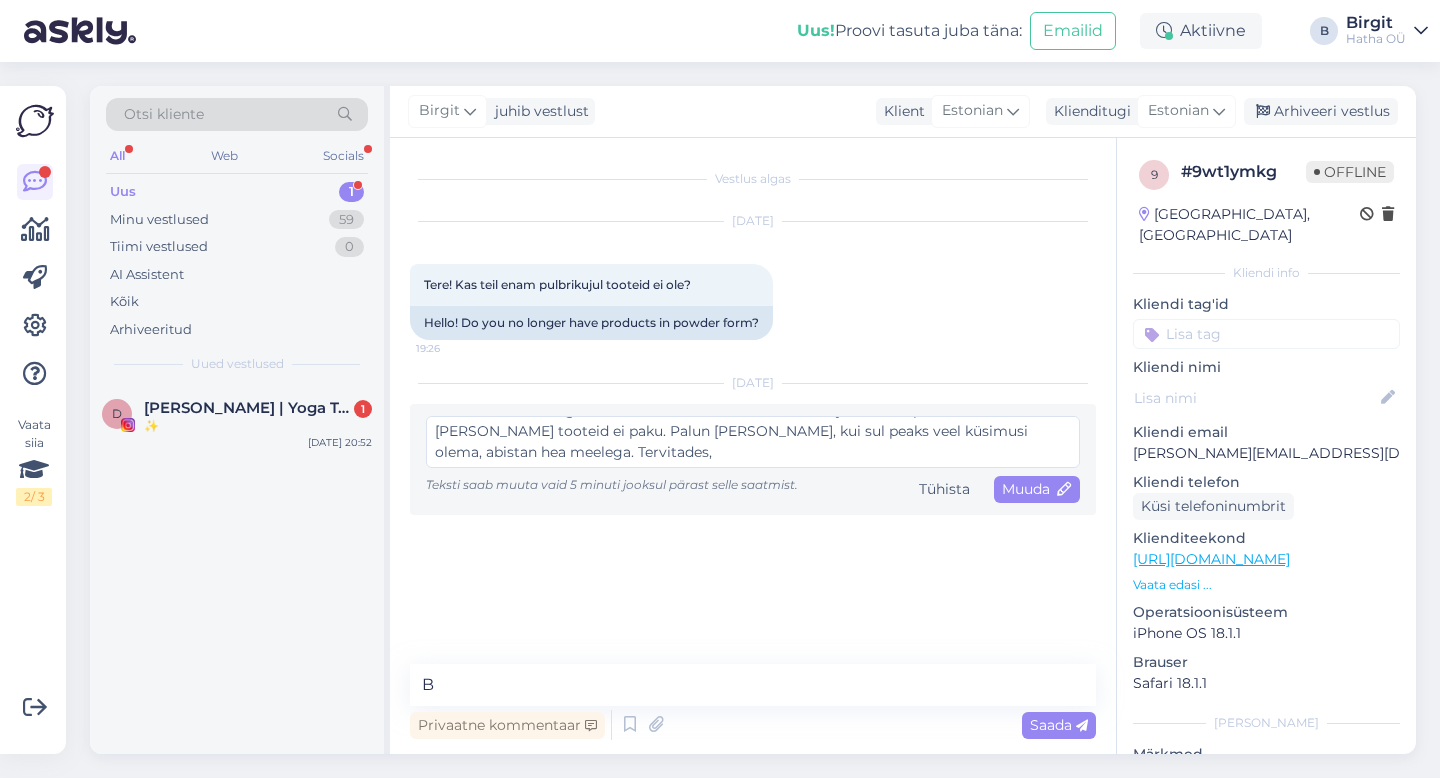 click on "Tere. Aitäh et meiega ühendust võtsid. Jah, hetkel me kahjuks enam pulbri [PERSON_NAME] tooteid ei paku. Palun [PERSON_NAME], kui sul peaks veel küsimusi olema, abistan hea meelega. Tervitades," at bounding box center (753, 442) 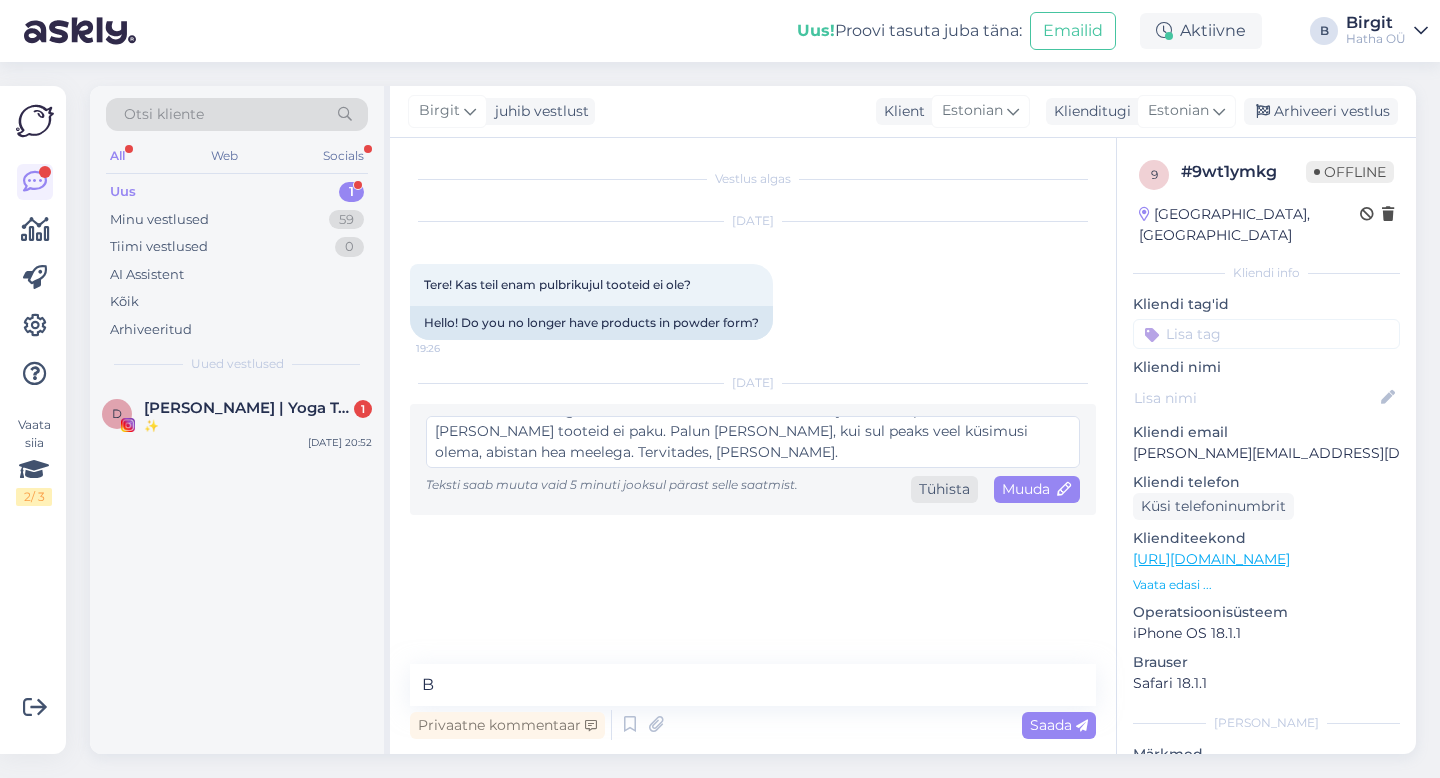 scroll, scrollTop: 21, scrollLeft: 0, axis: vertical 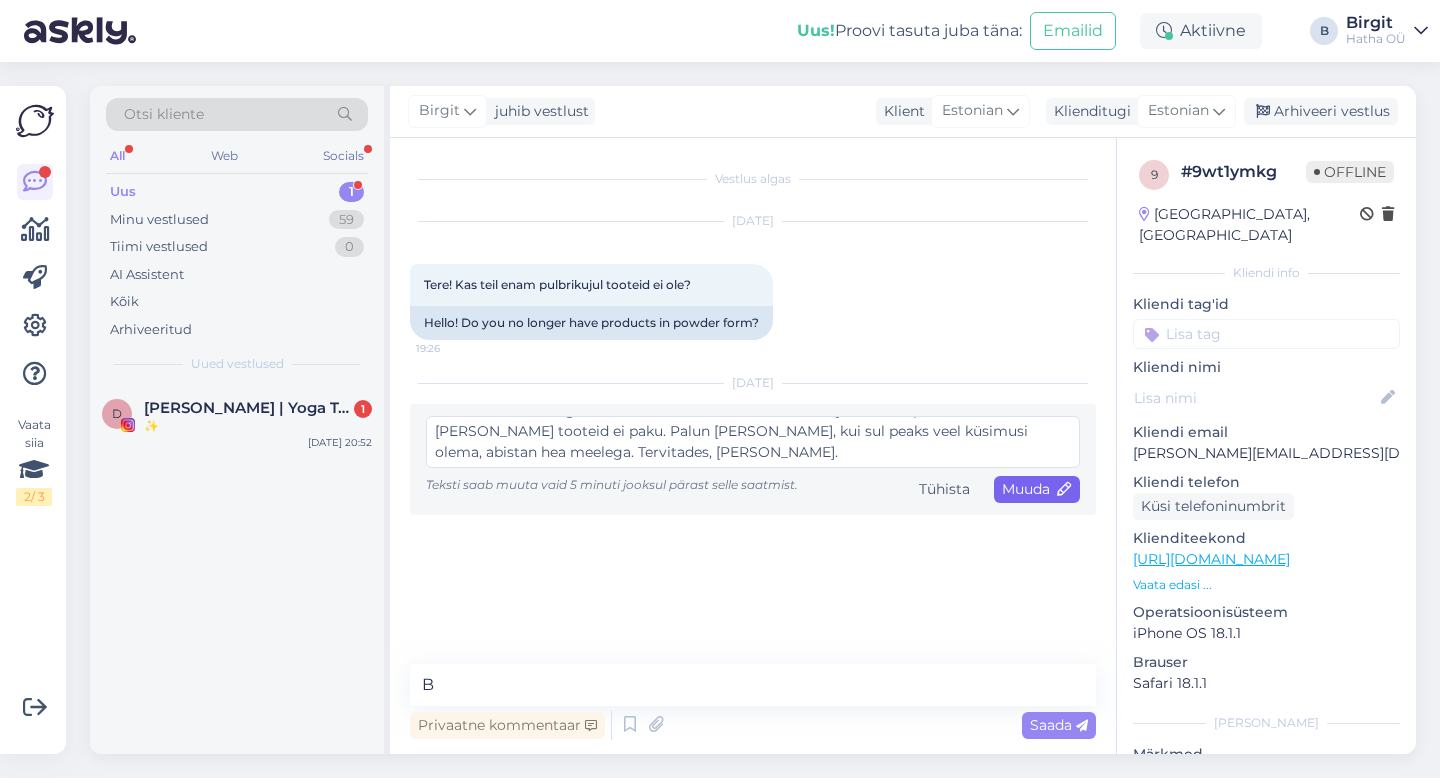 type on "Tere. Aitäh et meiega ühendust võtsid. Jah, hetkel me kahjuks enam pulbri [PERSON_NAME] tooteid ei paku. Palun [PERSON_NAME], kui sul peaks veel küsimusi olema, abistan hea meelega. Tervitades, [PERSON_NAME]." 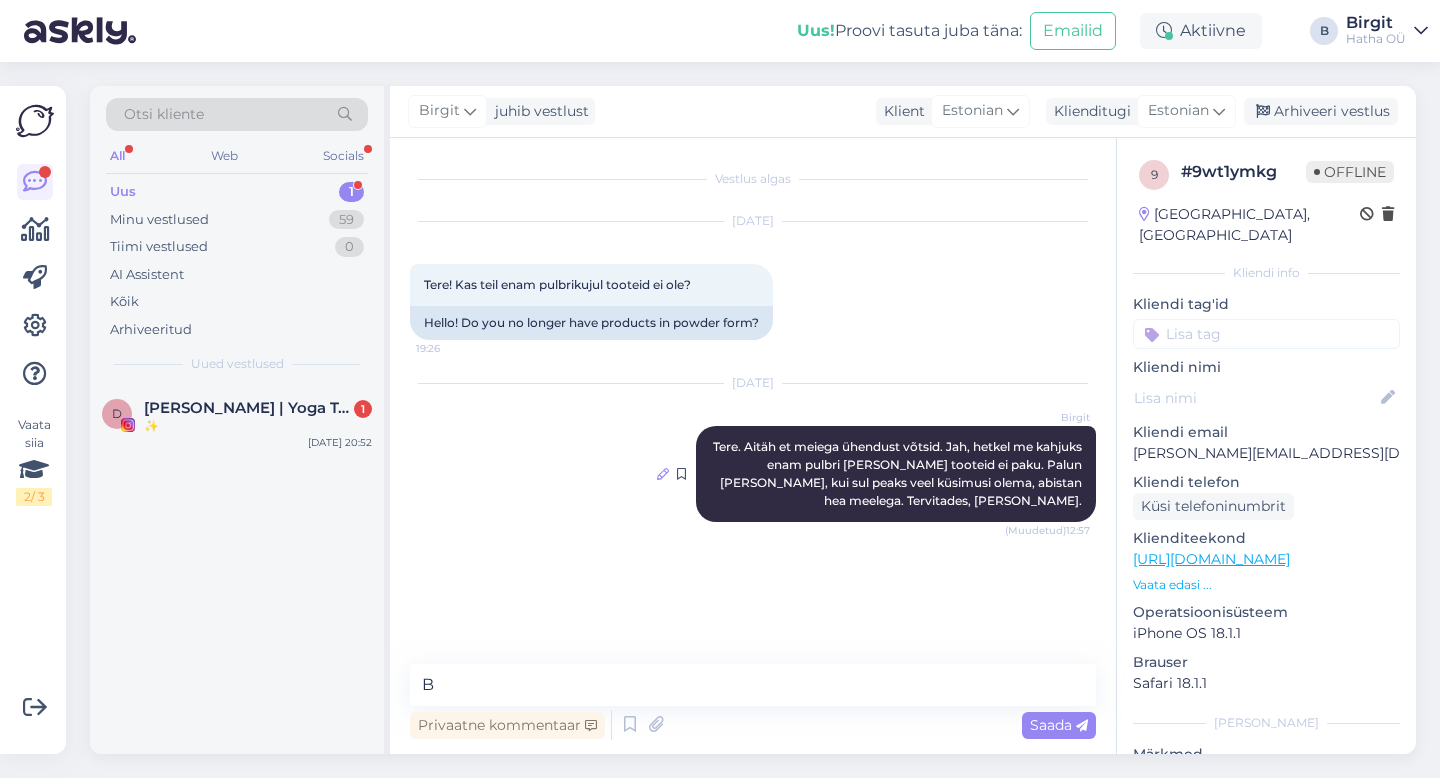 click at bounding box center (663, 474) 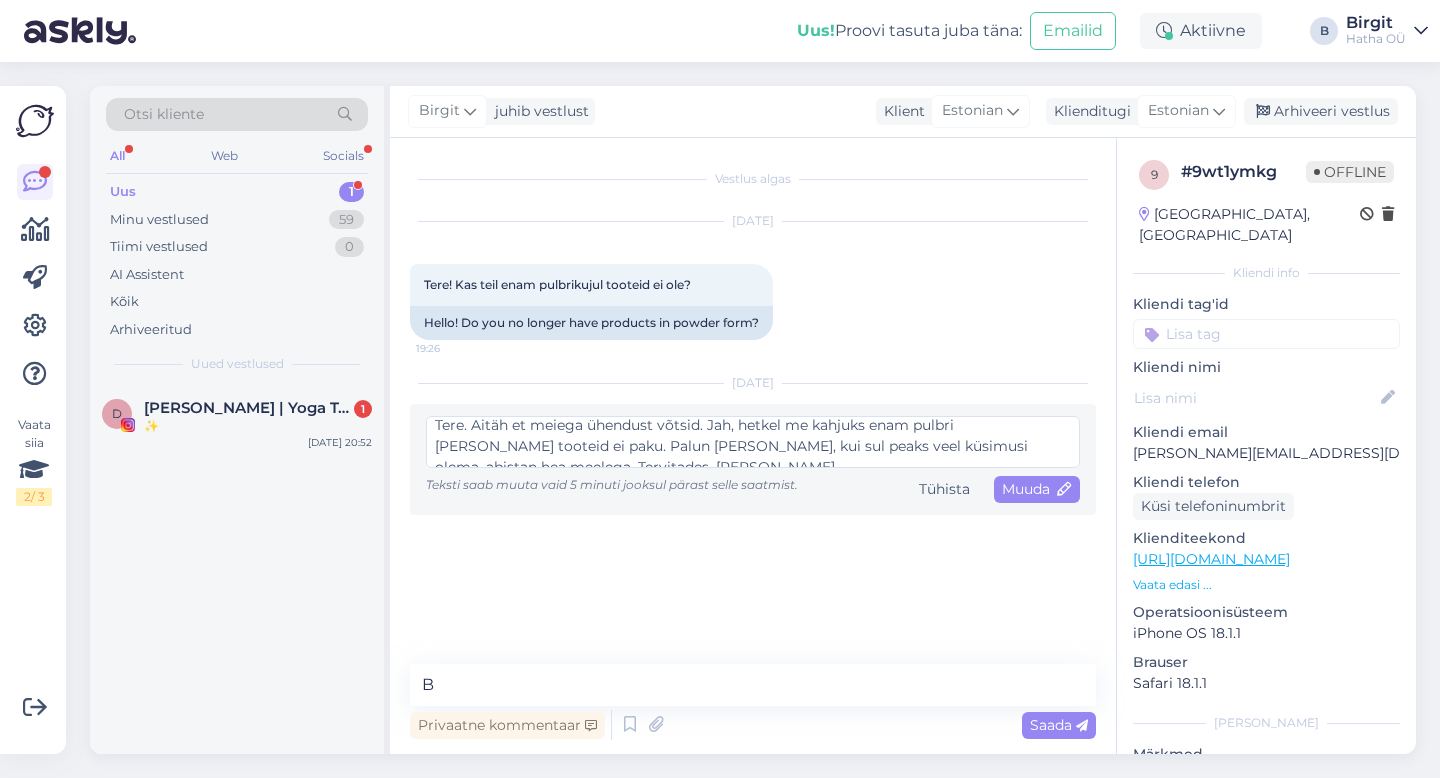 scroll, scrollTop: 21, scrollLeft: 0, axis: vertical 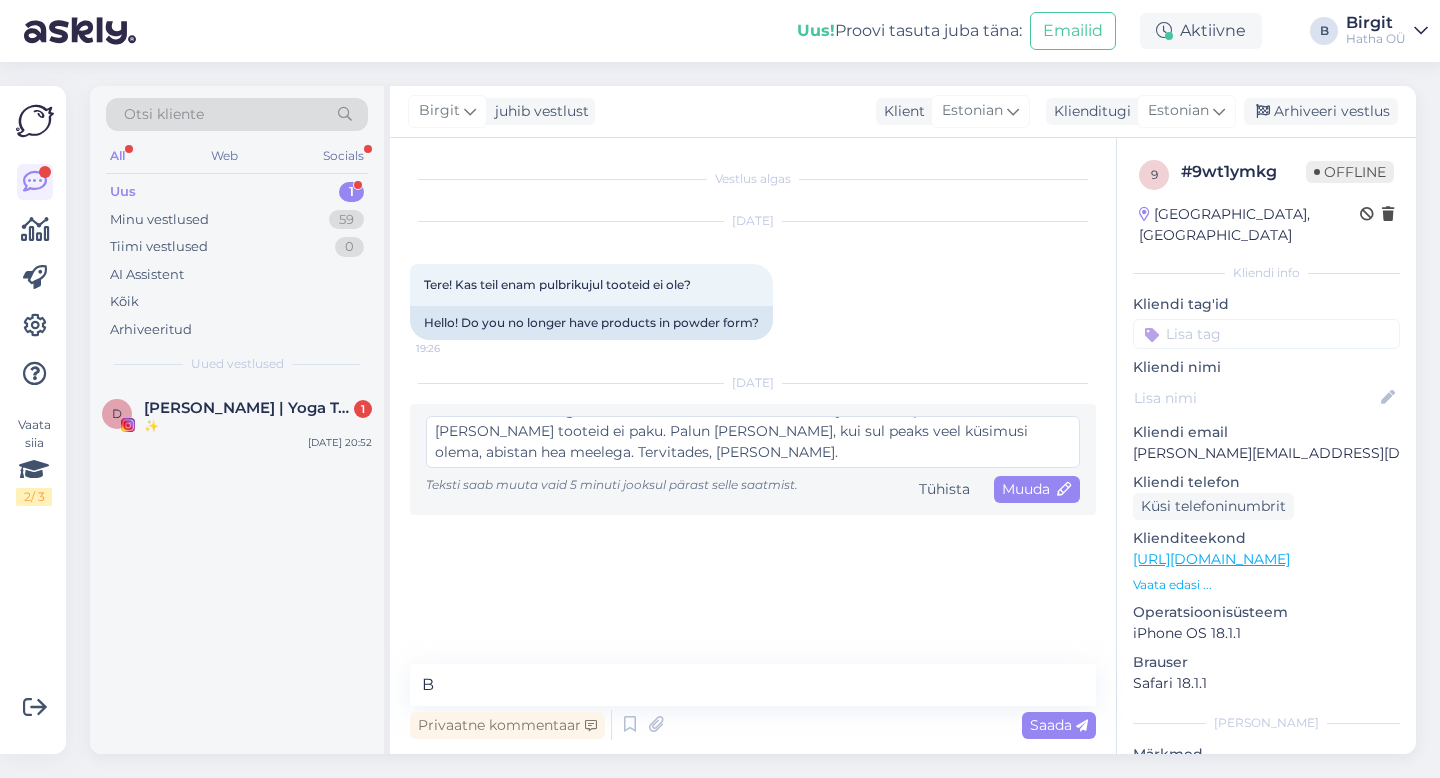 click on "Tere. Aitäh et meiega ühendust võtsid. Jah, hetkel me kahjuks enam pulbri [PERSON_NAME] tooteid ei paku. Palun [PERSON_NAME], kui sul peaks veel küsimusi olema, abistan hea meelega. Tervitades, [PERSON_NAME]." at bounding box center [753, 442] 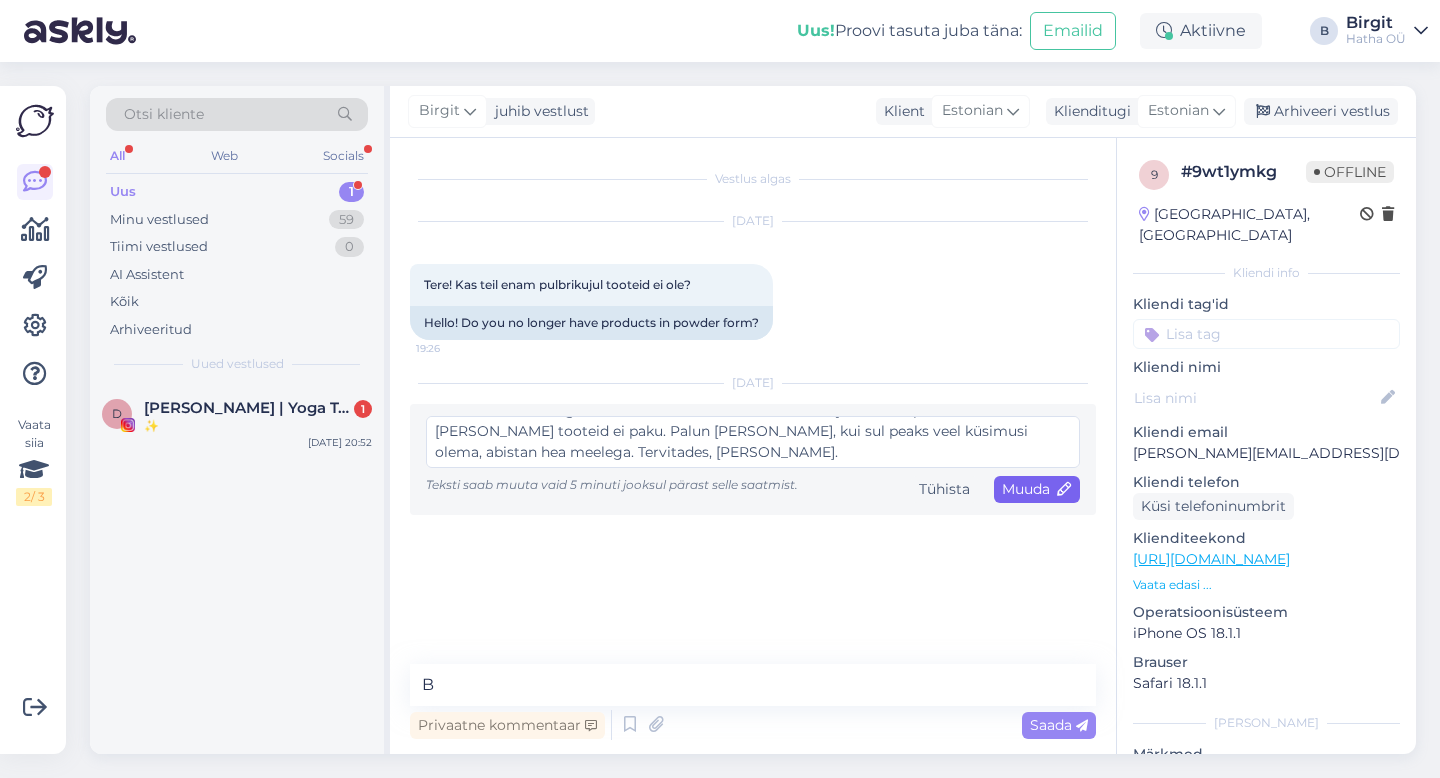 type on "Tere. Aitäh et meiega ühendust võtsid. Jah, hetkel me kahjuks enam pulbri [PERSON_NAME] tooteid ei paku. Palun [PERSON_NAME], kui sul peaks veel küsimusi olema, abistan hea meelega. Tervitades, [PERSON_NAME]." 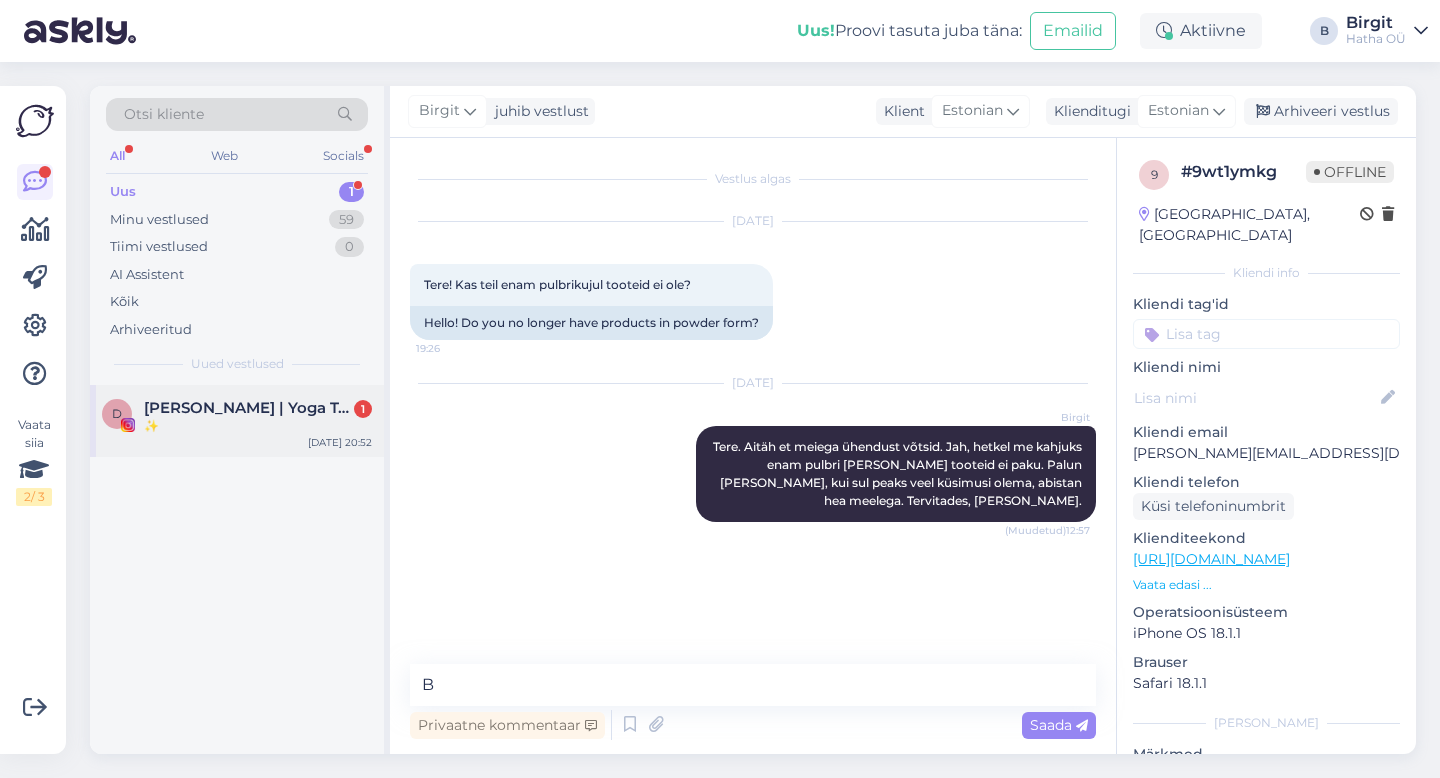 click on "✨" at bounding box center [258, 426] 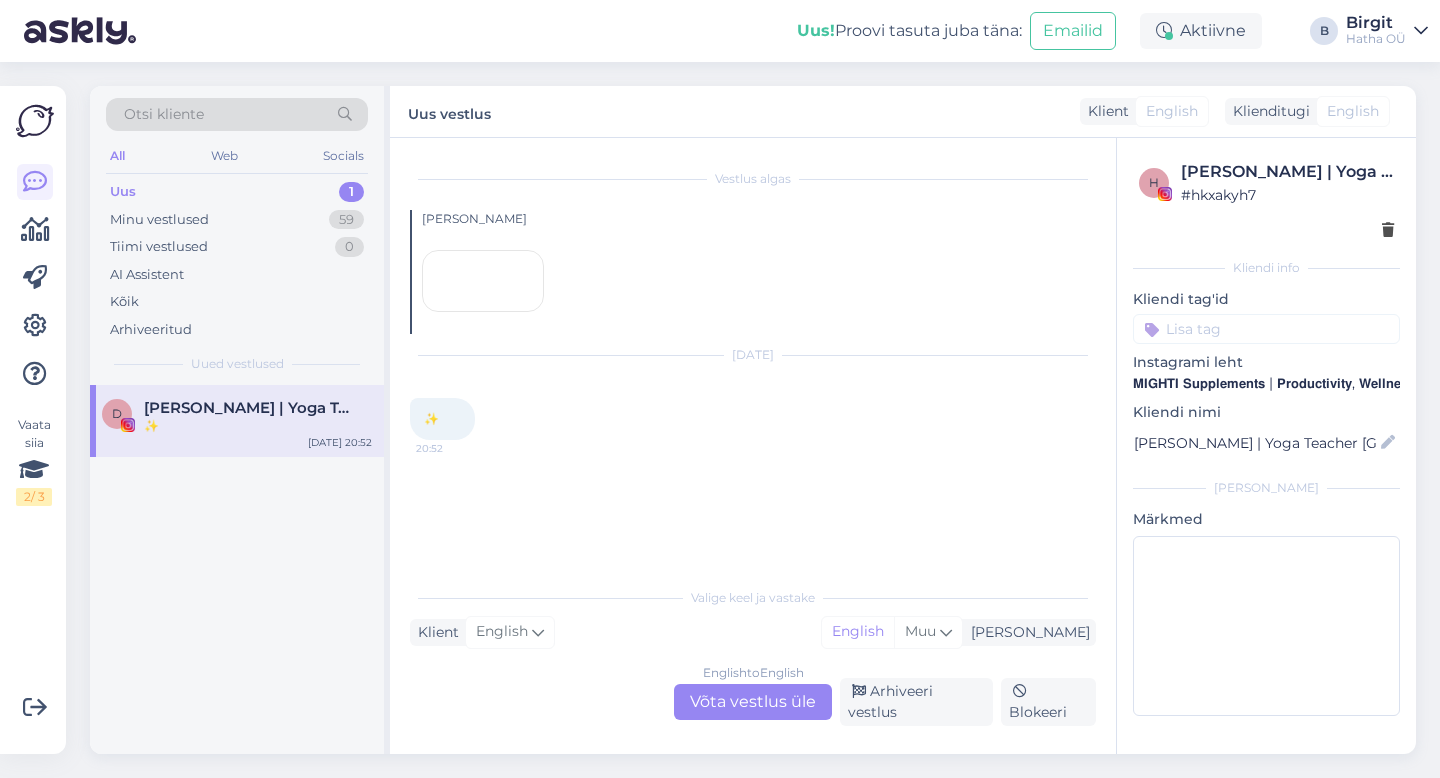 scroll, scrollTop: 41, scrollLeft: 0, axis: vertical 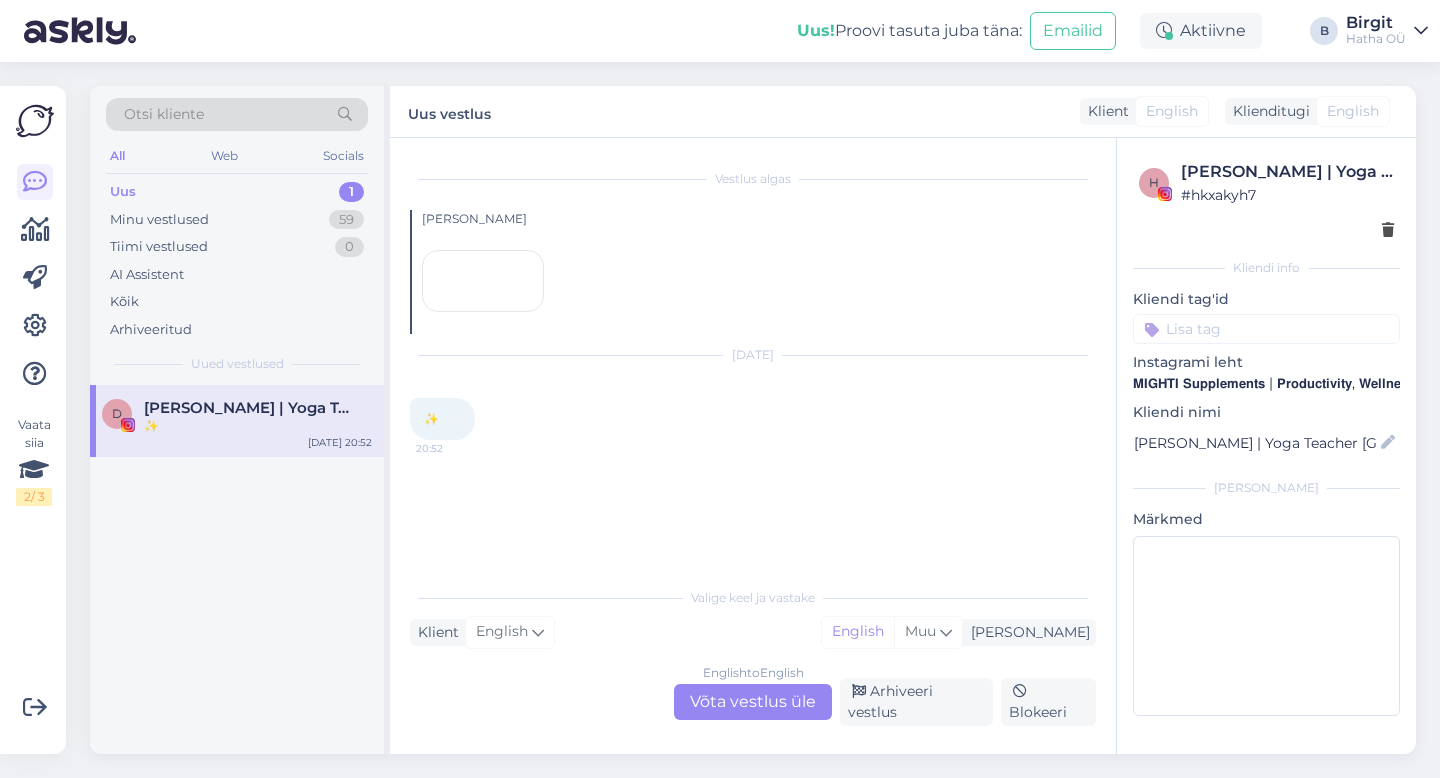 click at bounding box center [483, 281] 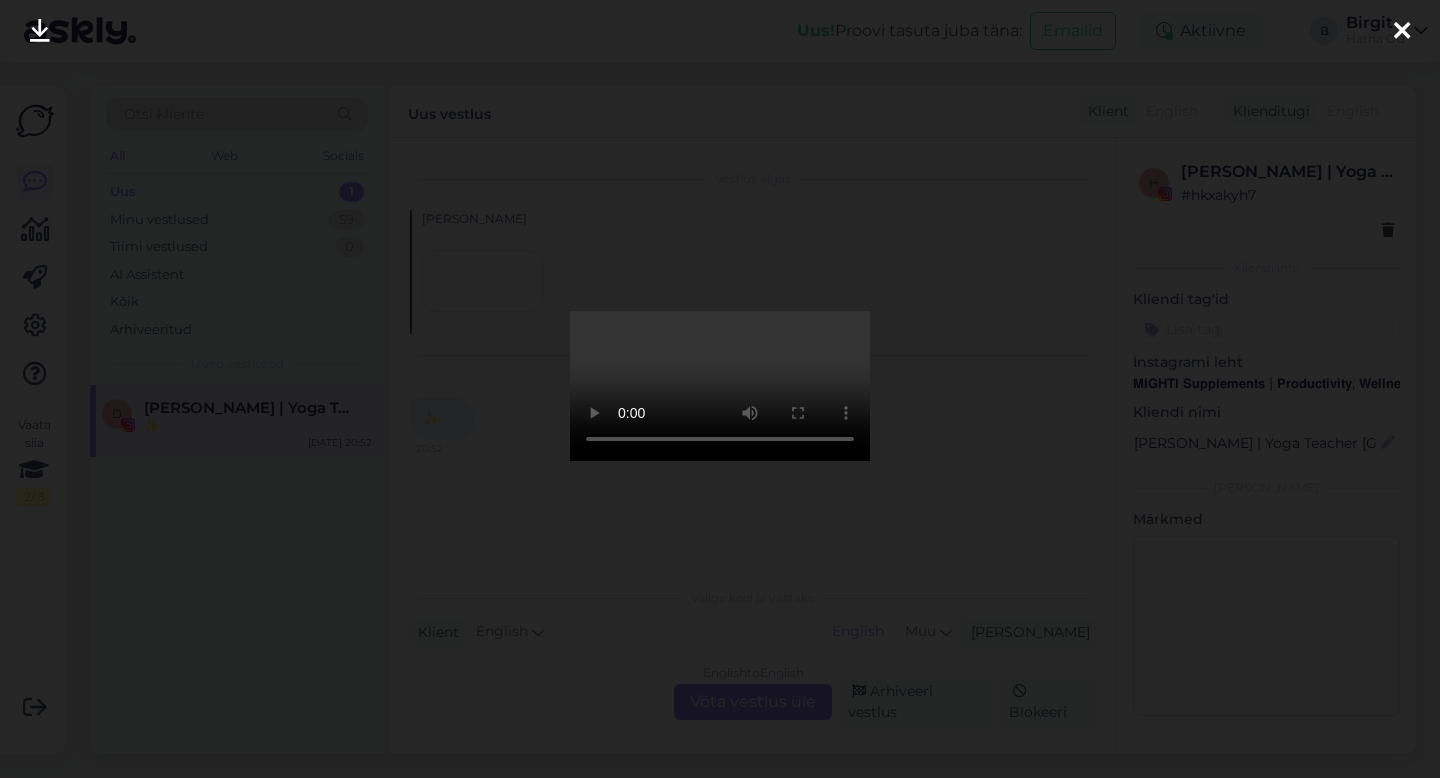 click at bounding box center (1402, 32) 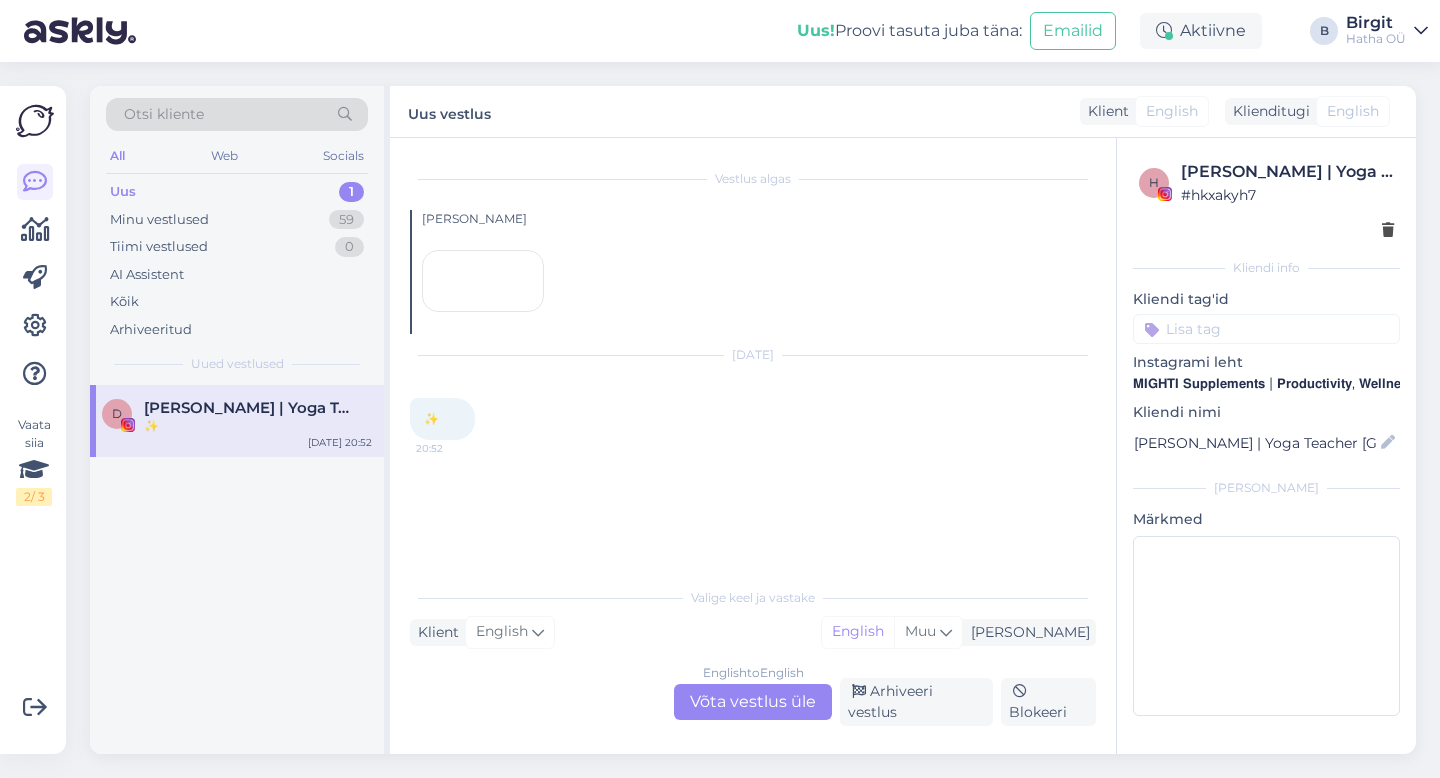 scroll, scrollTop: 41, scrollLeft: 0, axis: vertical 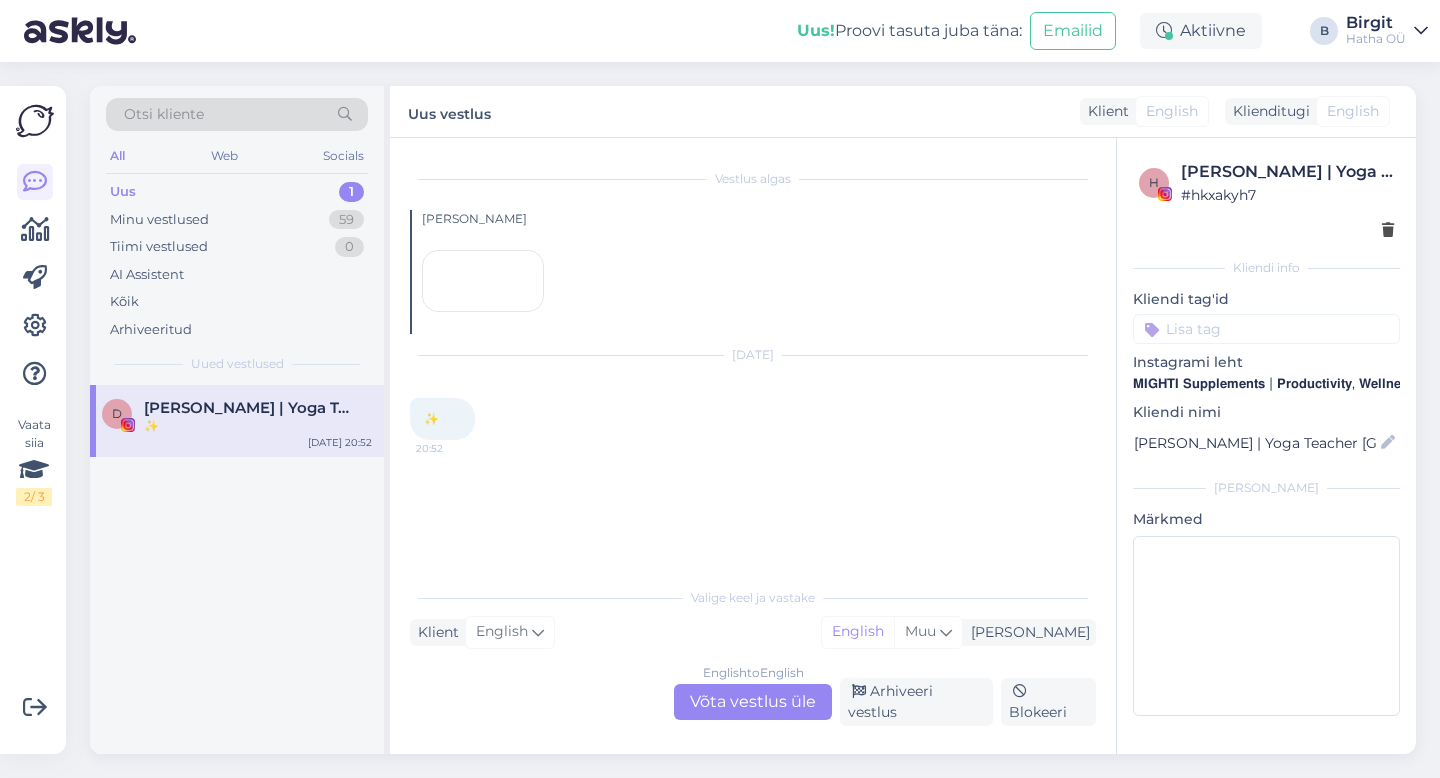 click on "English  to  English Võta vestlus üle" at bounding box center (753, 702) 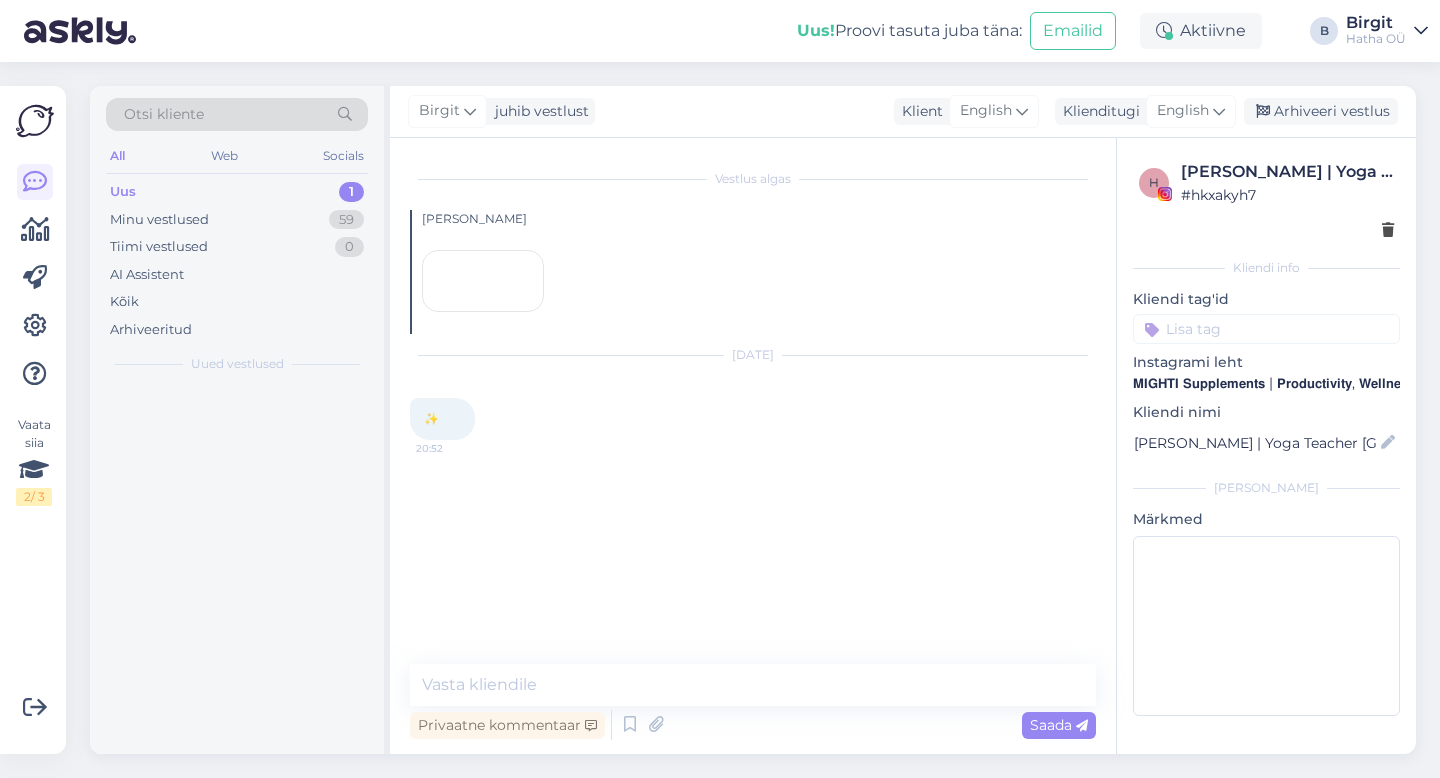 scroll, scrollTop: 0, scrollLeft: 0, axis: both 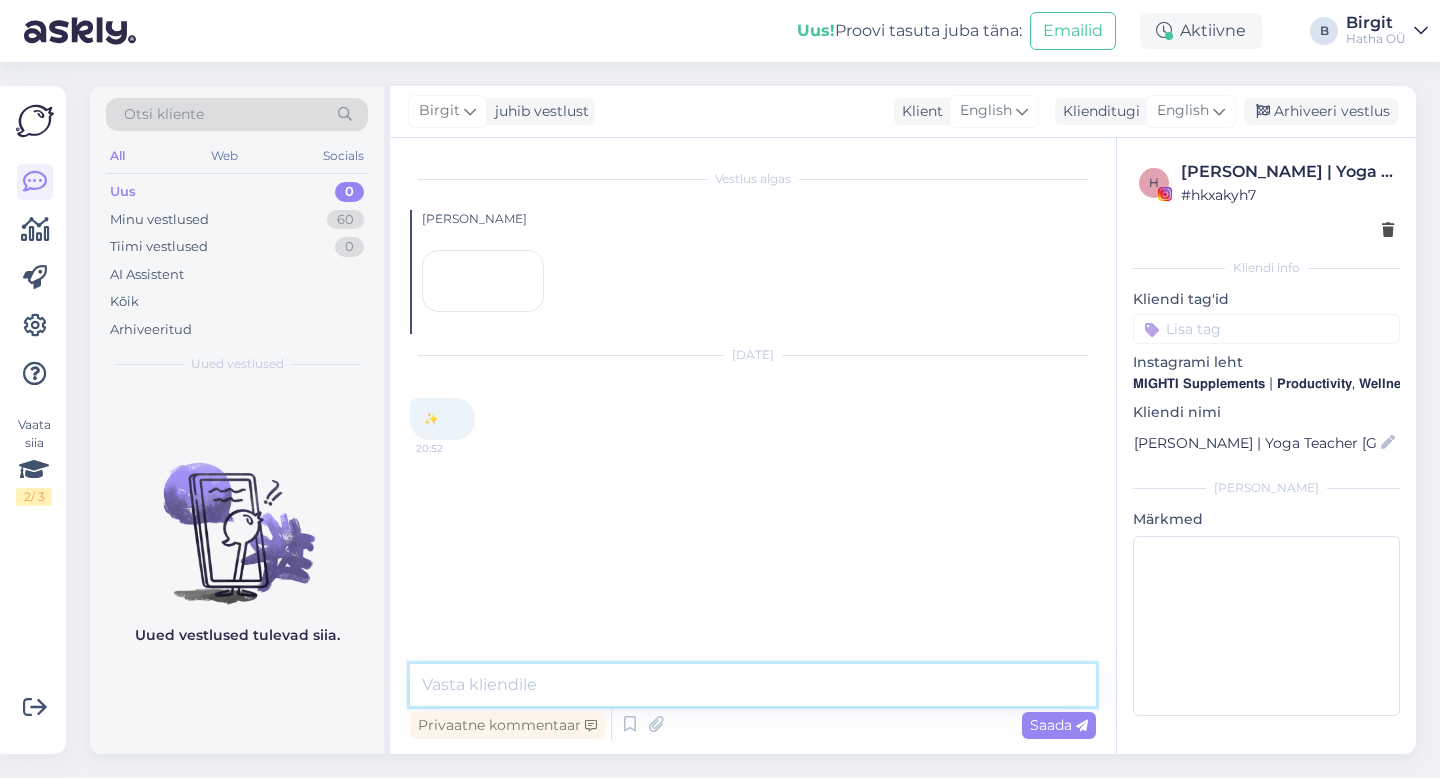 click at bounding box center (753, 685) 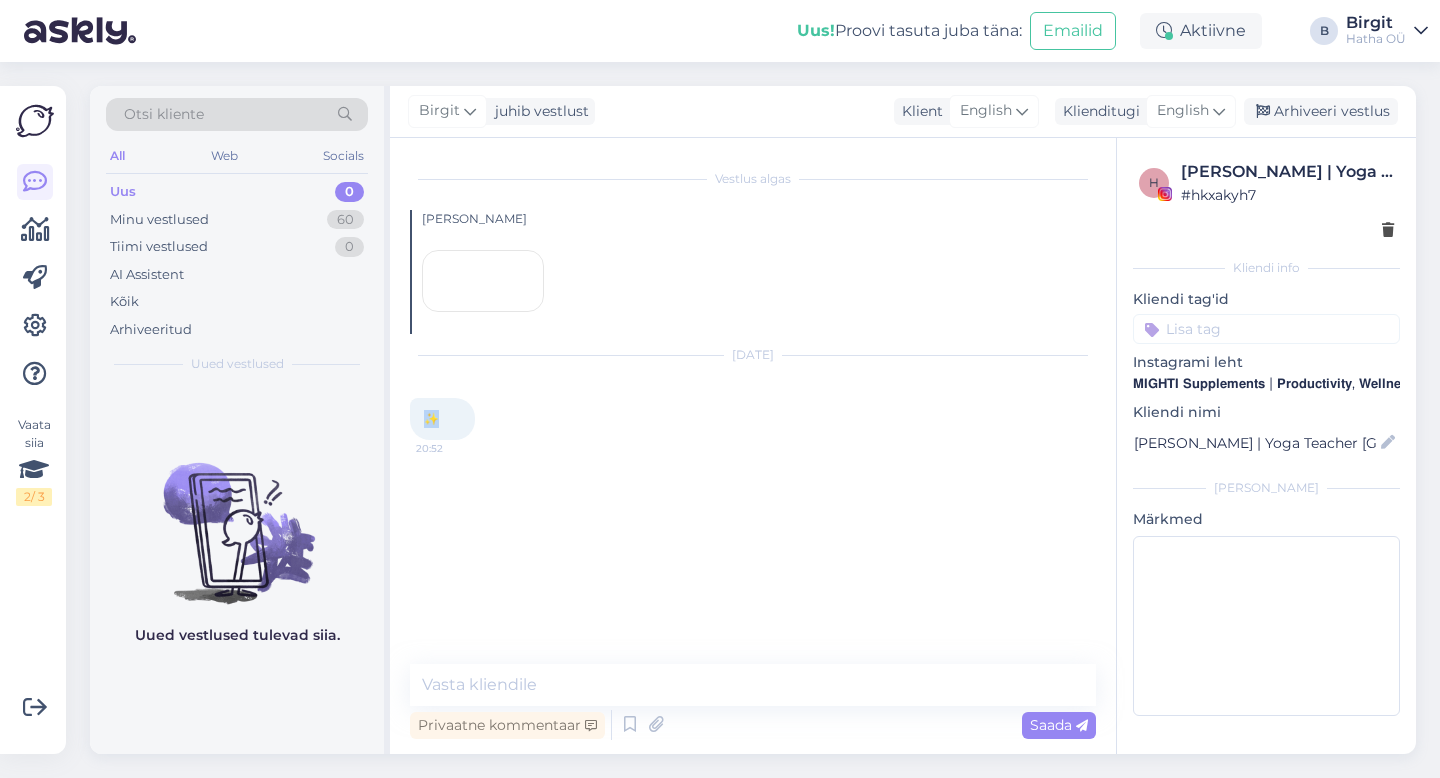 drag, startPoint x: 440, startPoint y: 565, endPoint x: 408, endPoint y: 564, distance: 32.01562 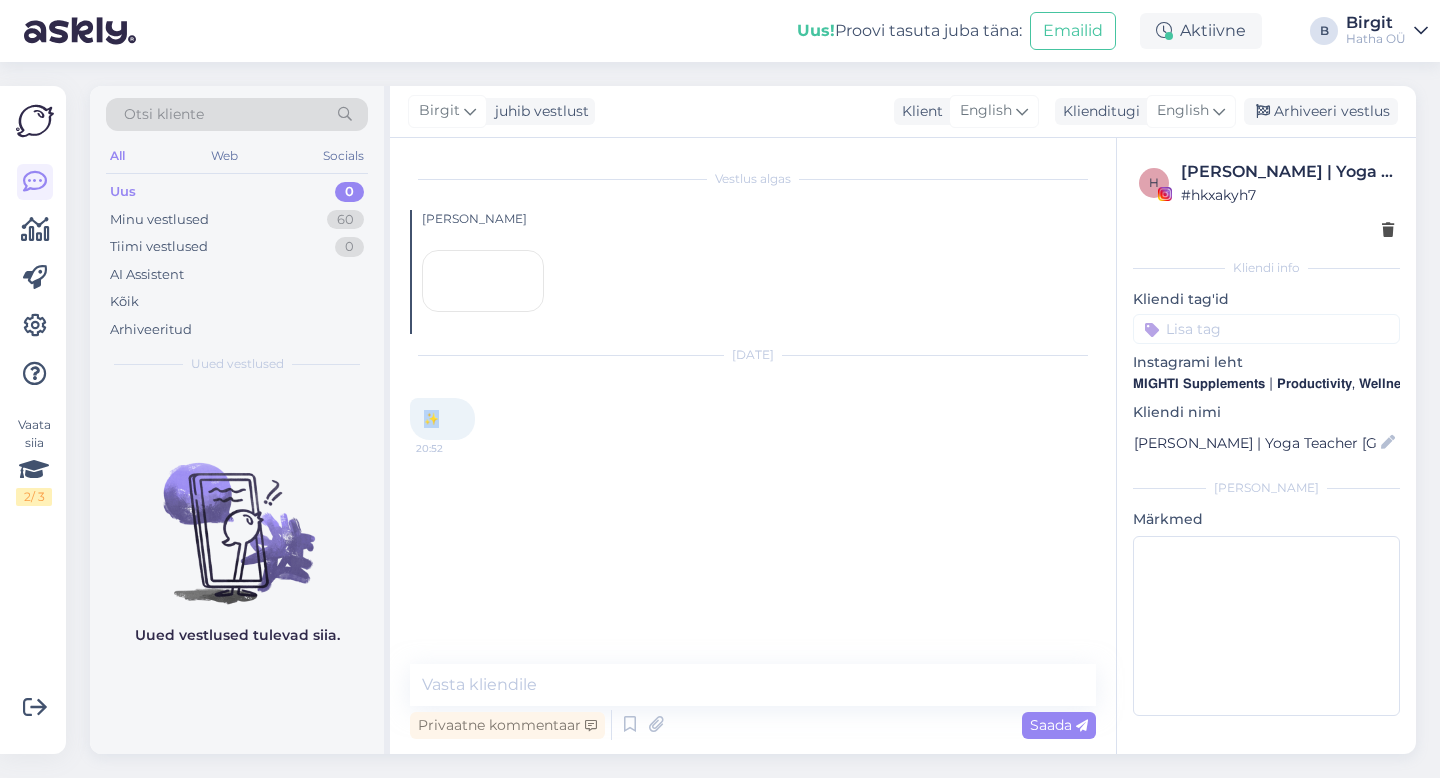 click on "Vestlus algas [PERSON_NAME] [DATE] ✨ 20:52  Privaatne kommentaar Saada" at bounding box center [753, 446] 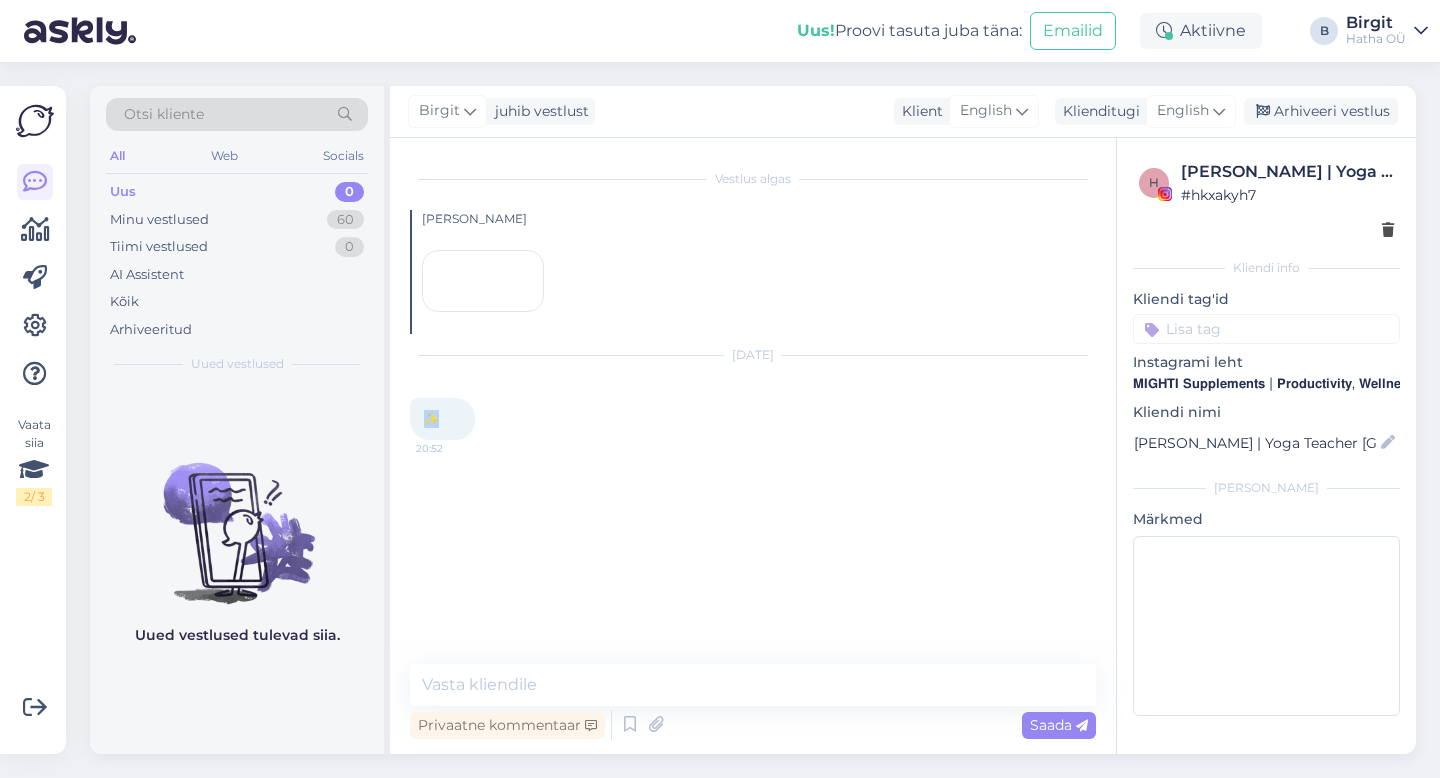copy on "✨" 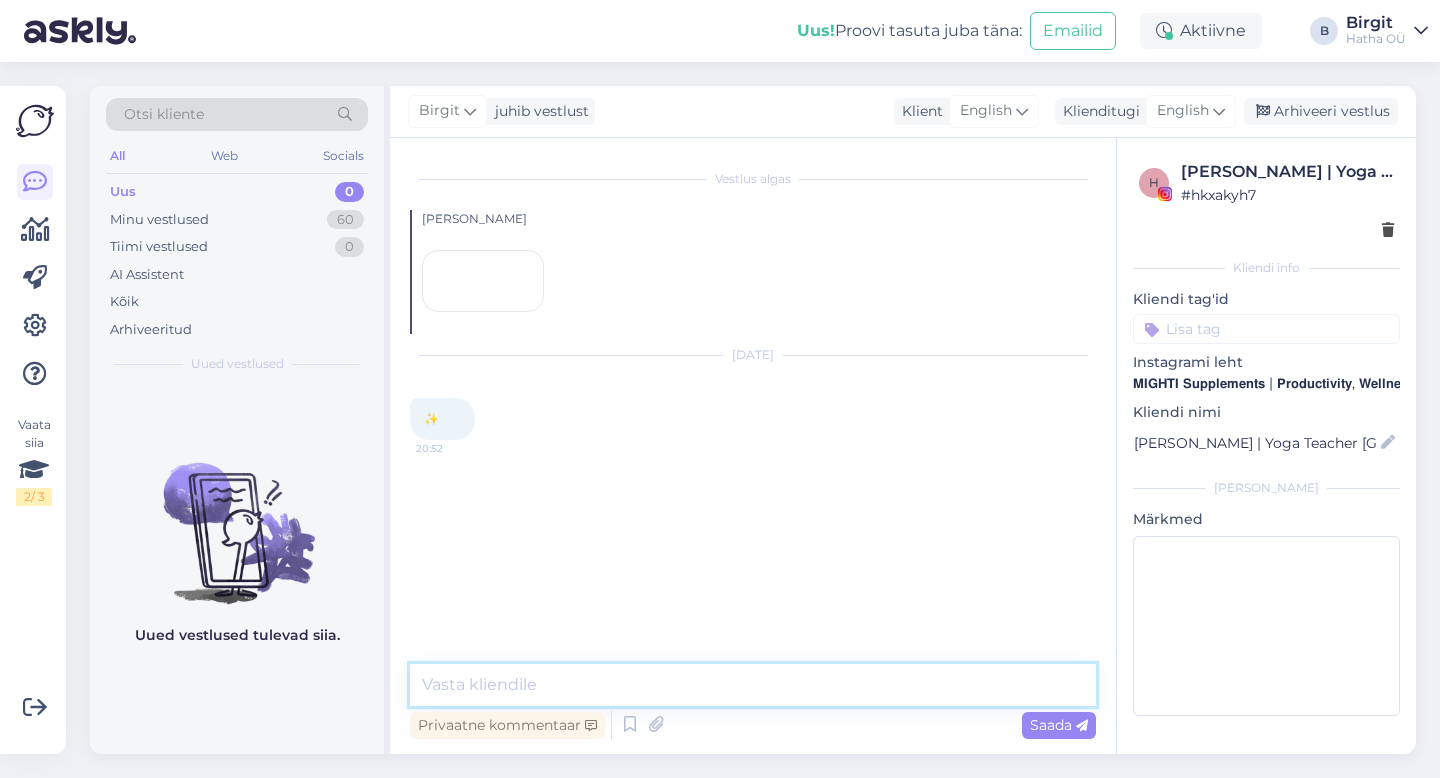 click at bounding box center (753, 685) 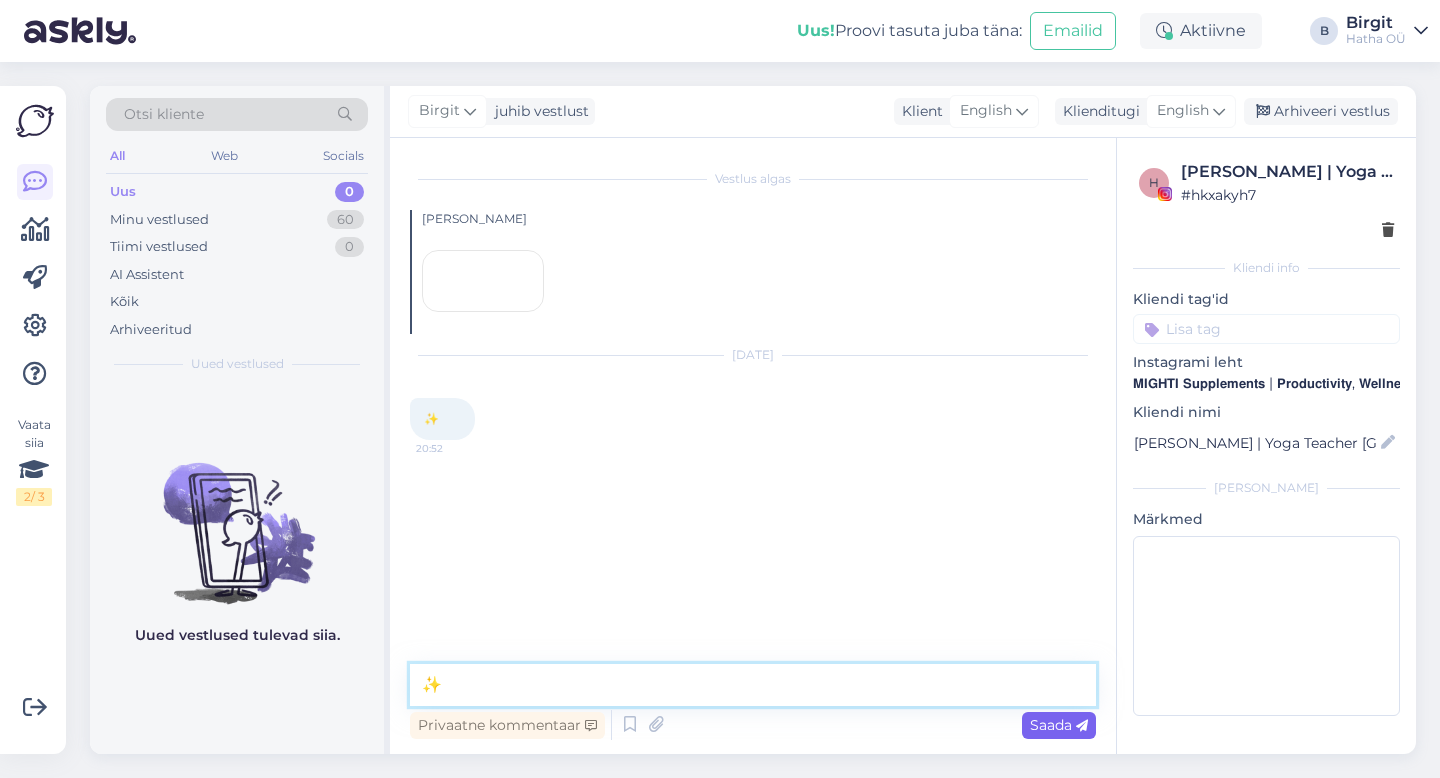 type on "✨" 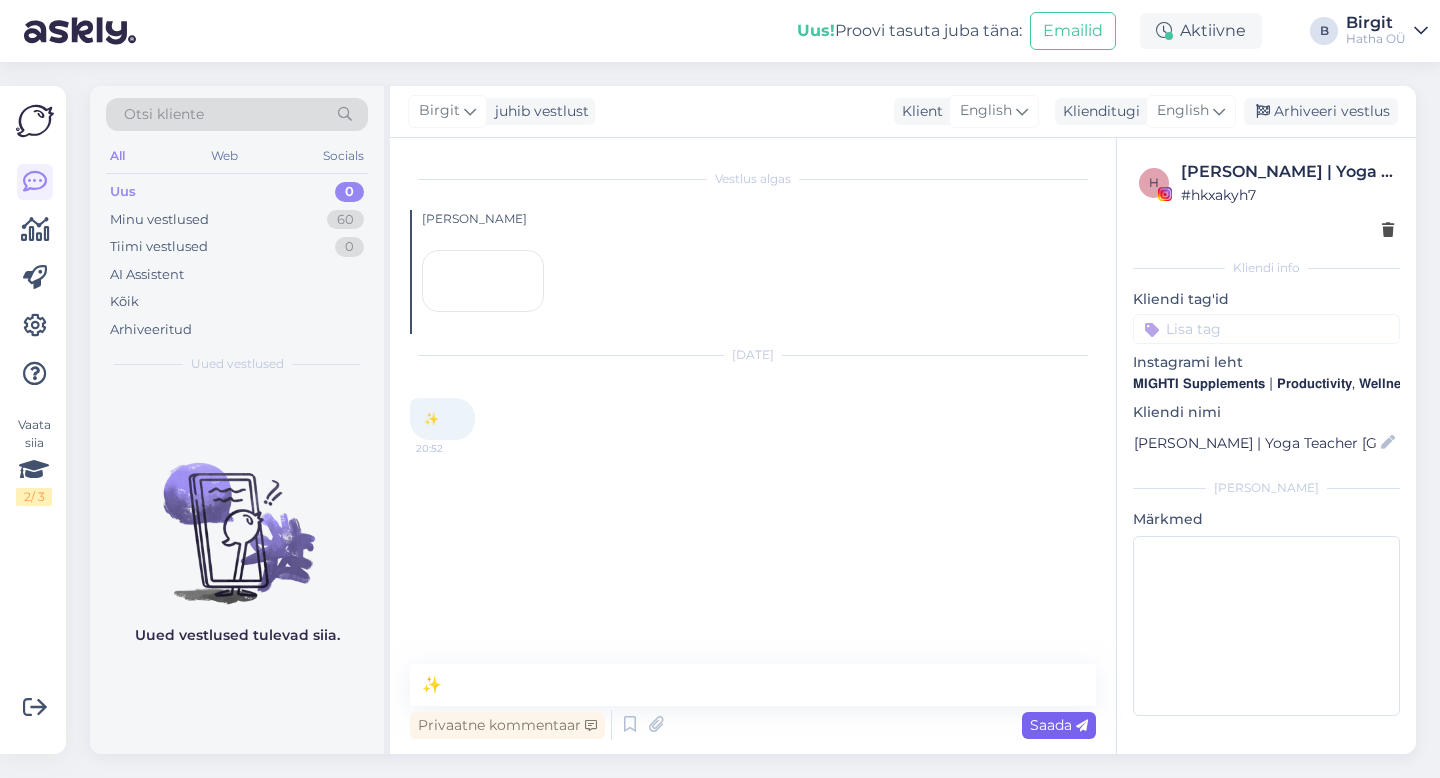 click on "Saada" at bounding box center (1059, 725) 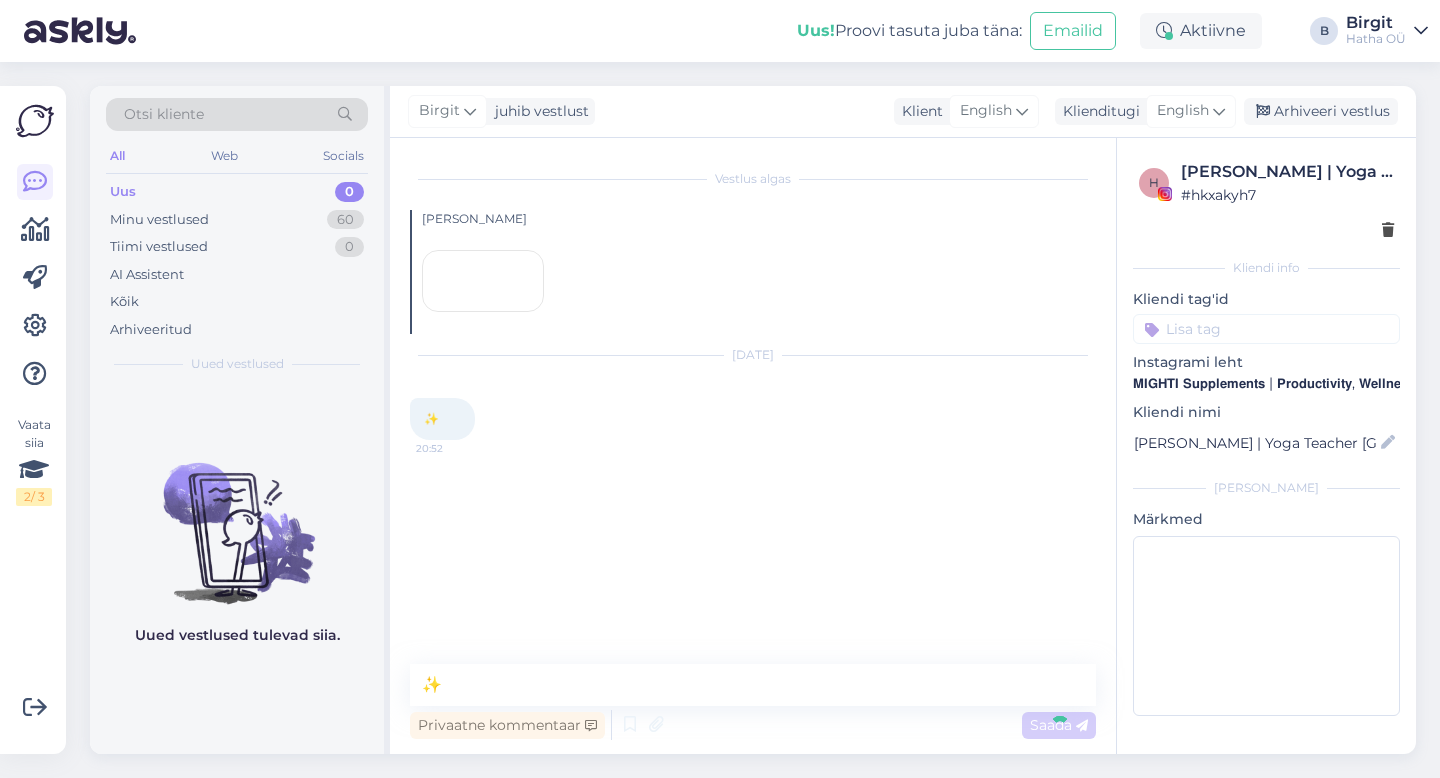 type 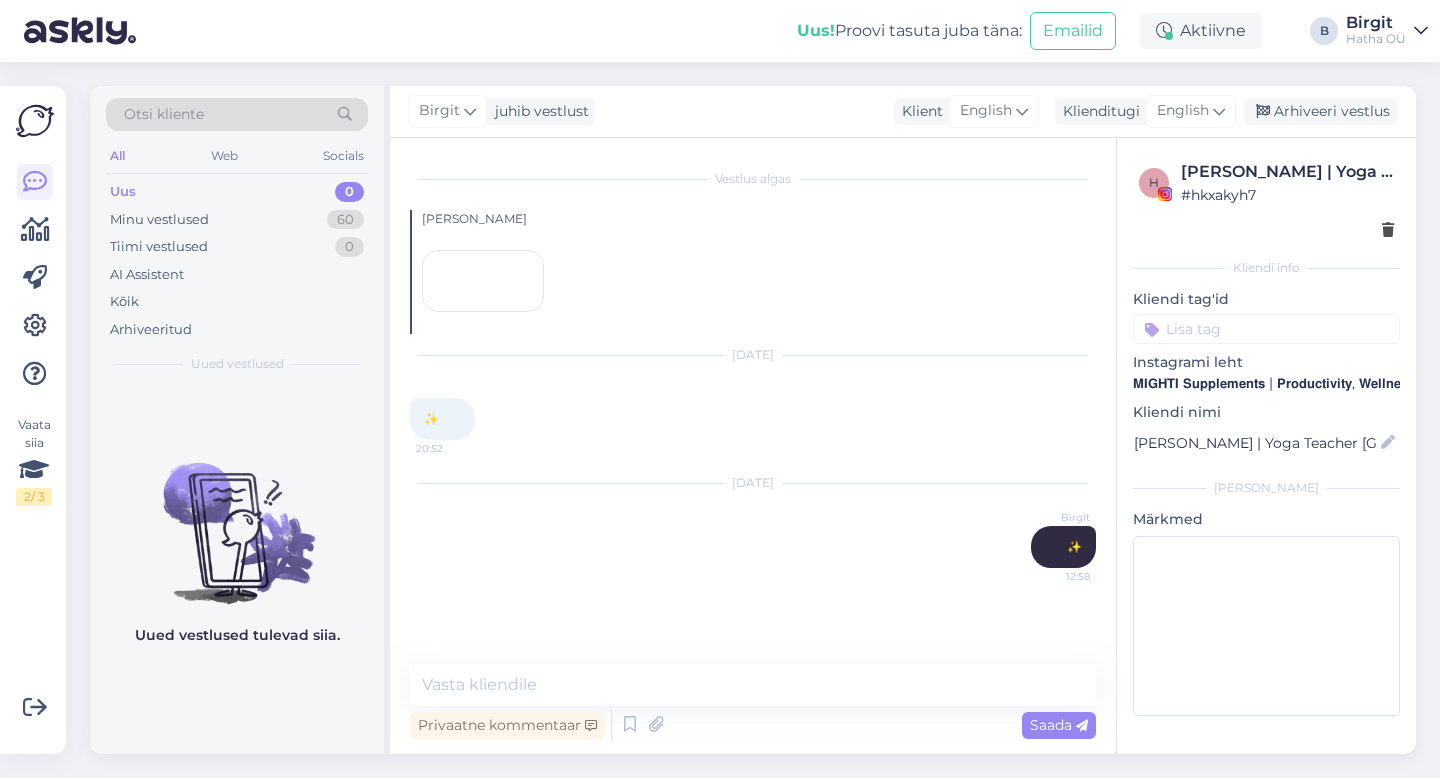 scroll, scrollTop: 94, scrollLeft: 0, axis: vertical 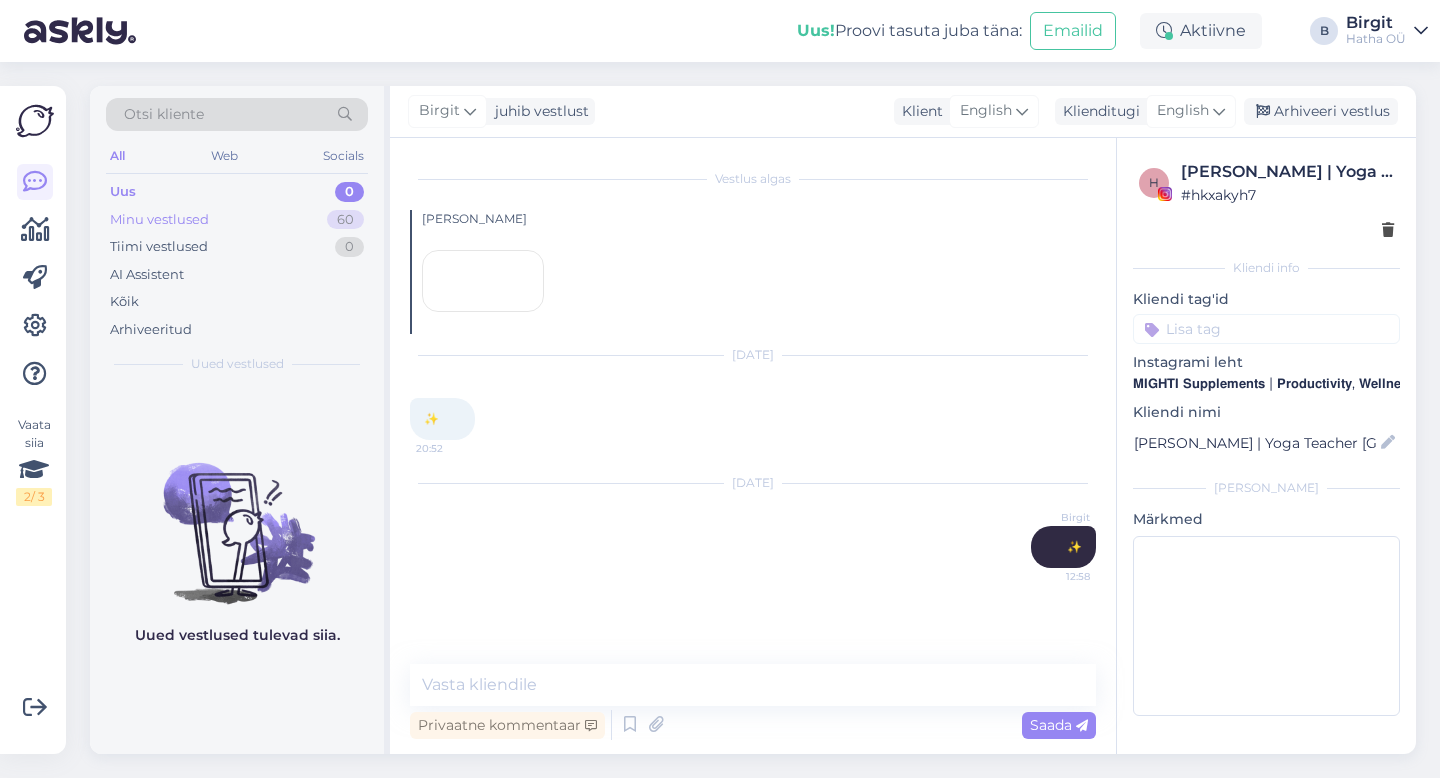 click on "Minu vestlused 60" at bounding box center [237, 220] 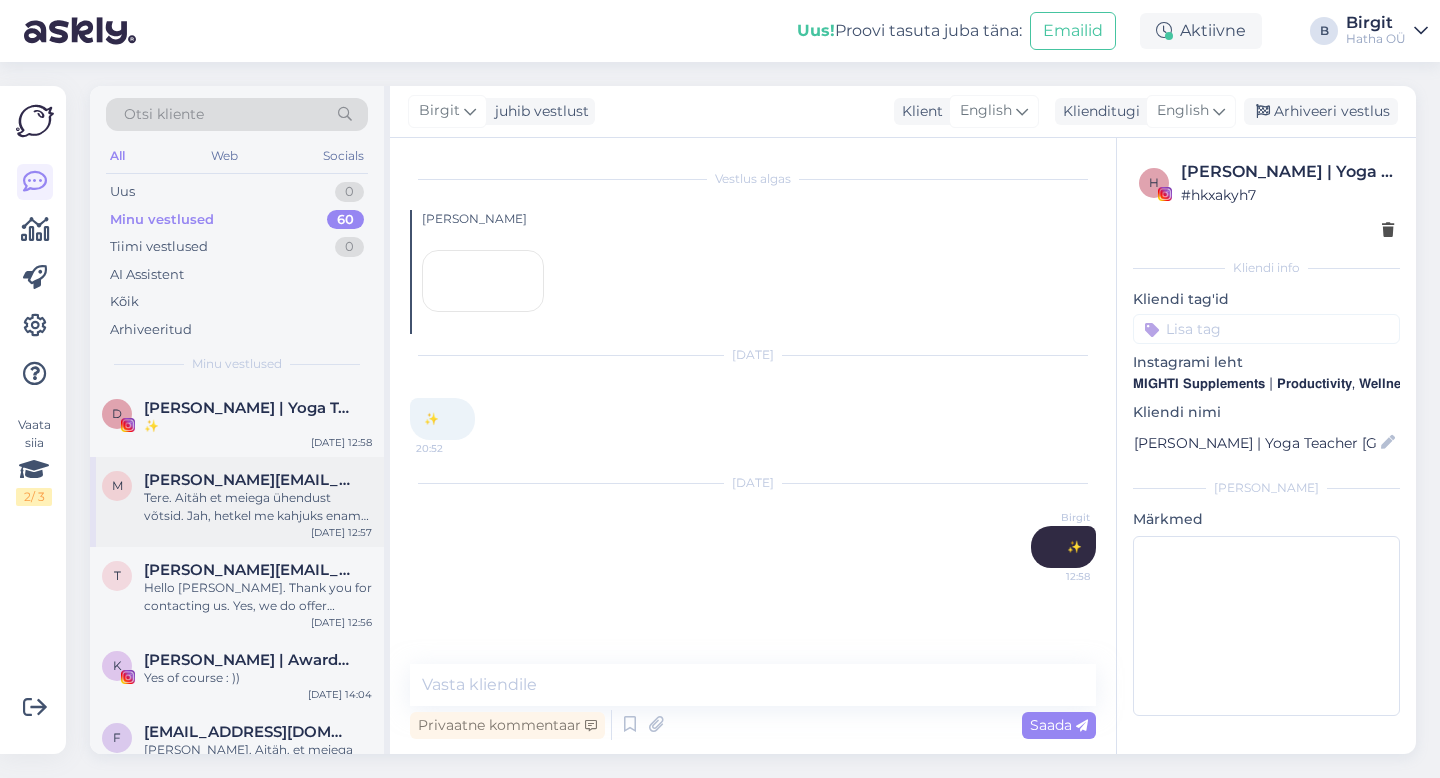 click on "[PERSON_NAME][EMAIL_ADDRESS][DOMAIN_NAME]" at bounding box center (248, 480) 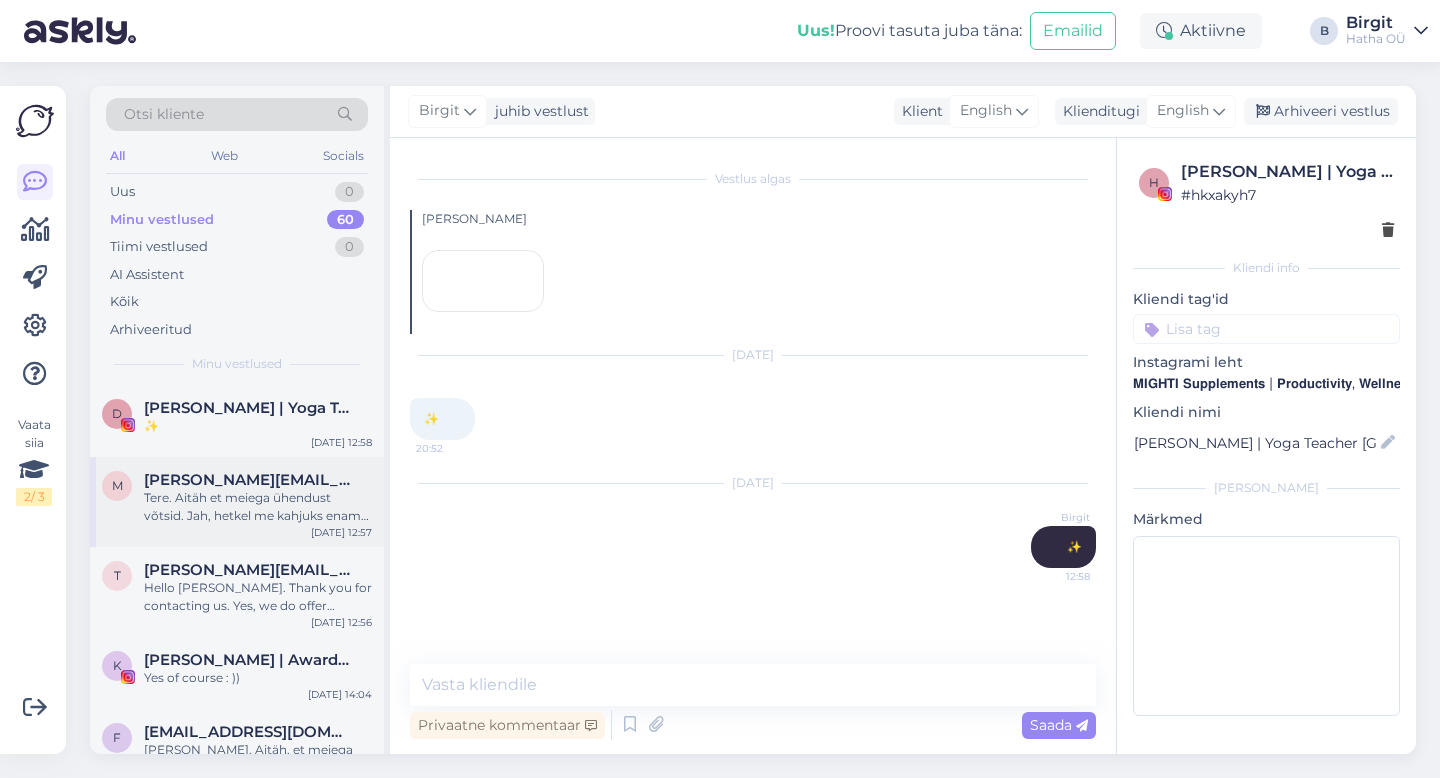 scroll, scrollTop: 0, scrollLeft: 0, axis: both 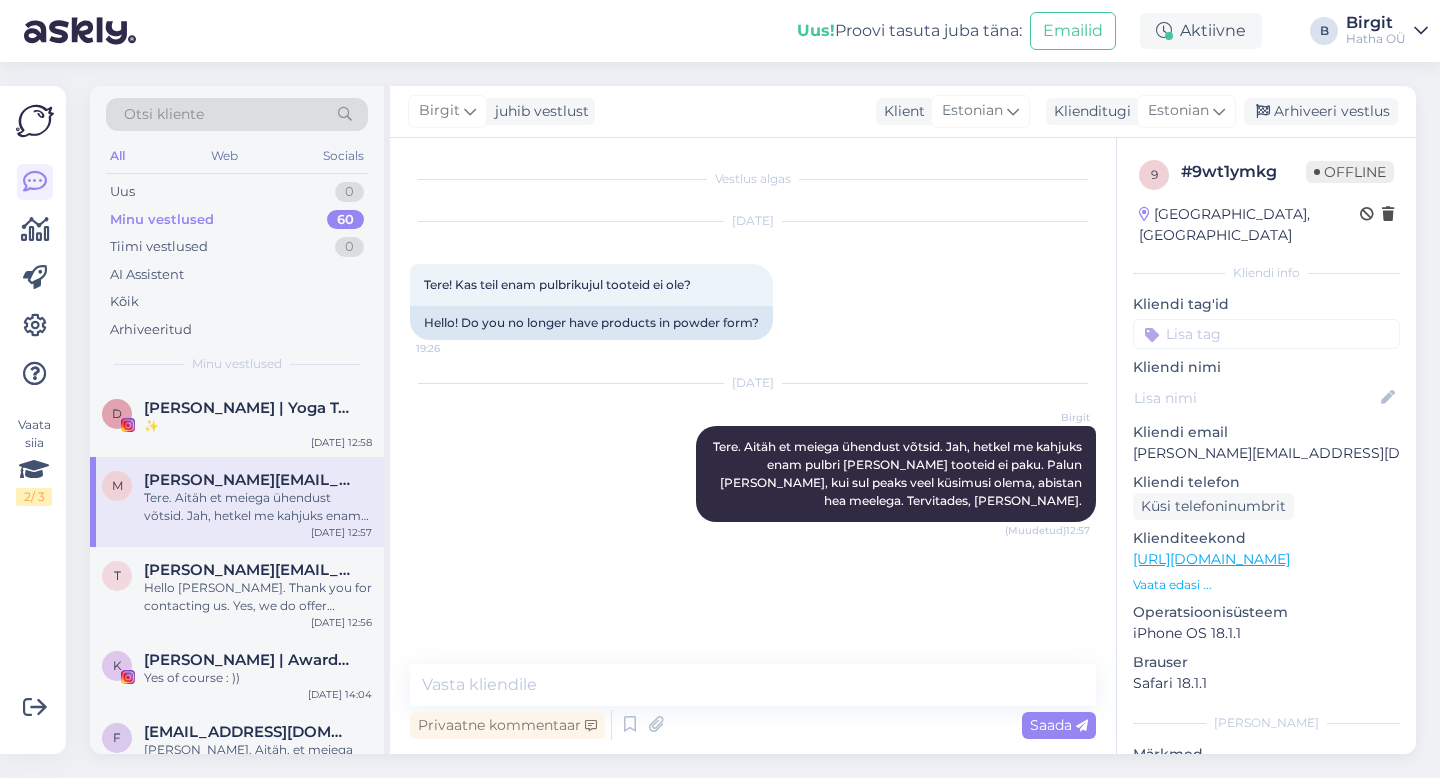 click at bounding box center [1266, 334] 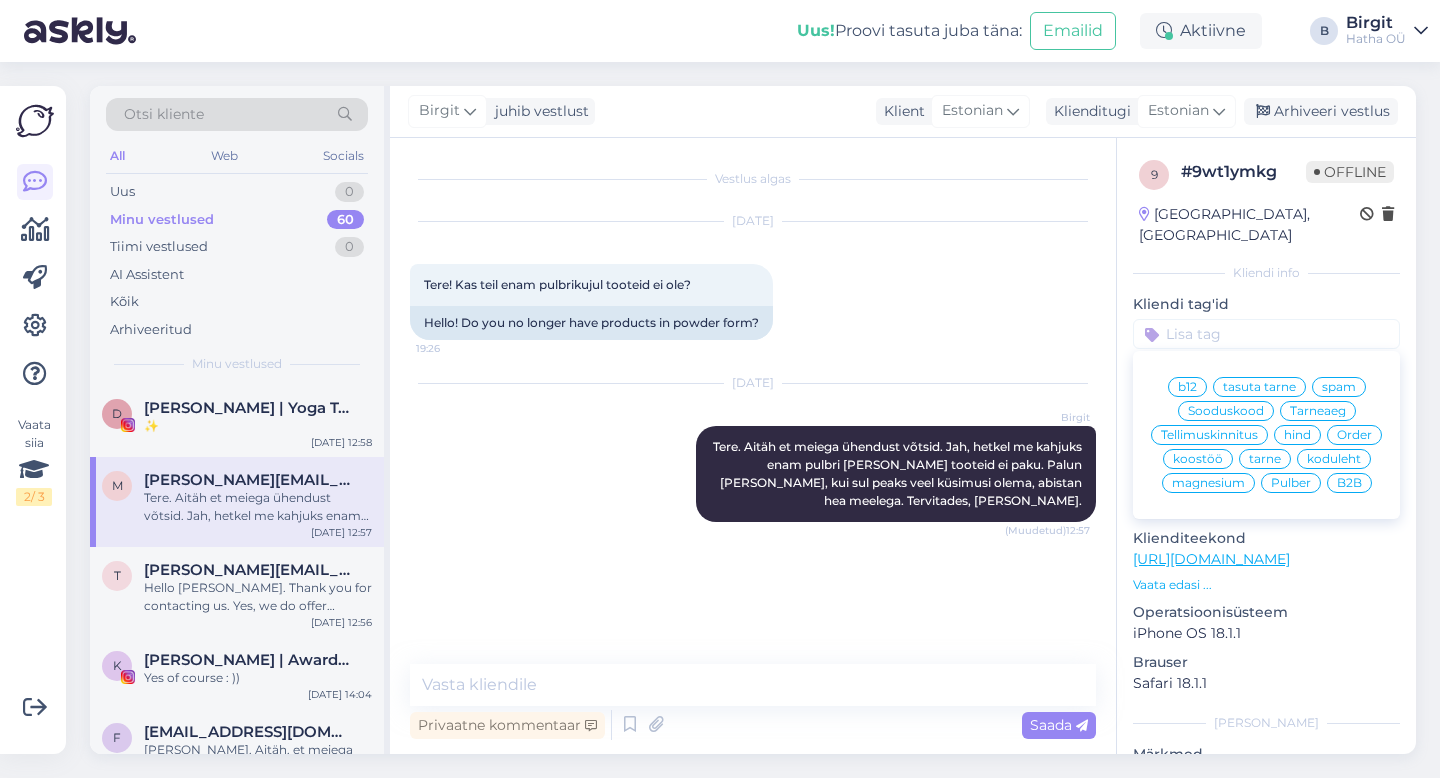 click on "Pulber" at bounding box center [1291, 483] 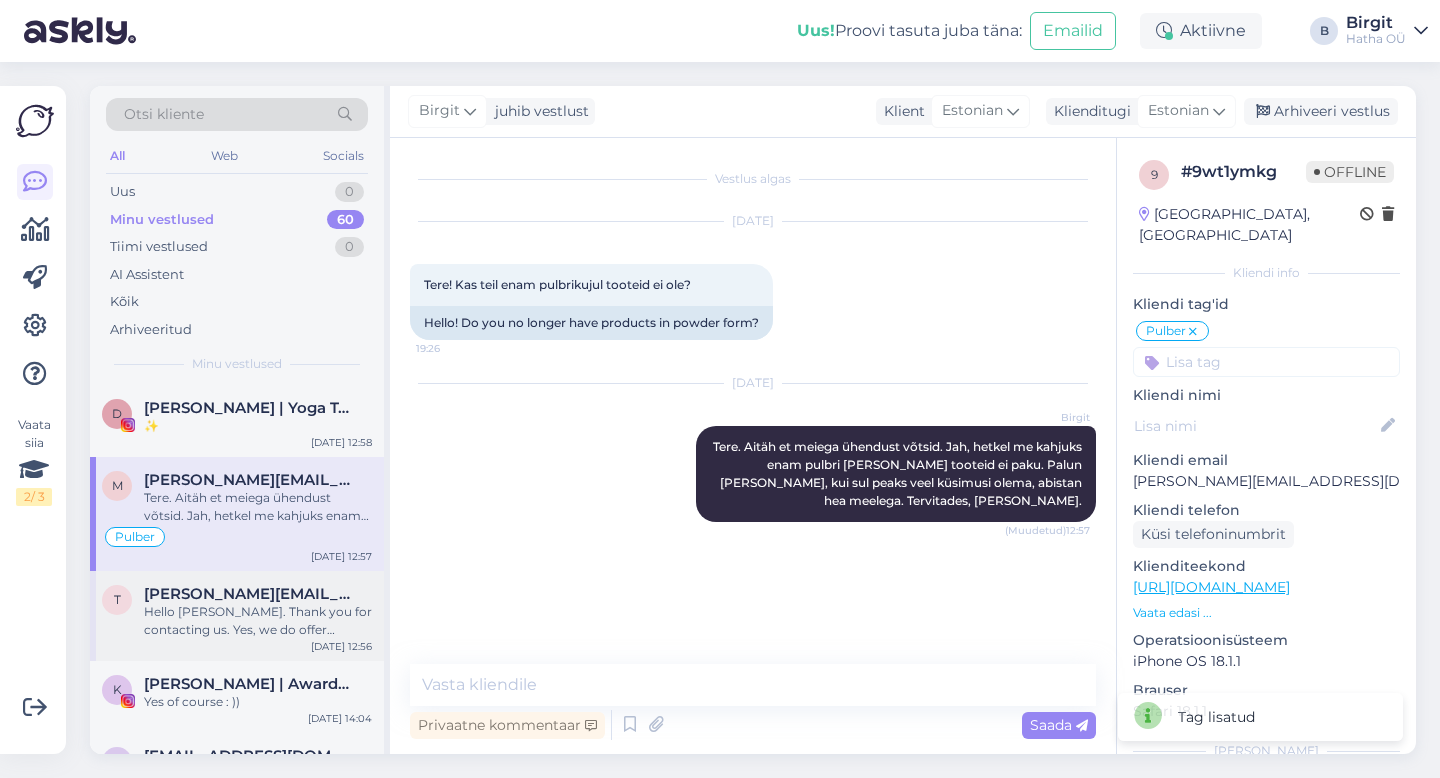 click on "Hello [PERSON_NAME]. Thank you for contacting us. Yes, we do offer wholesale- please contact our CEO directly via email ([PERSON_NAME][EMAIL_ADDRESS][DOMAIN_NAME]) with the details, and she can assist you further. With best regards, [PERSON_NAME] from Mighti team." at bounding box center (258, 621) 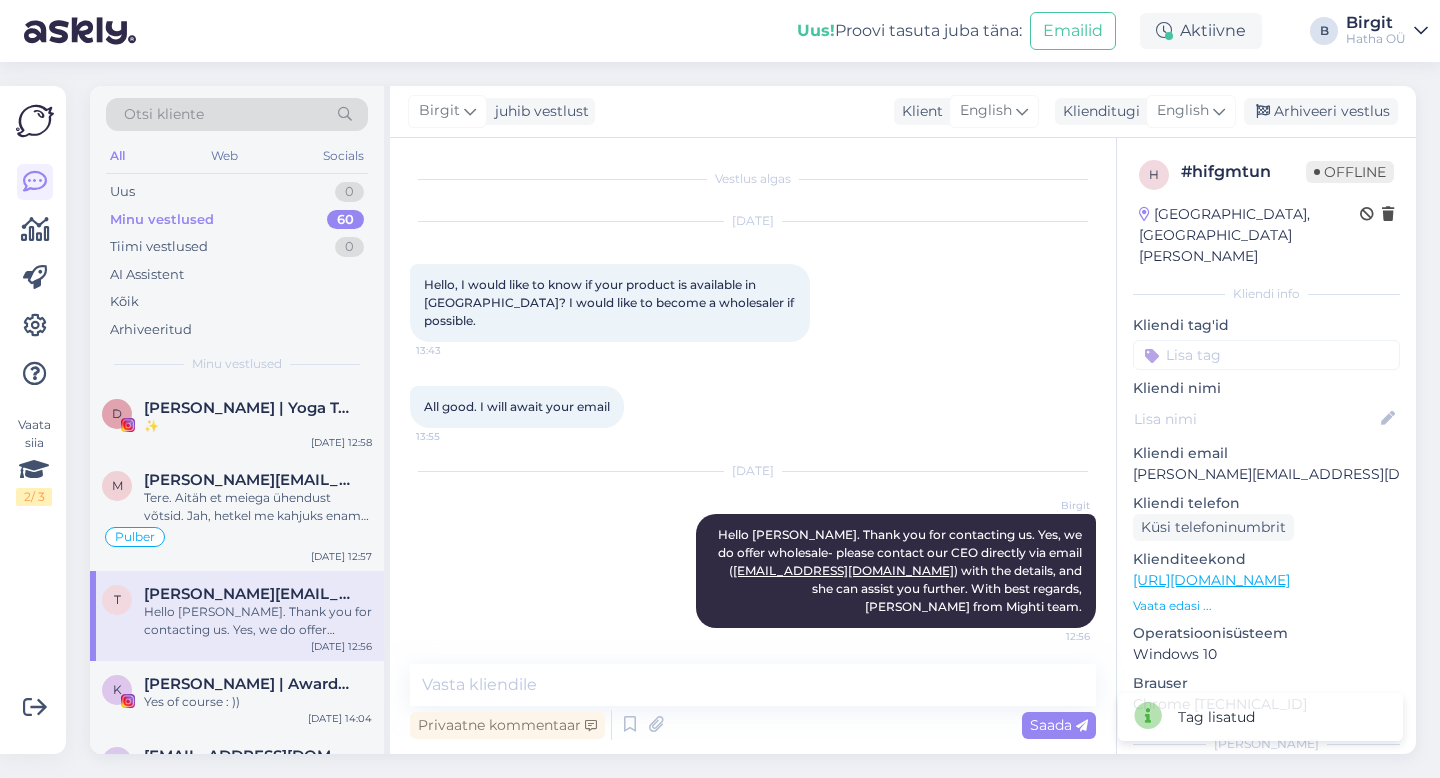 click at bounding box center (1266, 355) 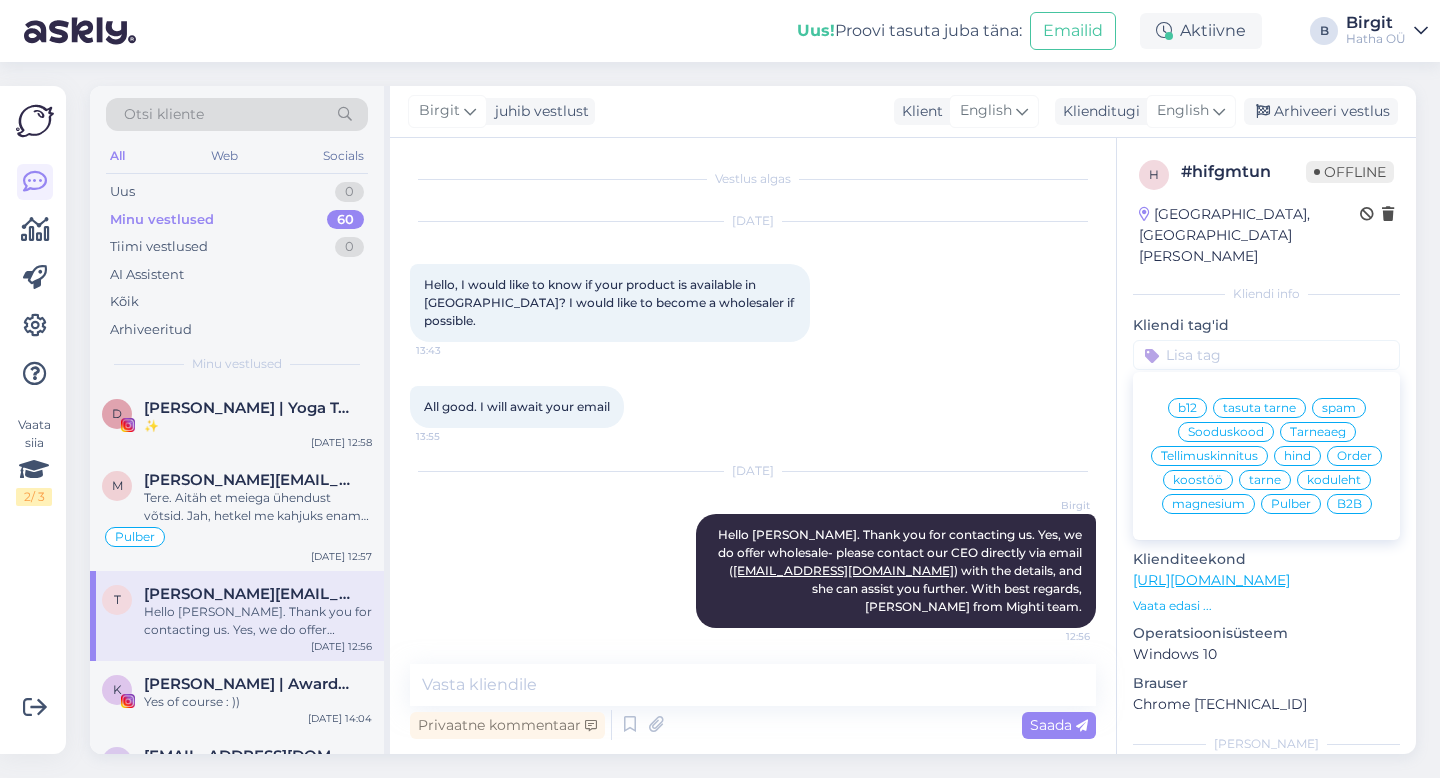 click on "B2B" at bounding box center [1349, 504] 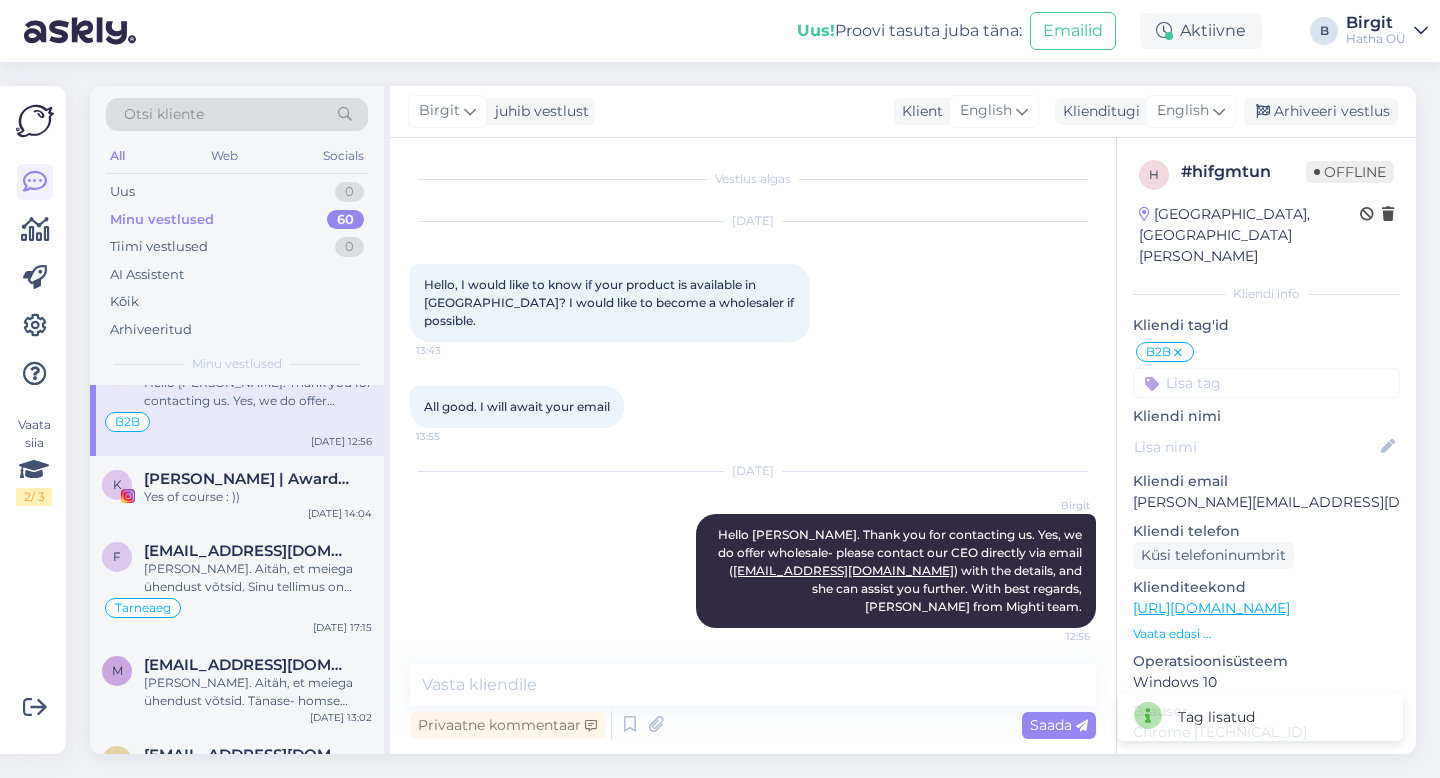 scroll, scrollTop: 219, scrollLeft: 0, axis: vertical 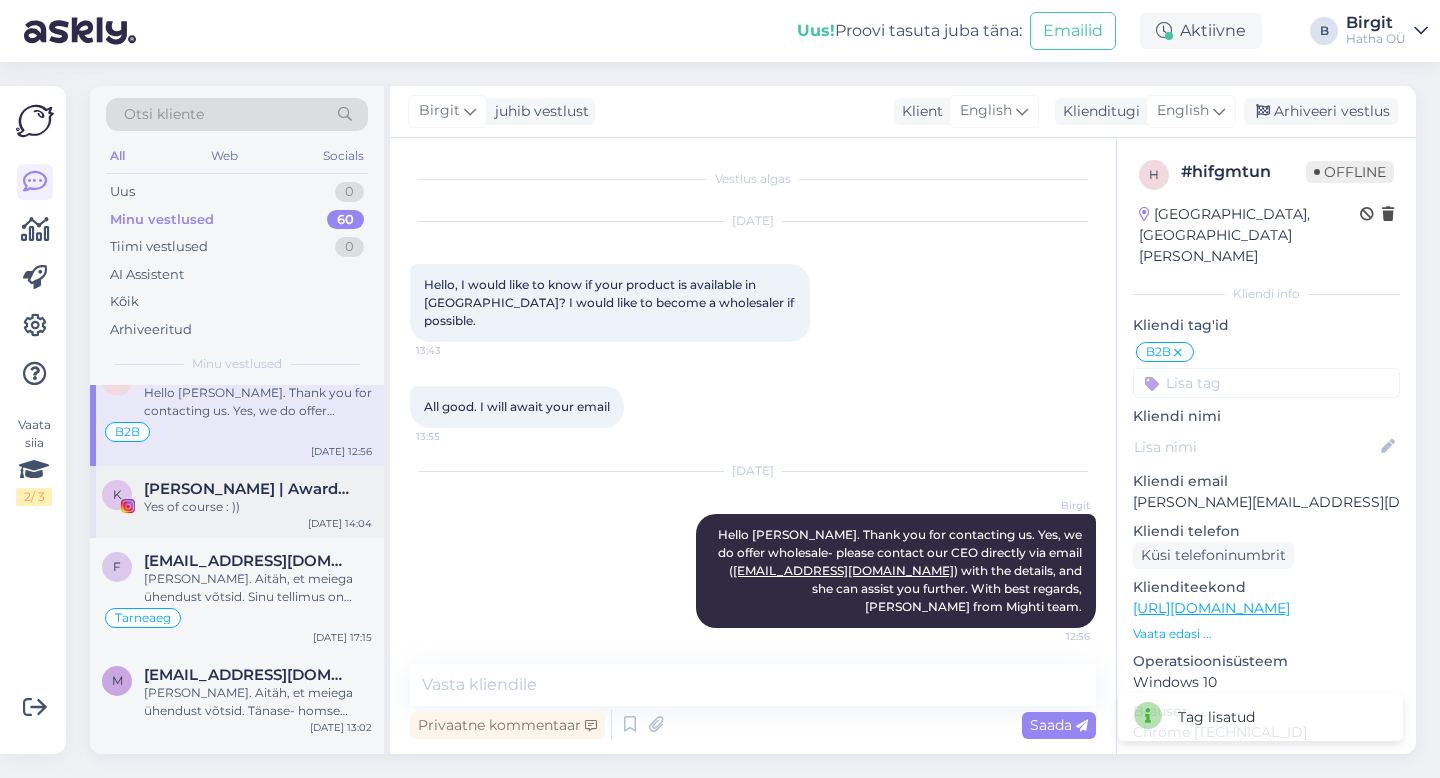 click on "Yes of course : ))" at bounding box center (258, 507) 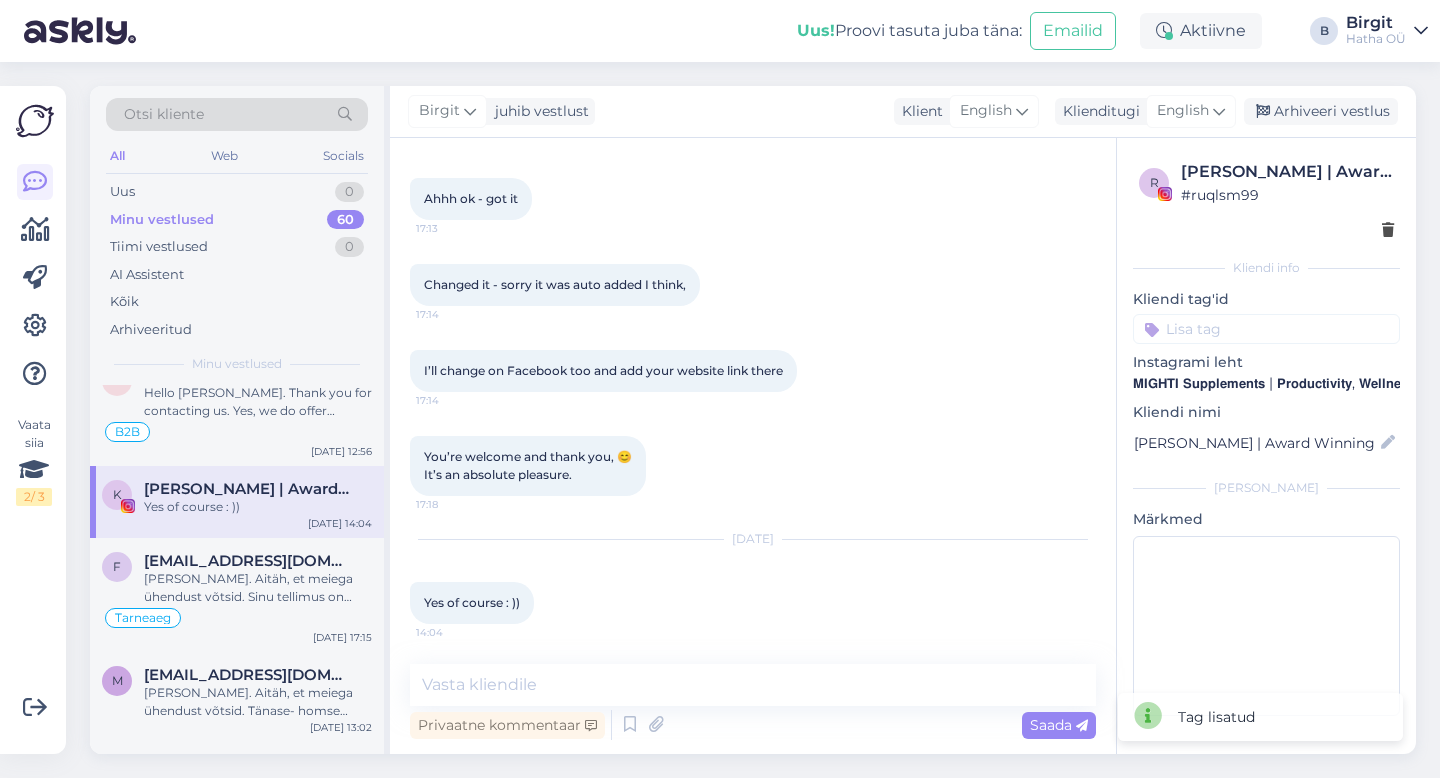 scroll, scrollTop: 2383, scrollLeft: 0, axis: vertical 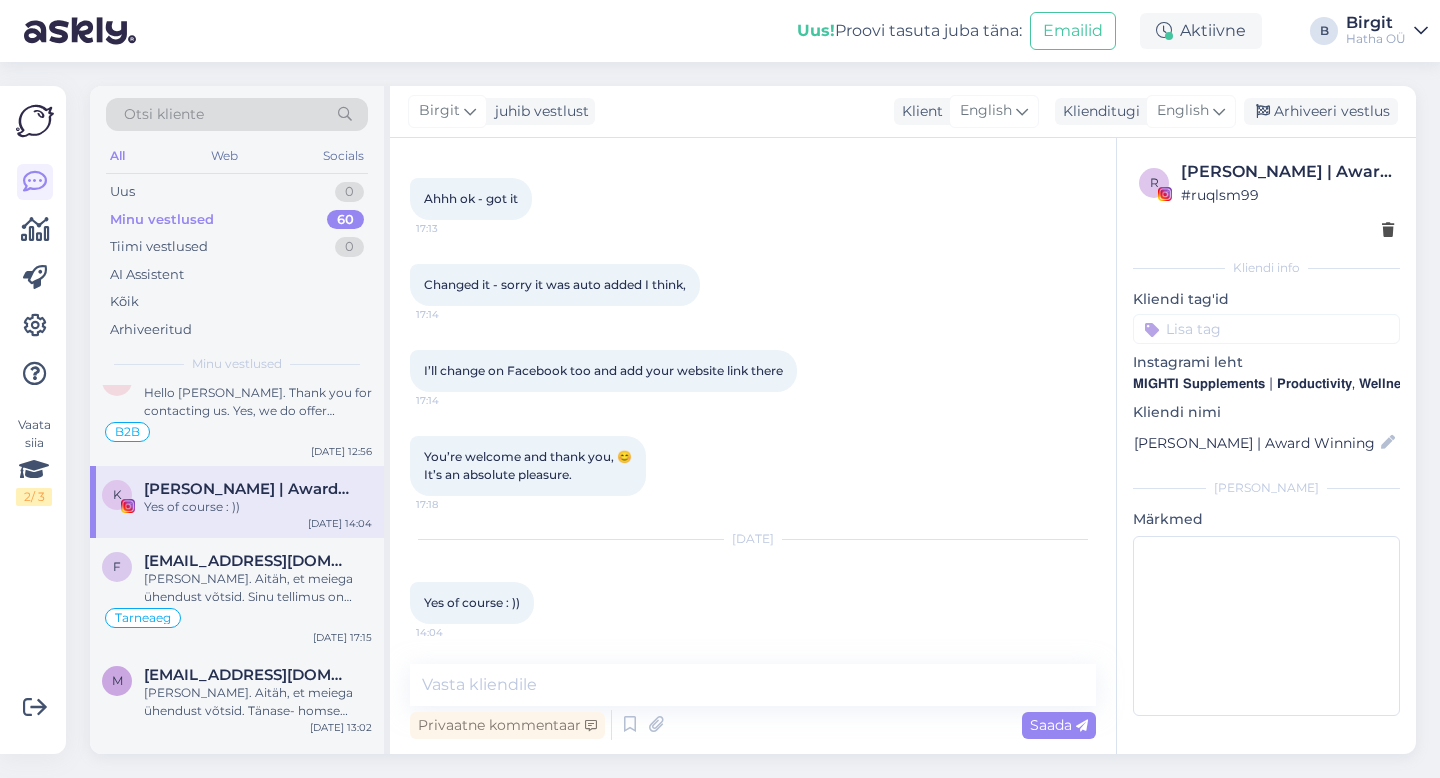 click at bounding box center (1266, 329) 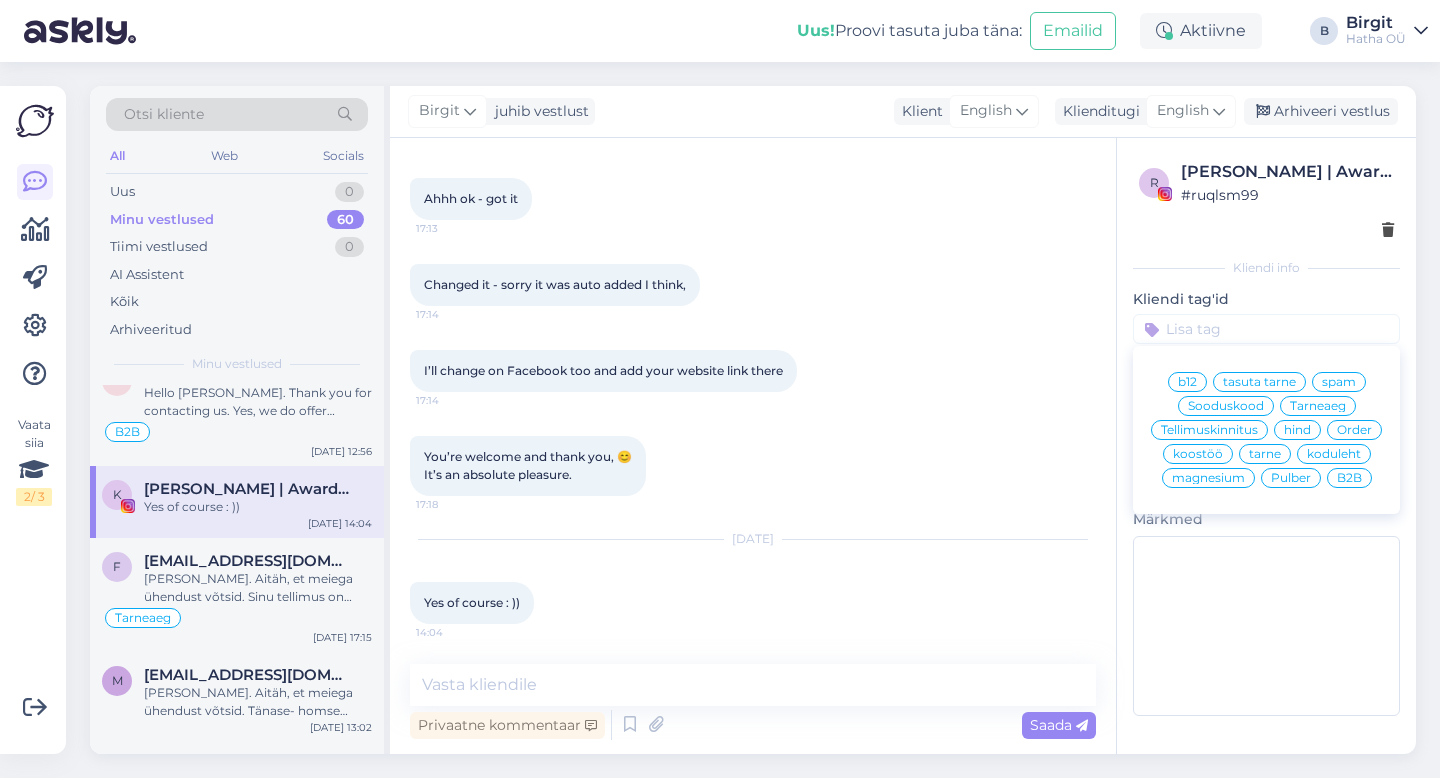 click on "koostöö" at bounding box center (1198, 454) 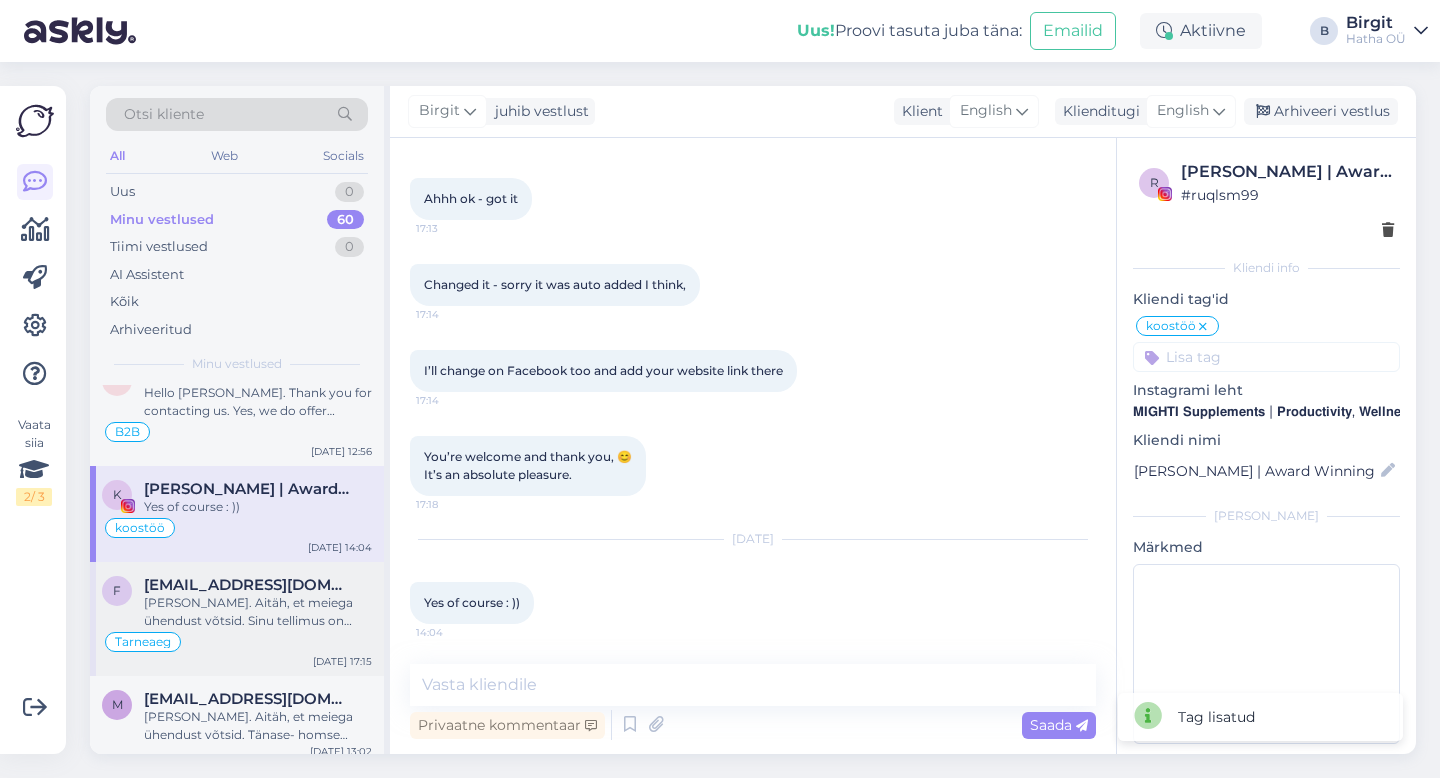click on "[PERSON_NAME]. Aitäh, et meiega ühendust võtsid. Sinu tellimus on meil kenasti olemas, kuid tarnepartneri süsteemivea tõttu oli jäänud tähelepanuta. Oleme nüüd vea kenasti parandanud, ning sinu pakk läks [PERSON_NAME]. Vabandan siiralt antud olukorra pärast ning võtame seda juhtumit kogu tiimiga väga tõsiselt ning õppekohana.  Tegelema igapäevaselt oma teenuse parandamisega, et tulevikus selliseid juhtumeid vältida. Palun [PERSON_NAME], kui sul peaks peaks veel küsimusi olema. Tervitades, Birgit Mighti tiimist" at bounding box center [258, 612] 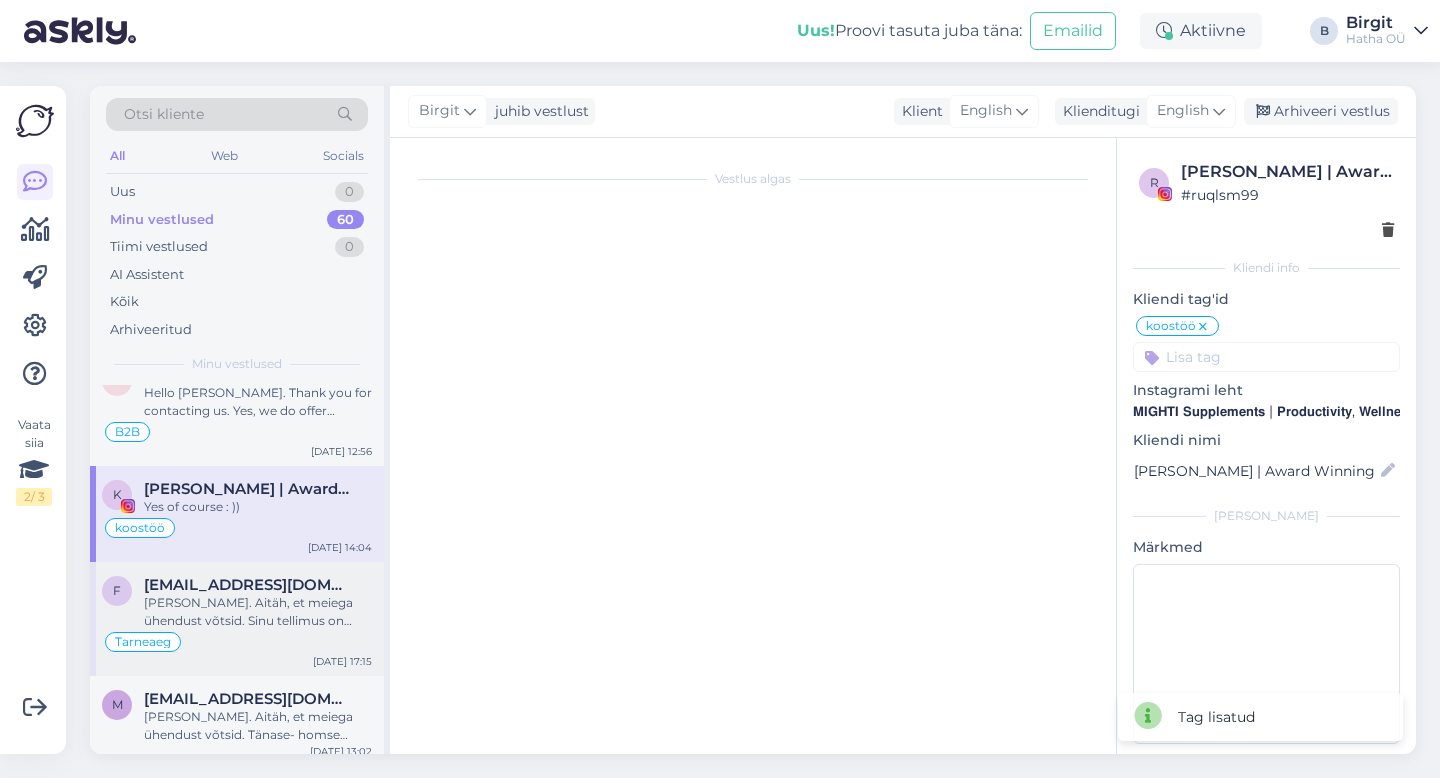scroll, scrollTop: 0, scrollLeft: 0, axis: both 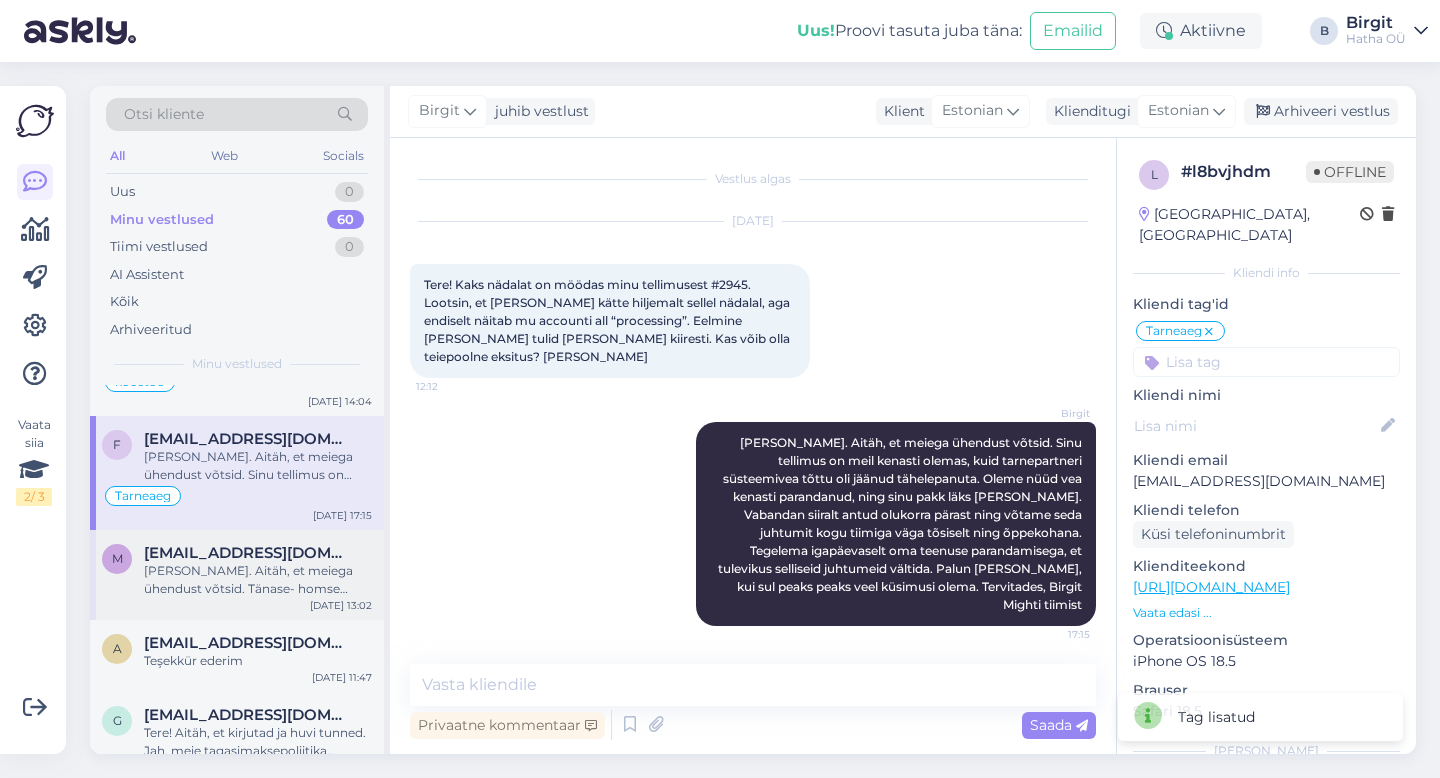 click on "[PERSON_NAME]. Aitäh, et meiega ühendust võtsid. Tänase- homse jooksul avaldame uue sooduskampaania, mille raames saad siis kenasti oma varusid täiendada ning mis kestab terve juulikuu jooksul :). Hoia meie sotsiaalmeedial [PERSON_NAME], ning [PERSON_NAME], kui sul peaks veel küsimusi tekkima, [PERSON_NAME] julgelt [PERSON_NAME]. Tervitades, [PERSON_NAME]." at bounding box center (258, 580) 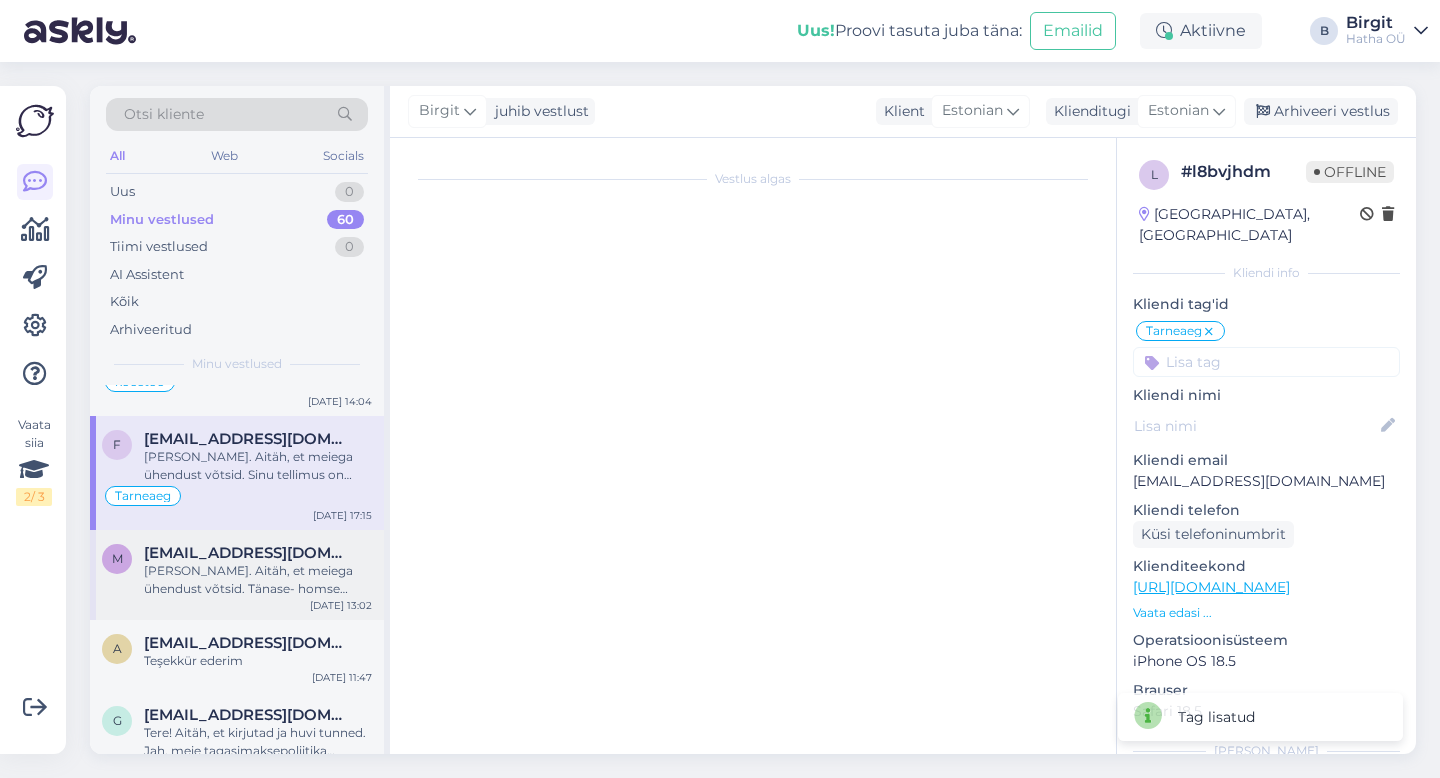 scroll, scrollTop: 94, scrollLeft: 0, axis: vertical 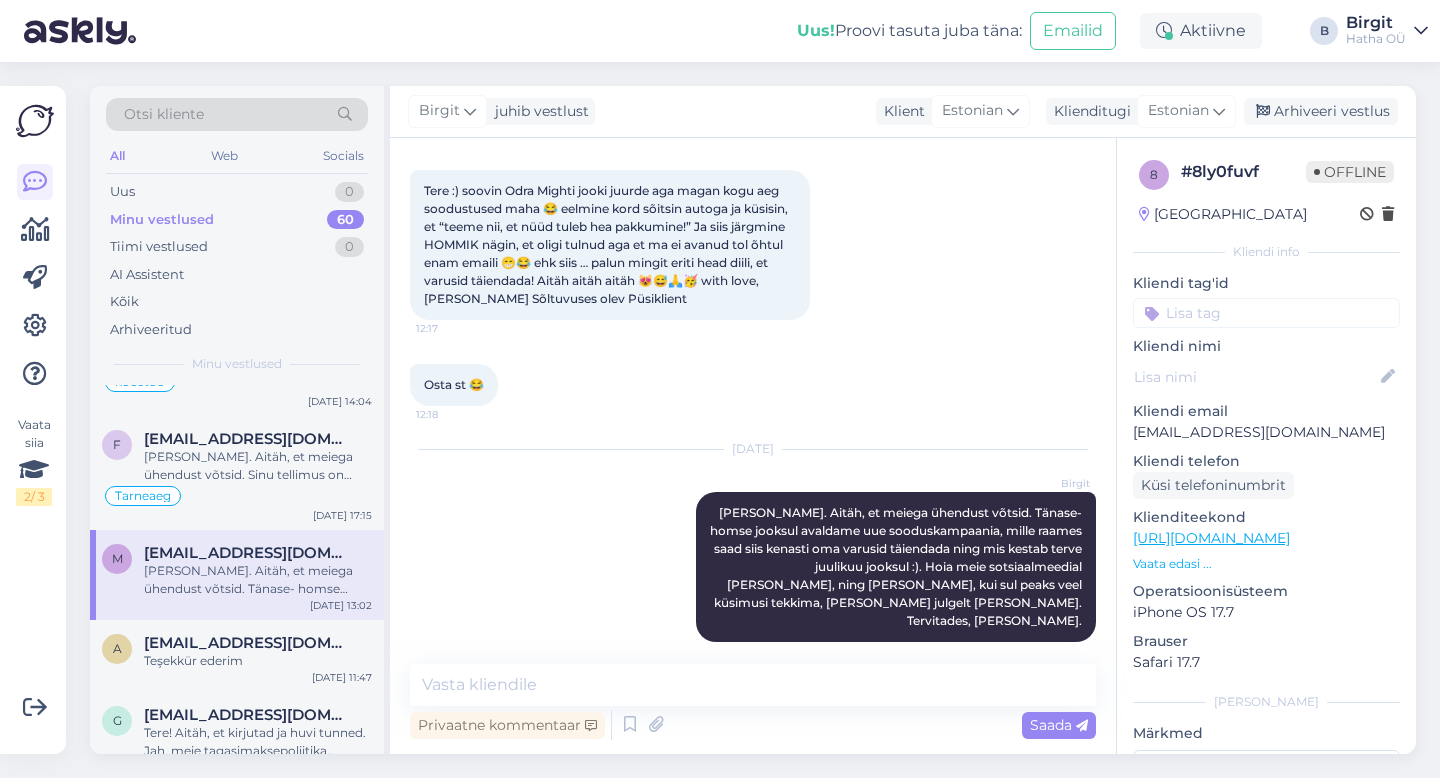 click at bounding box center [1266, 313] 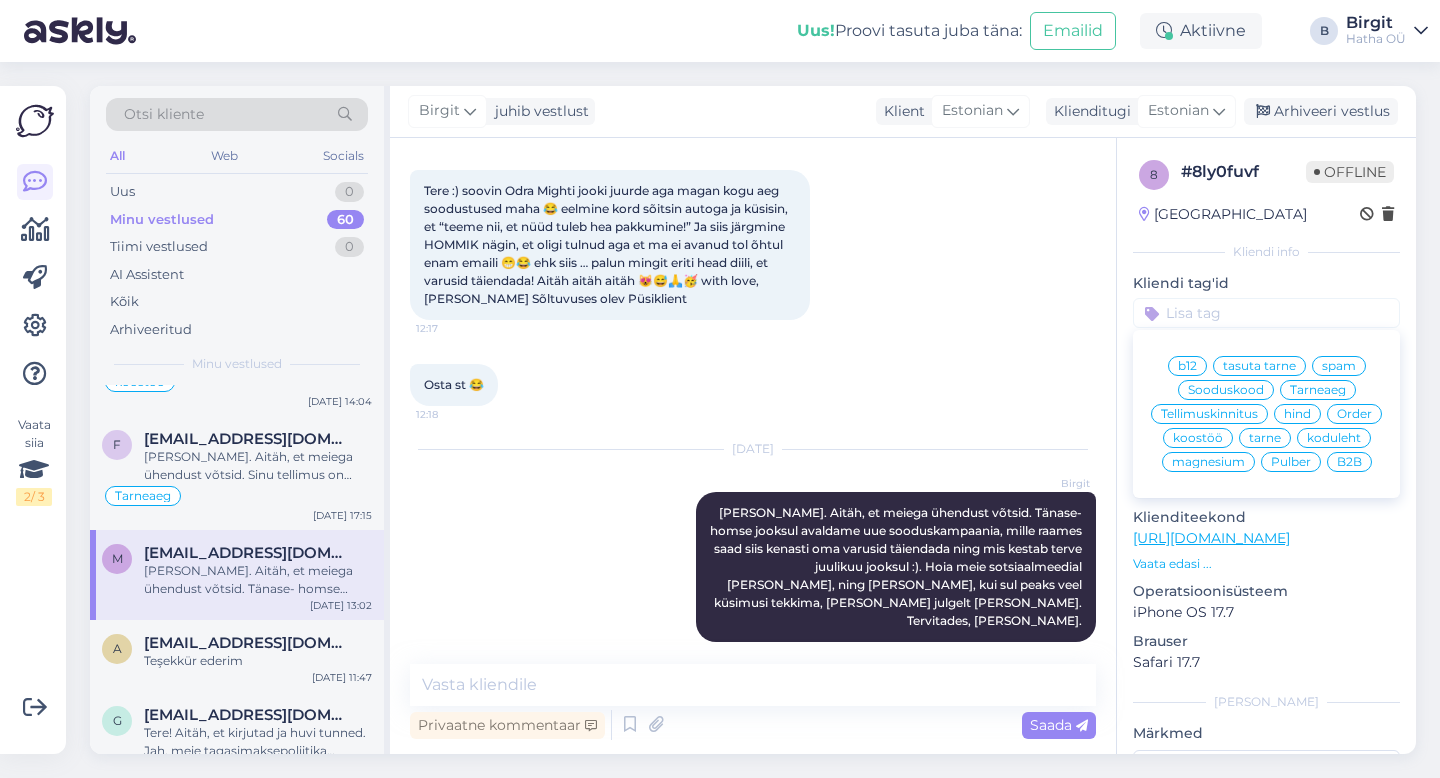 click on "Sooduskood" at bounding box center (1226, 390) 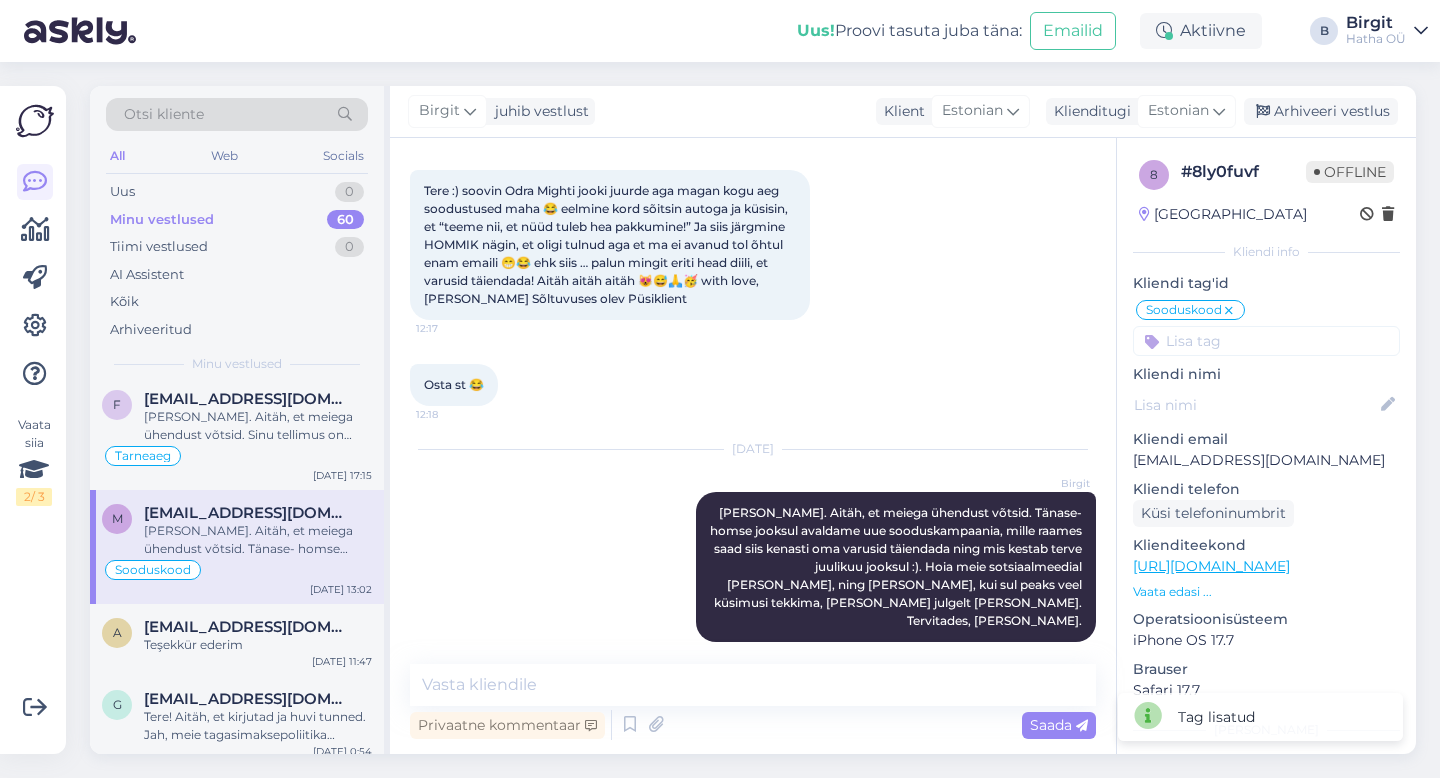 scroll, scrollTop: 444, scrollLeft: 0, axis: vertical 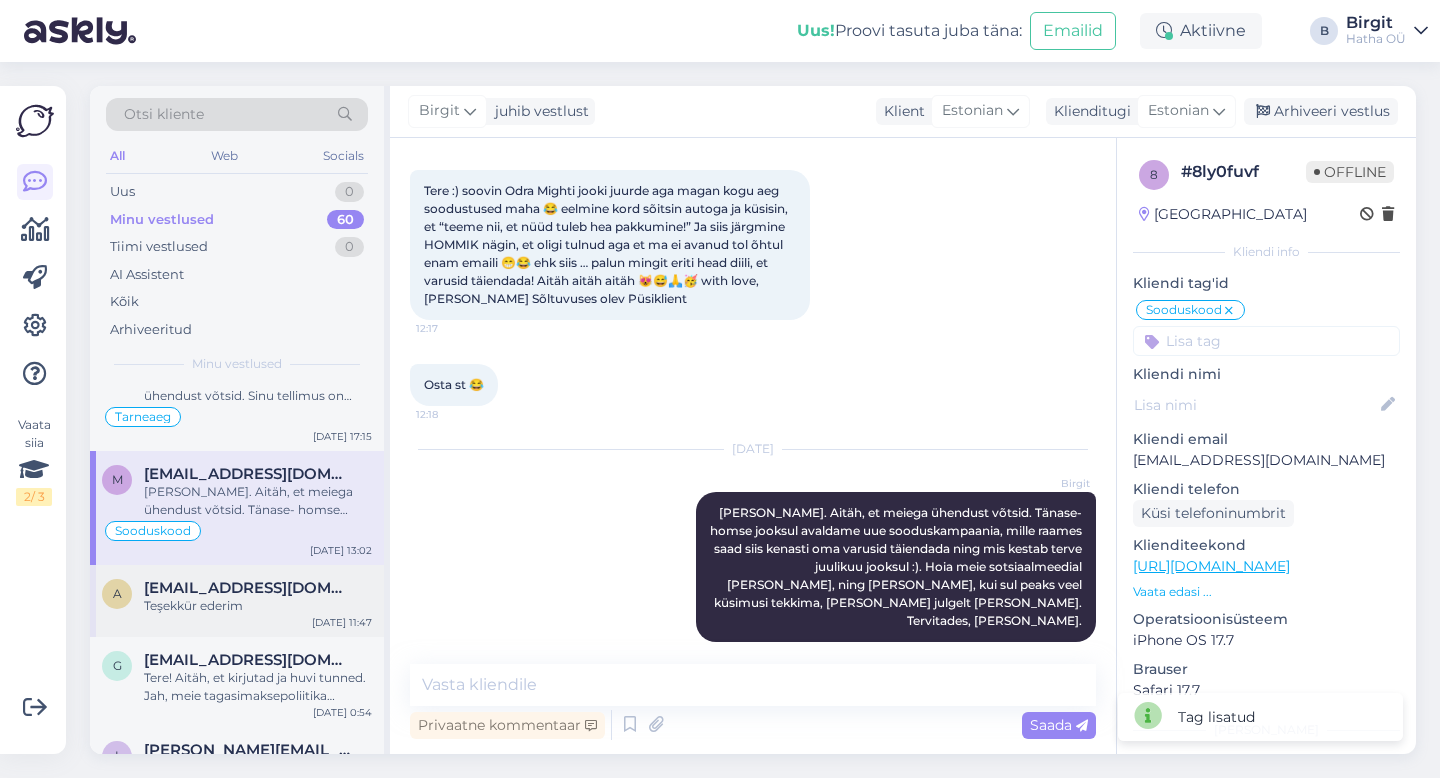 click on "[EMAIL_ADDRESS][DOMAIN_NAME]" at bounding box center [248, 588] 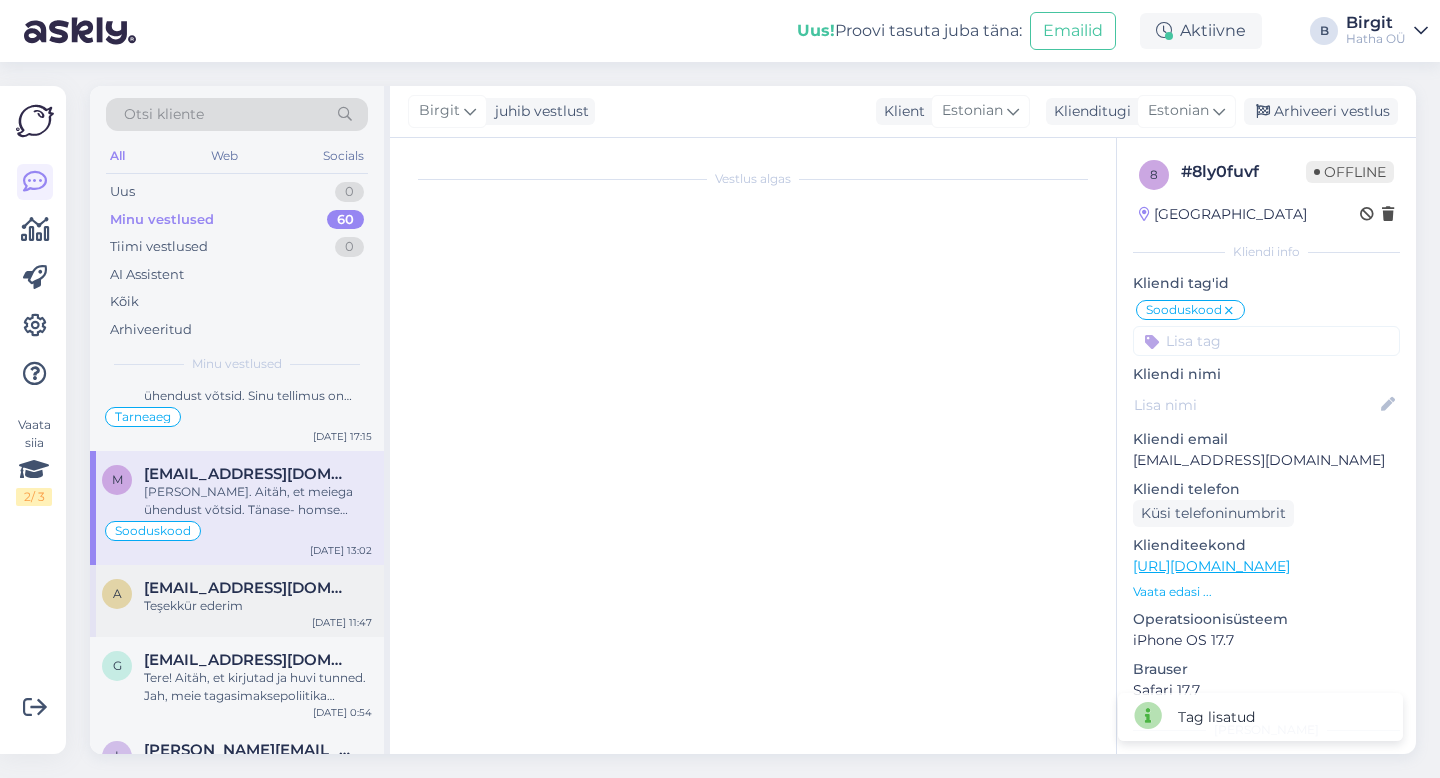 scroll, scrollTop: 2449, scrollLeft: 0, axis: vertical 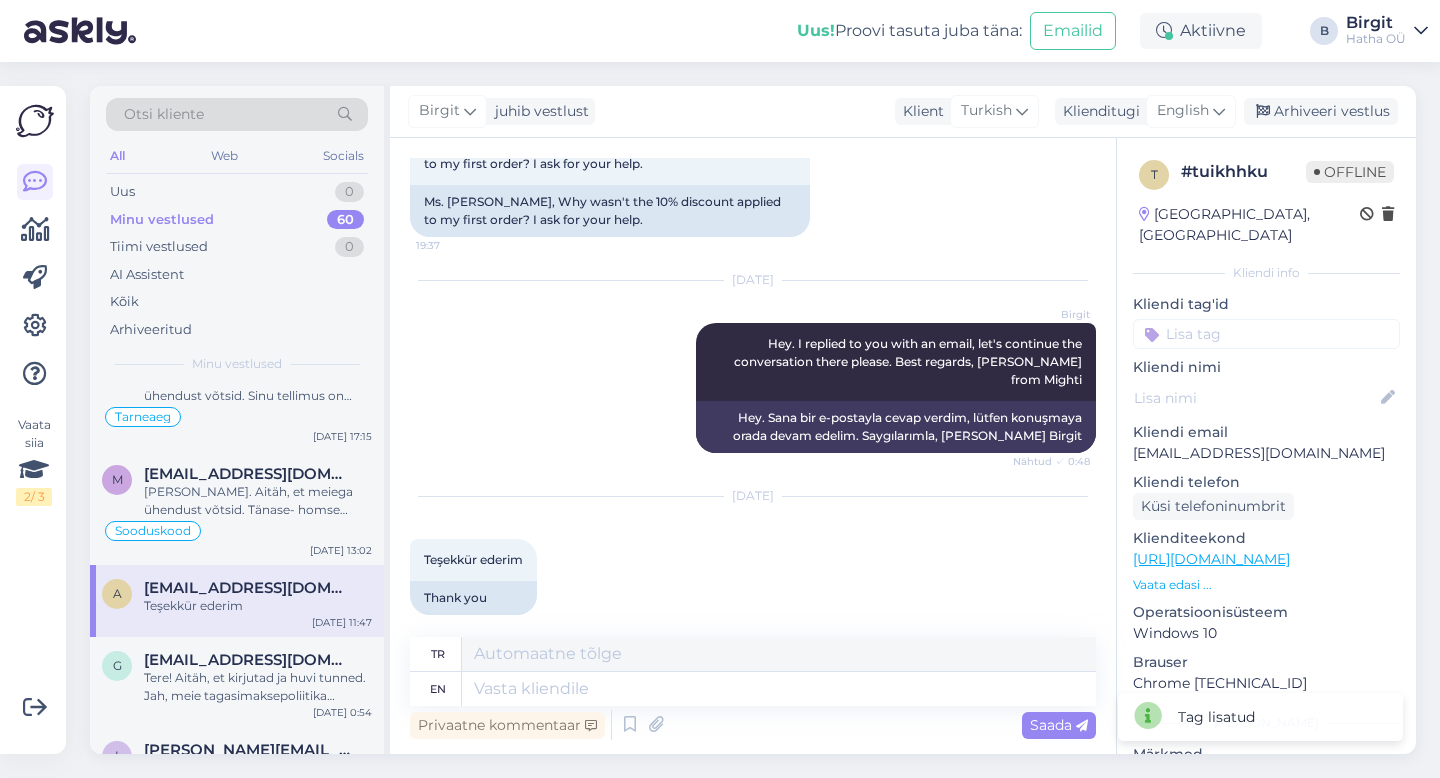 click at bounding box center [1266, 334] 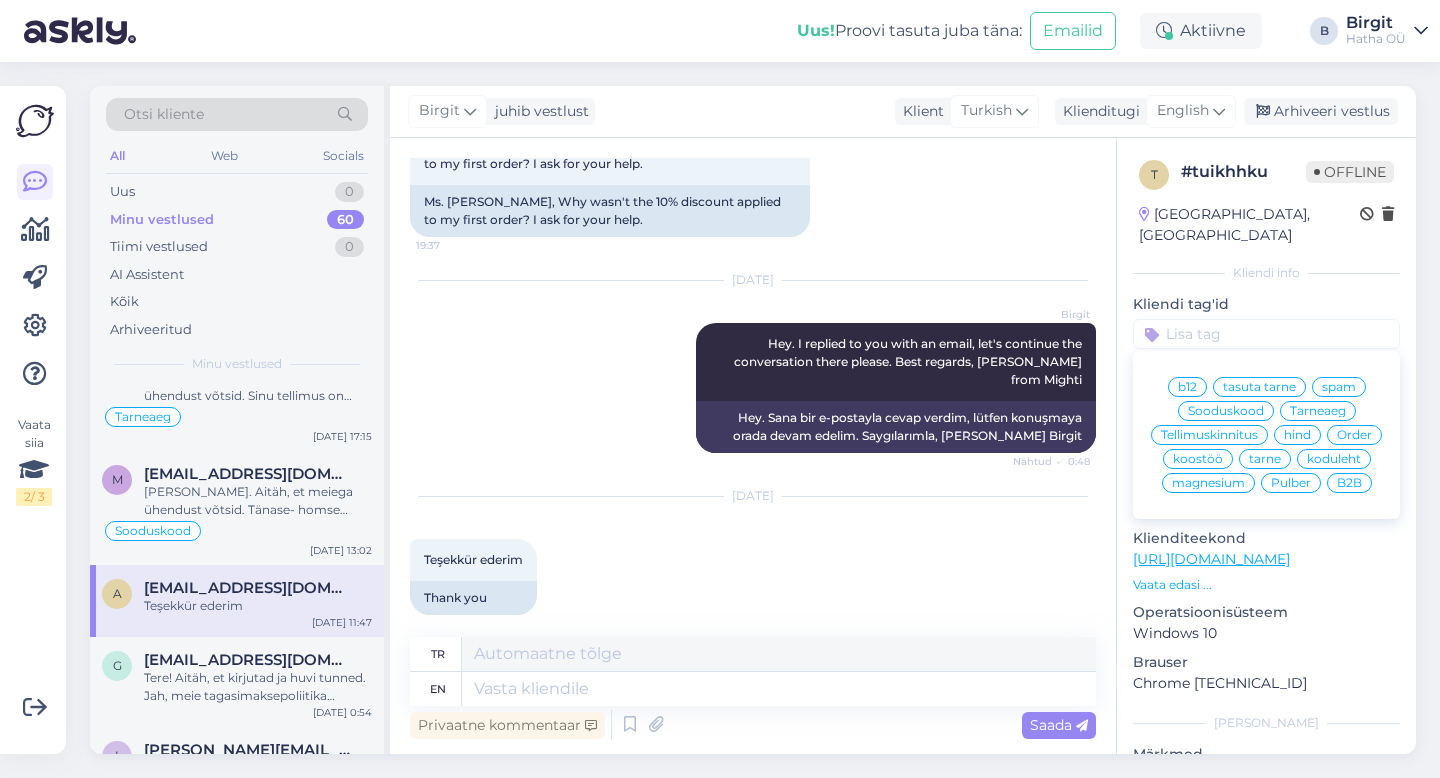 click on "tarne" at bounding box center [1265, 459] 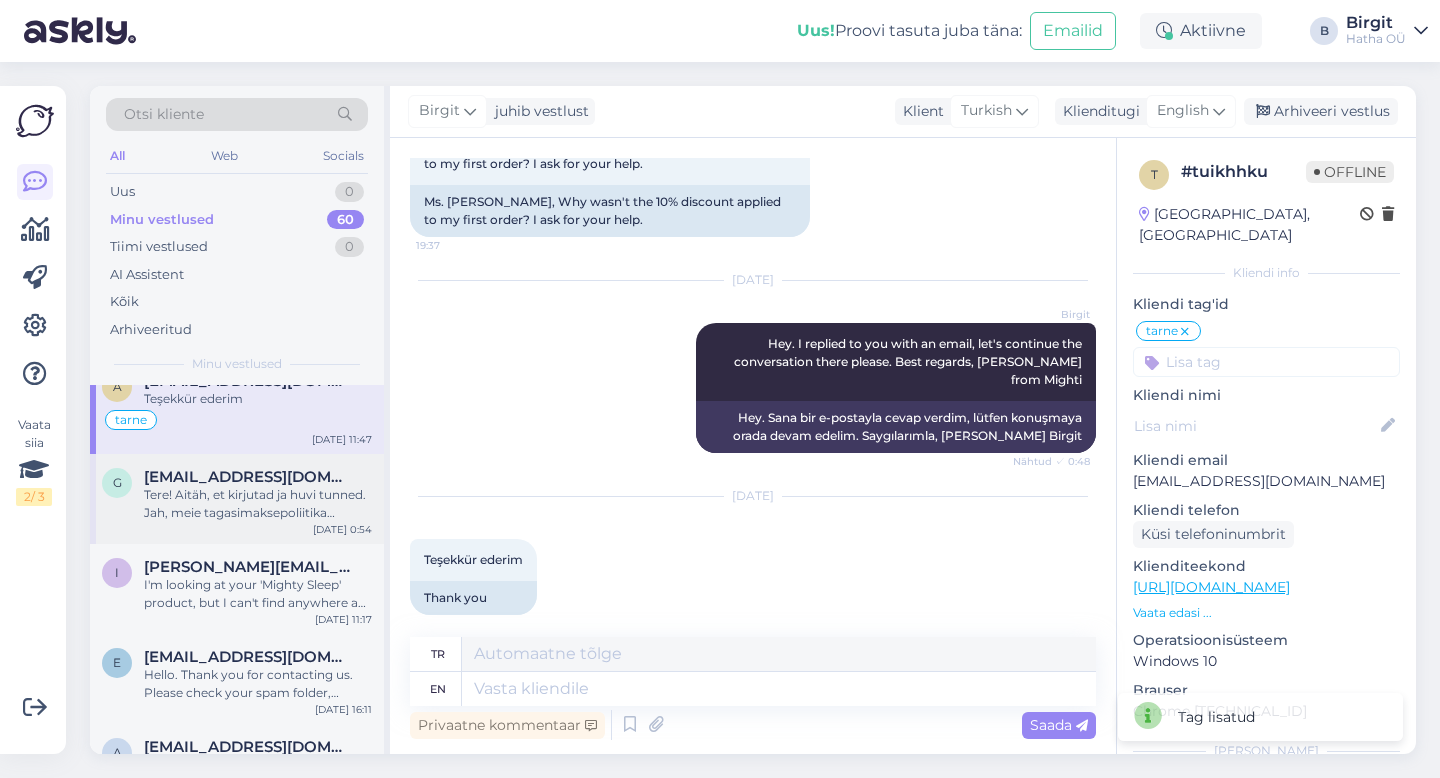 scroll, scrollTop: 630, scrollLeft: 0, axis: vertical 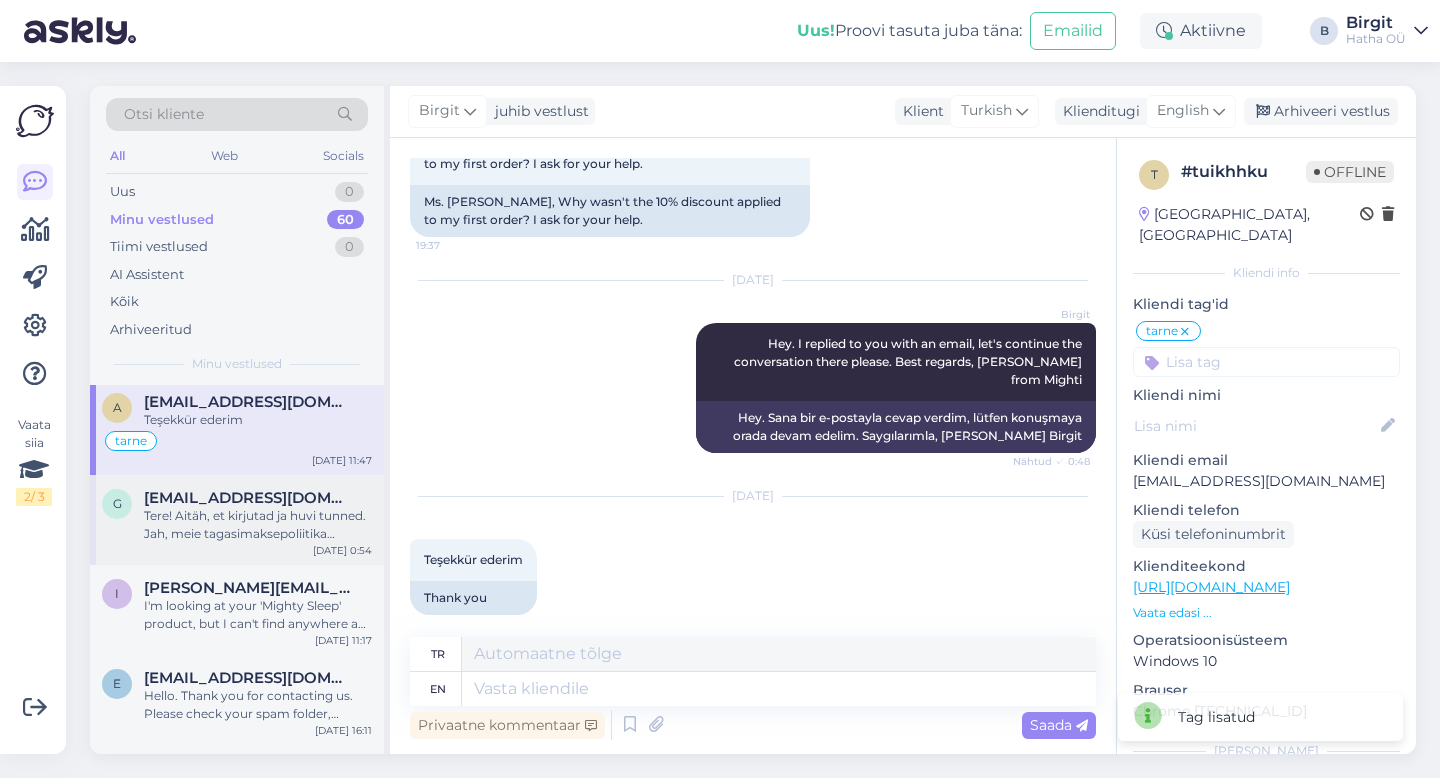 click on "Tere! Aitäh, et kirjutad ja huvi tunned. Jah, meie tagasimaksepoliitika laieneb kõigile toodetele, kui võtad meiega vähemalt 90 päeva jooksul pärast ostu sooritamist meiega ühendust. Tagastamisele ei kuulu postikulu- kuid kui tellid mitu toodet korraga, siis on ka see tasuta, seega kaotada pole miskit :) [PERSON_NAME], kui sul peaks veel küsimusi tekkima, abistan hea meelega. Tervitades, Birgit Mightist" at bounding box center [258, 525] 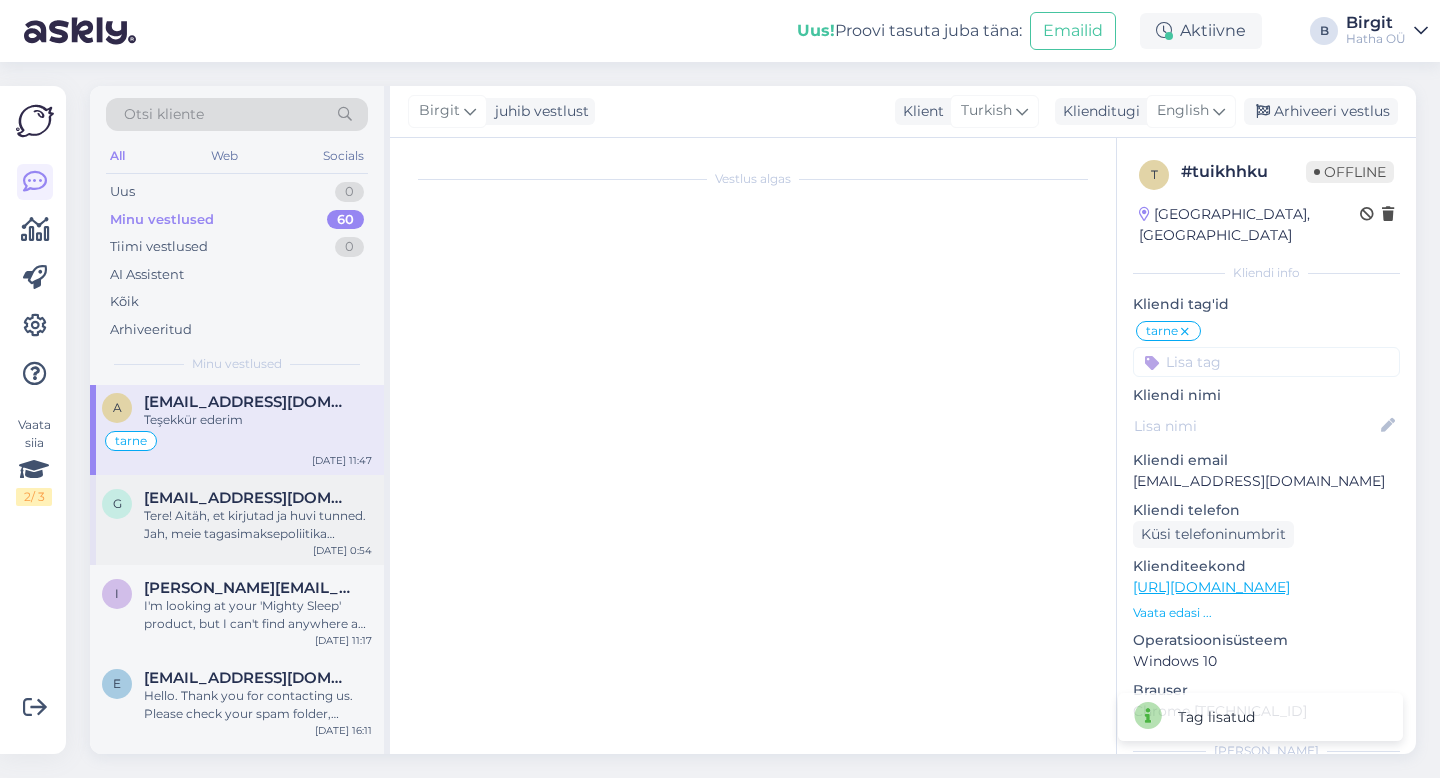 scroll, scrollTop: 42, scrollLeft: 0, axis: vertical 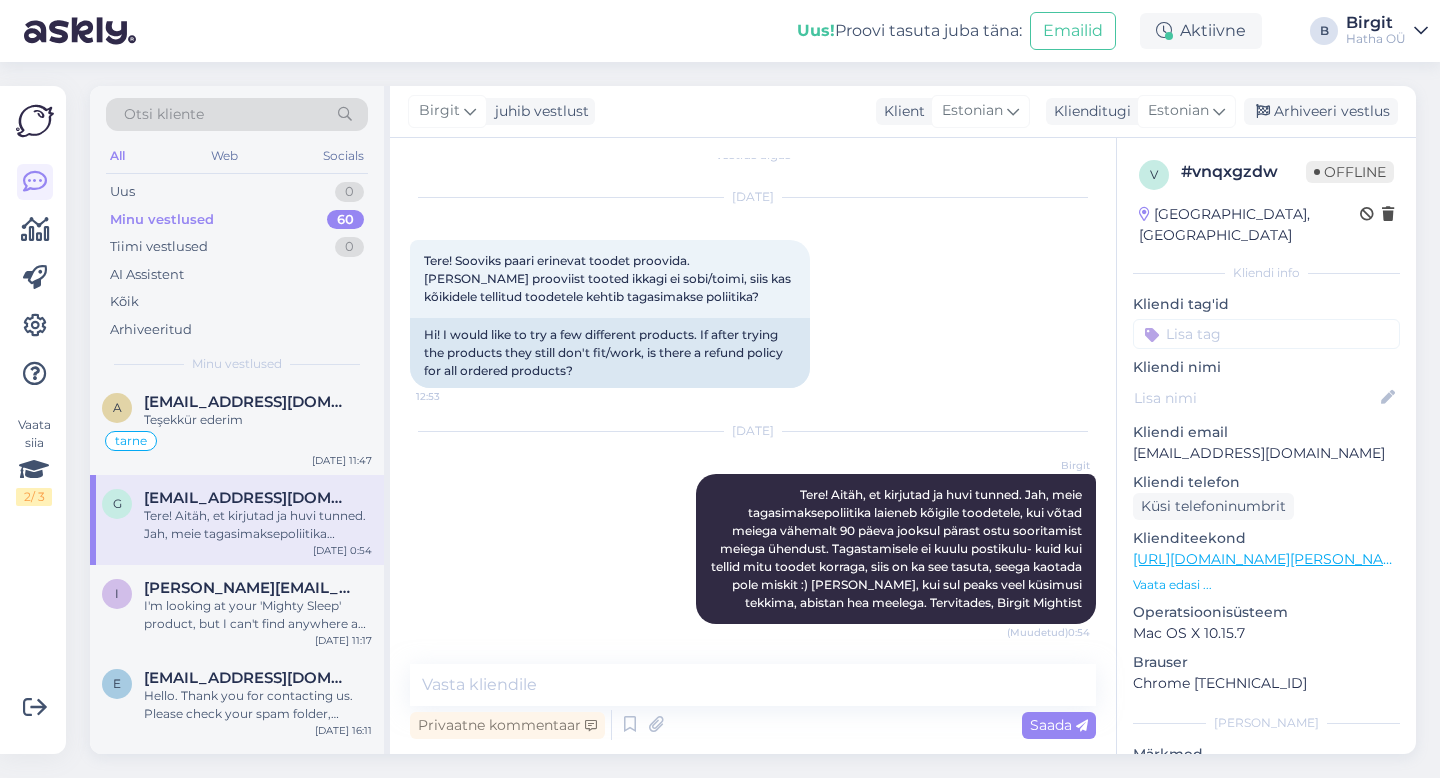 click at bounding box center (1266, 334) 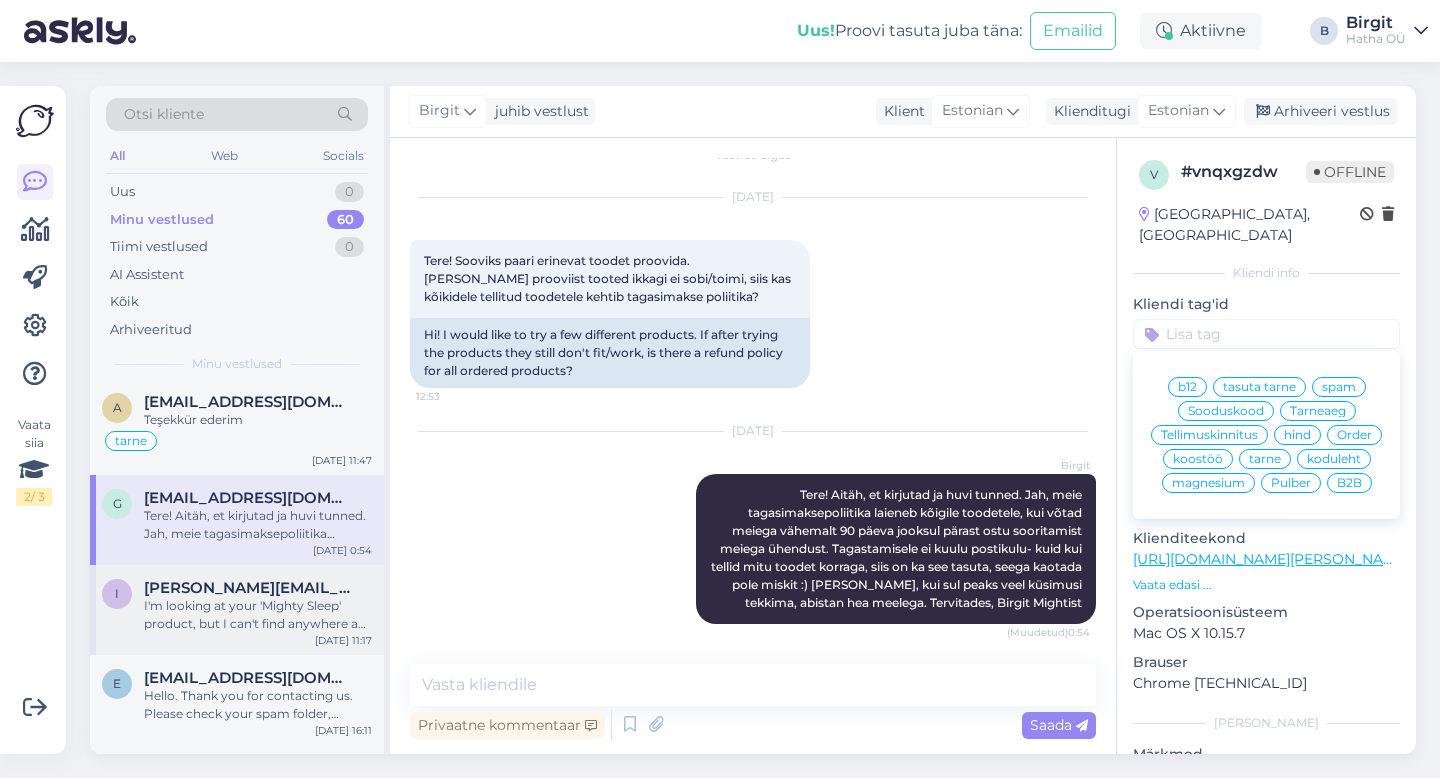 click on "I'm looking at your 'Mighty Sleep' product, but I can't find anywhere a list of ingredients? where can I find this please? thanks" at bounding box center (258, 615) 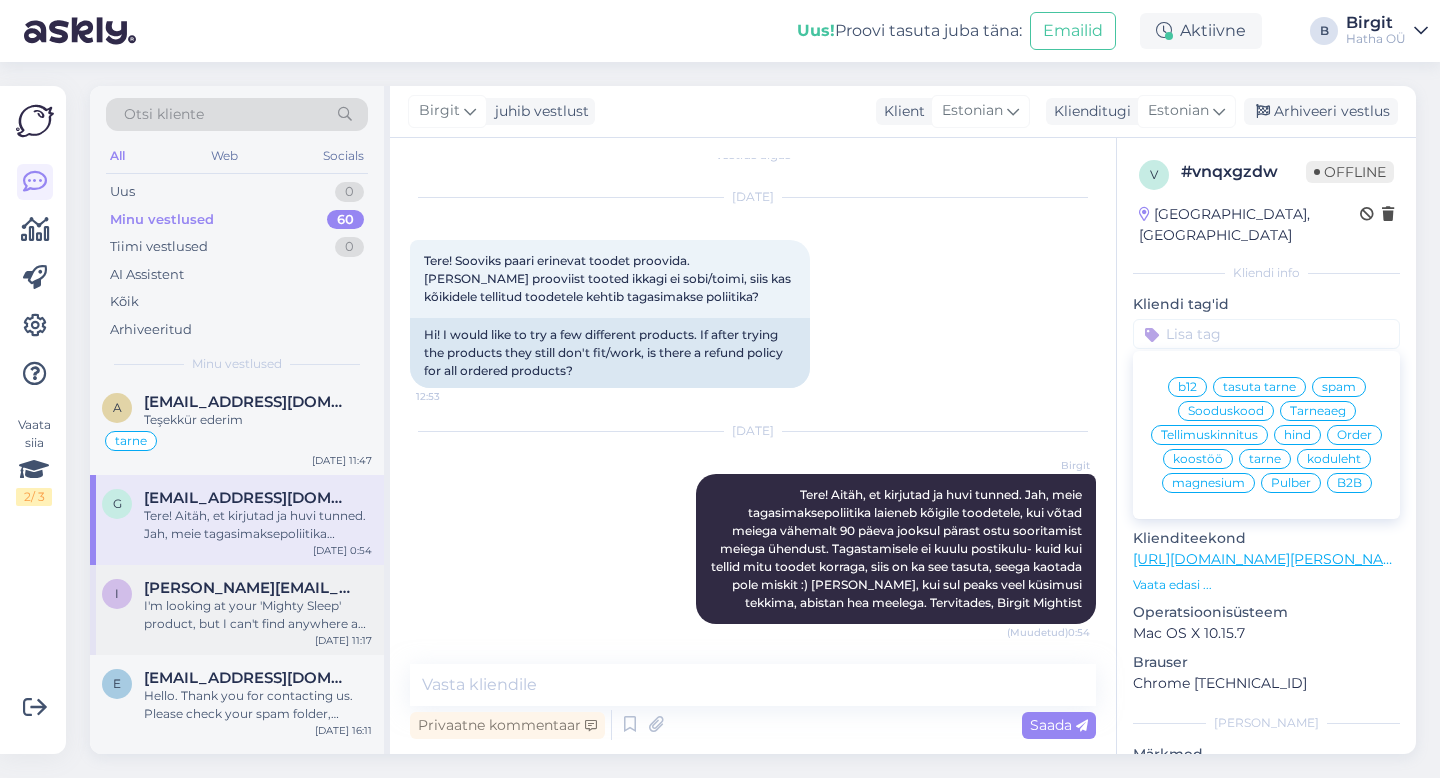 scroll, scrollTop: 0, scrollLeft: 0, axis: both 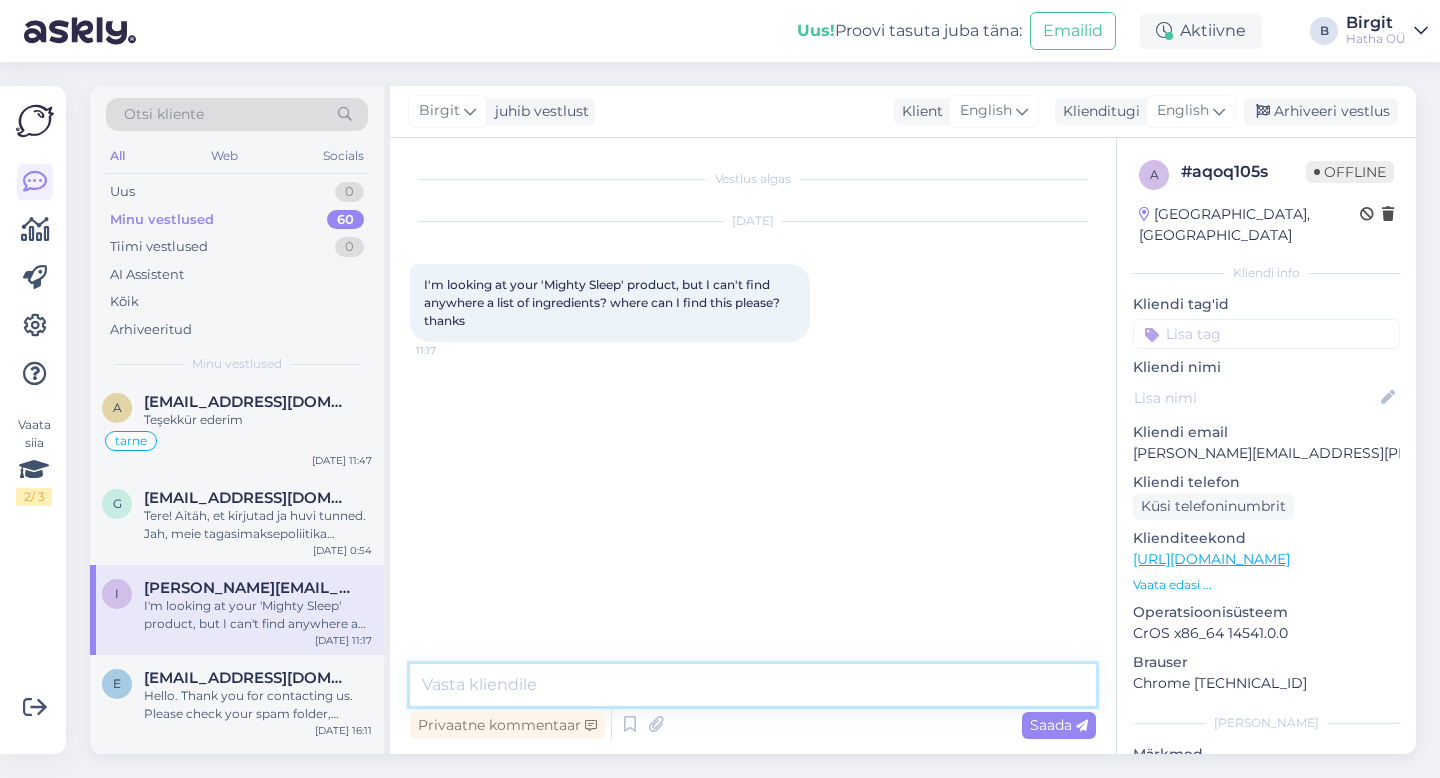click at bounding box center [753, 685] 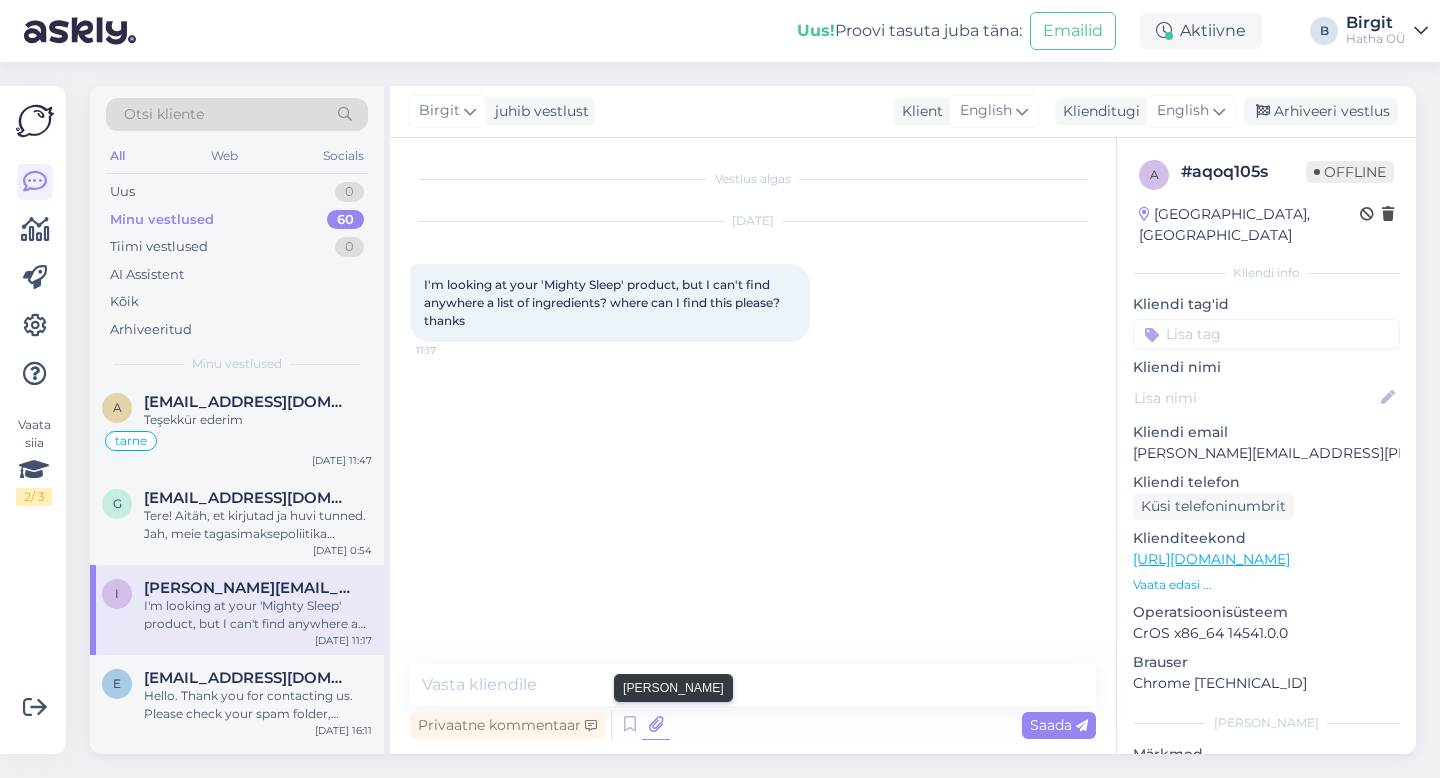 click at bounding box center [656, 725] 